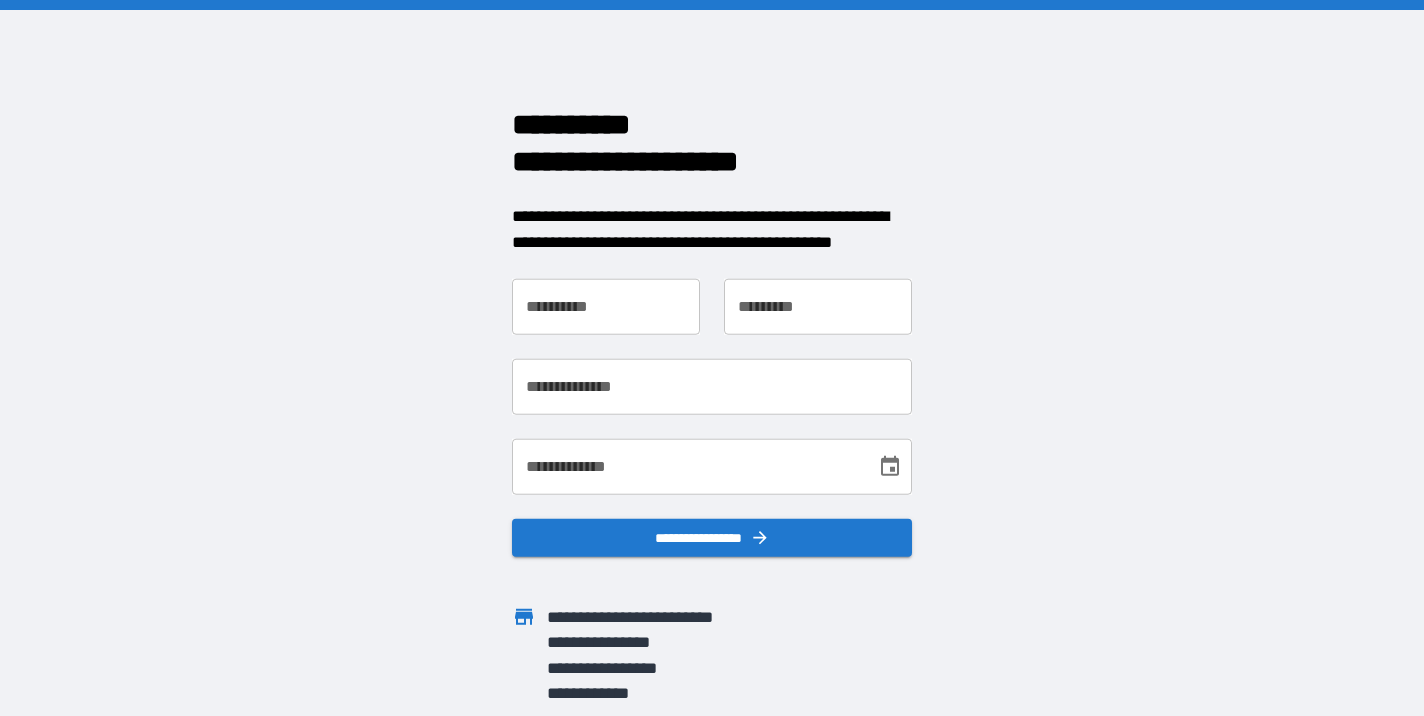 scroll, scrollTop: 0, scrollLeft: 0, axis: both 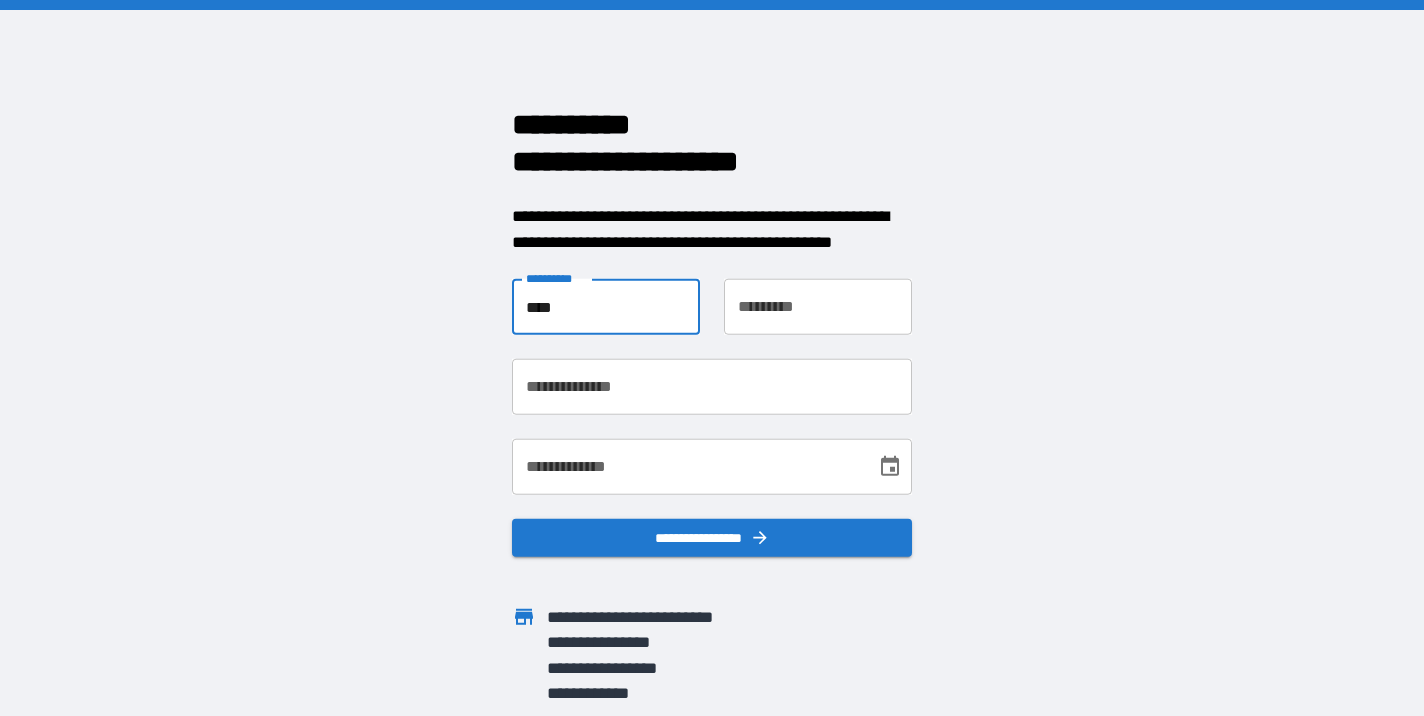 type on "****" 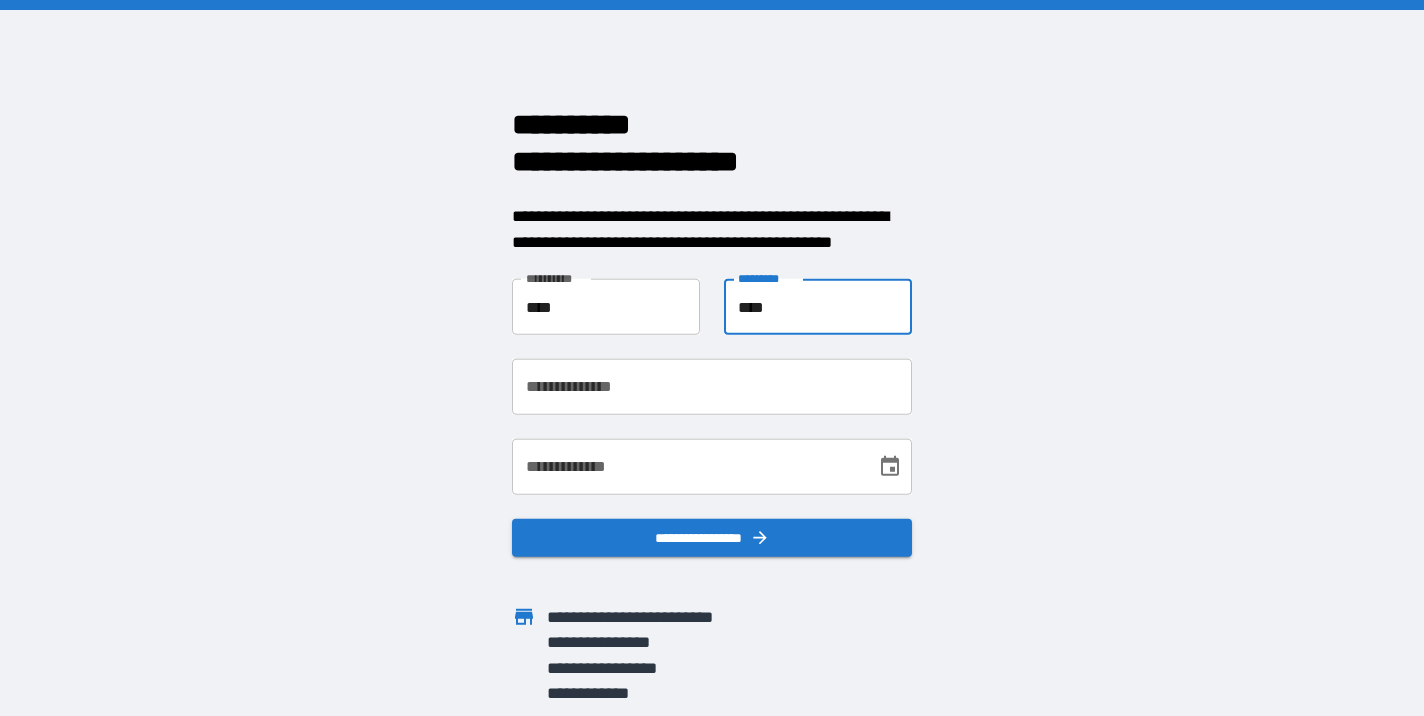 type on "****" 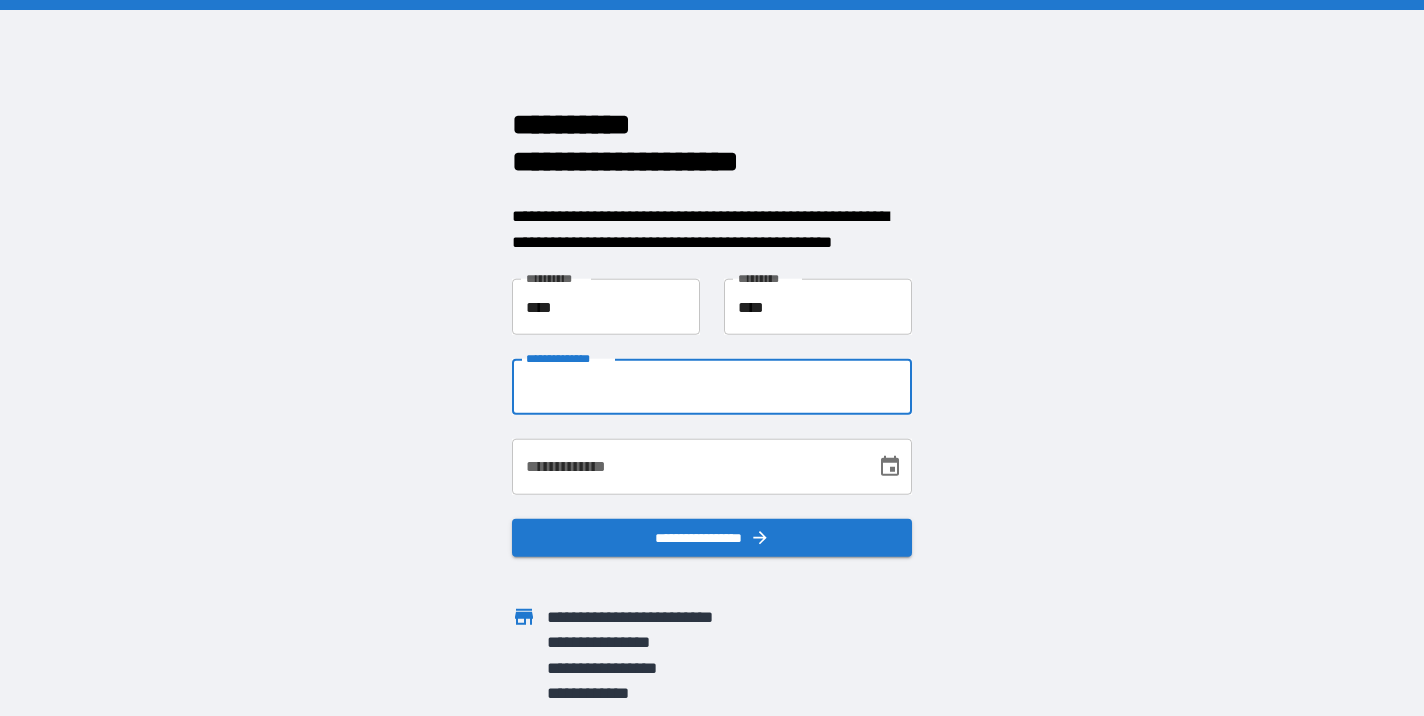 click on "**********" at bounding box center (712, 387) 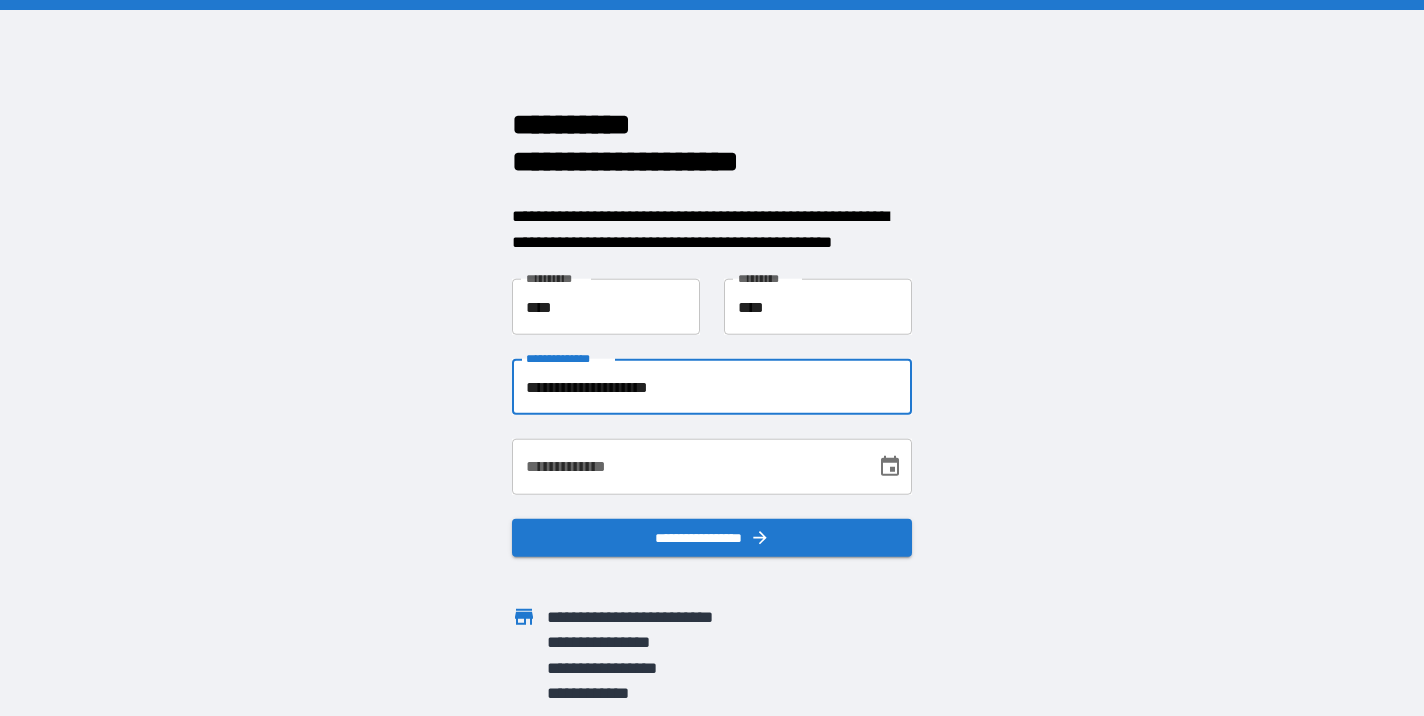 type on "**********" 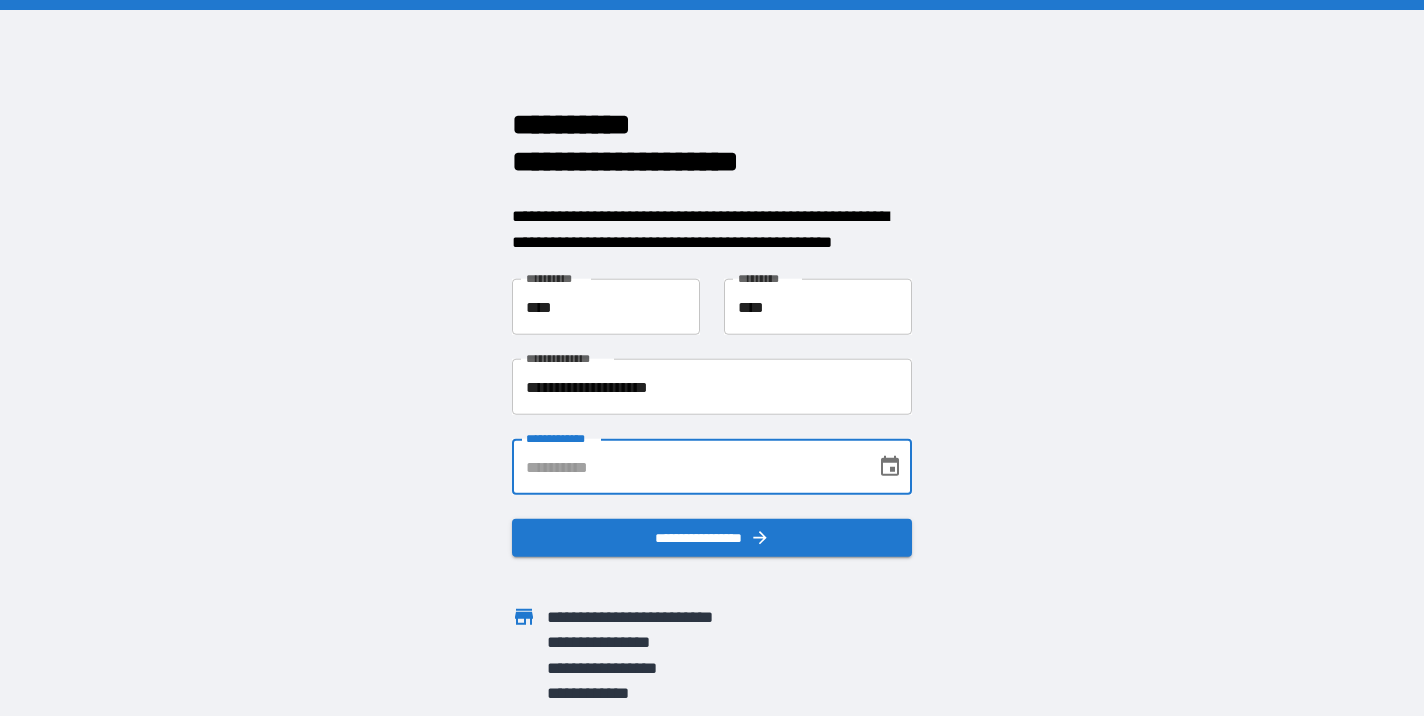 click on "**********" at bounding box center (687, 467) 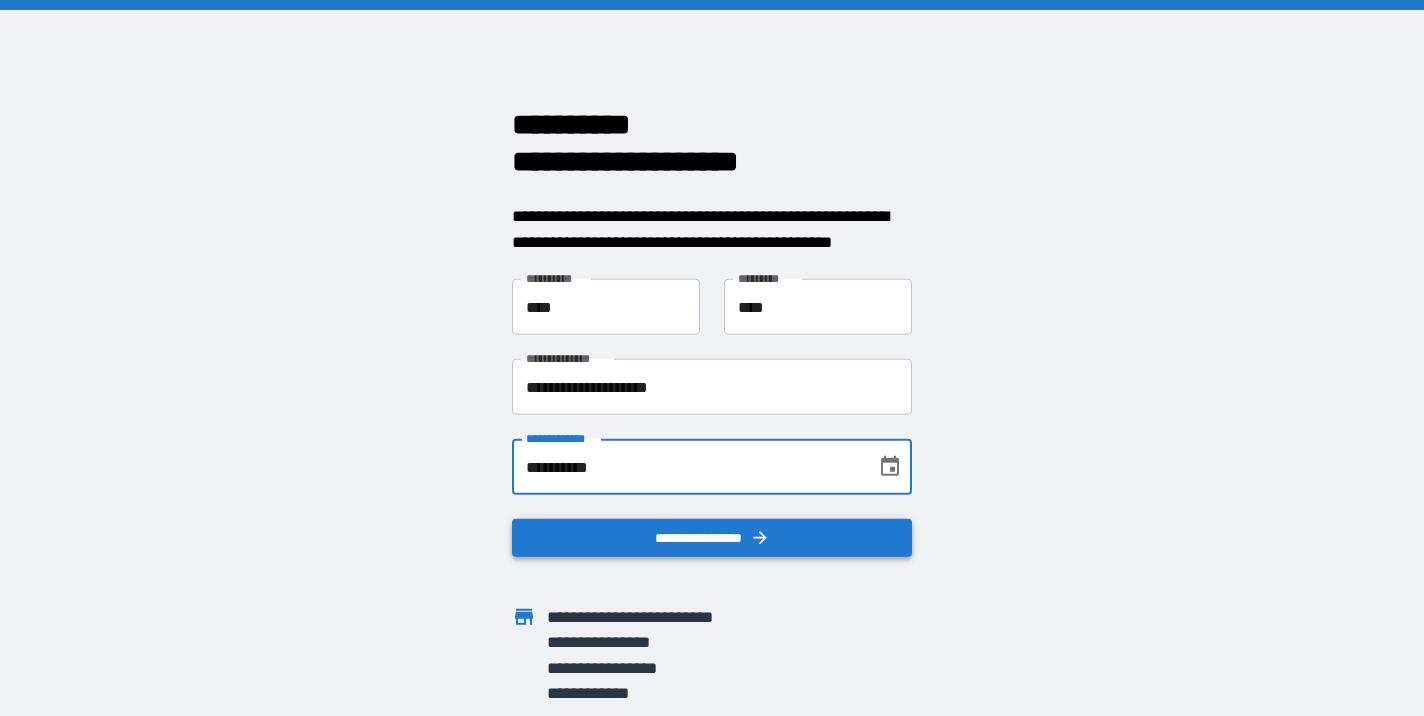 type on "**********" 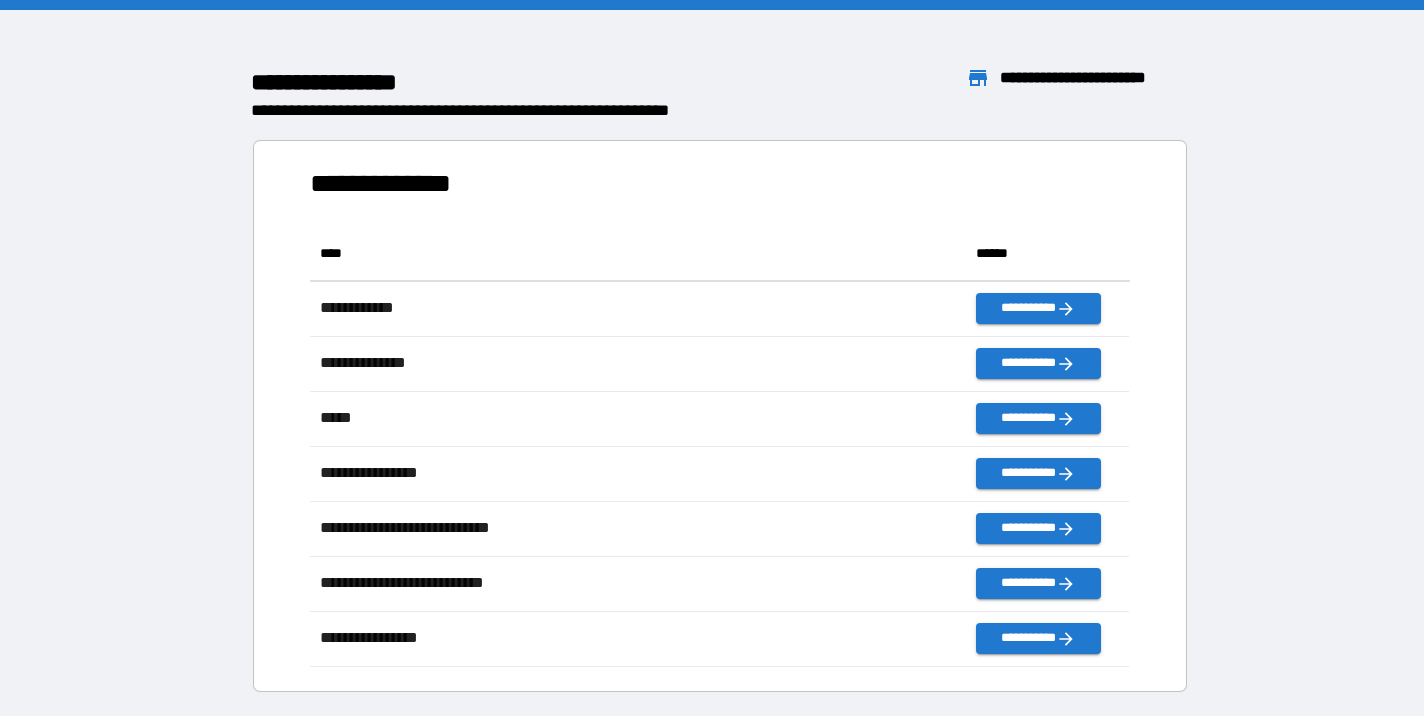 scroll, scrollTop: 1, scrollLeft: 0, axis: vertical 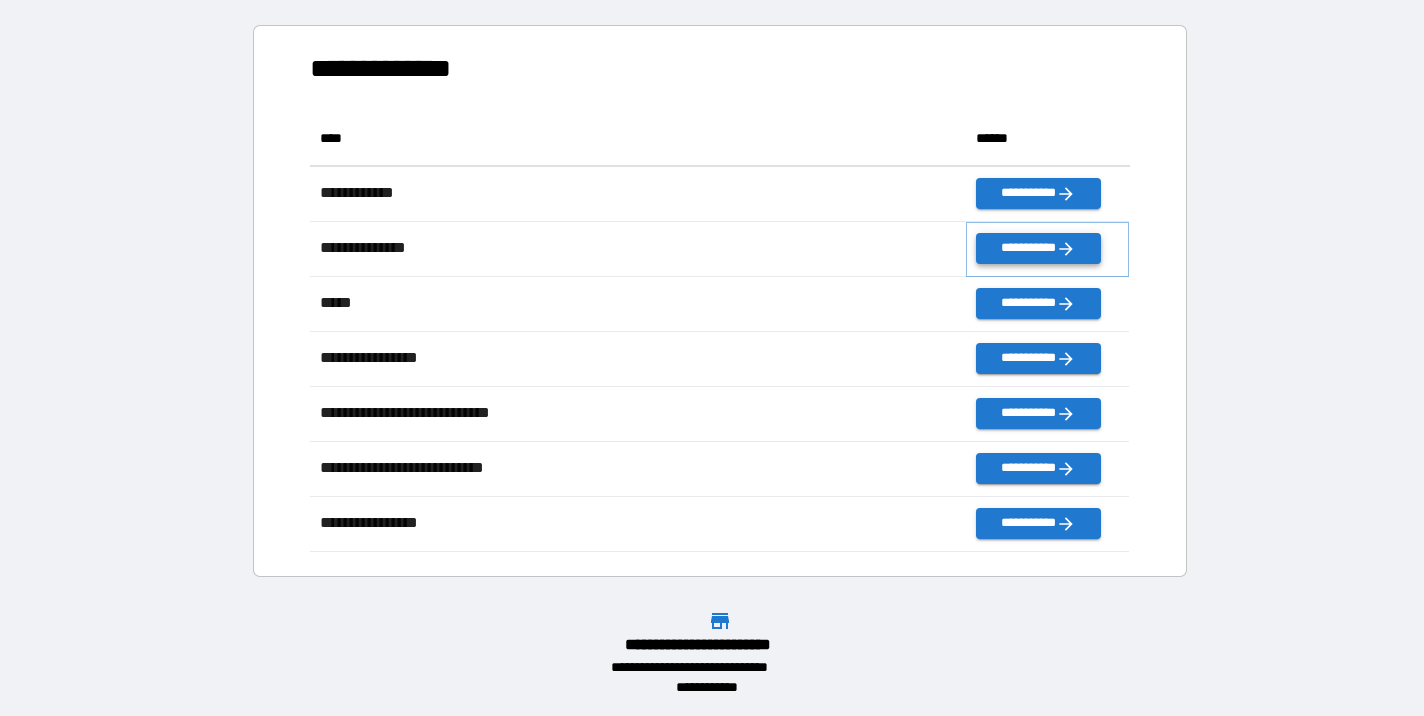 click on "**********" at bounding box center [1038, 248] 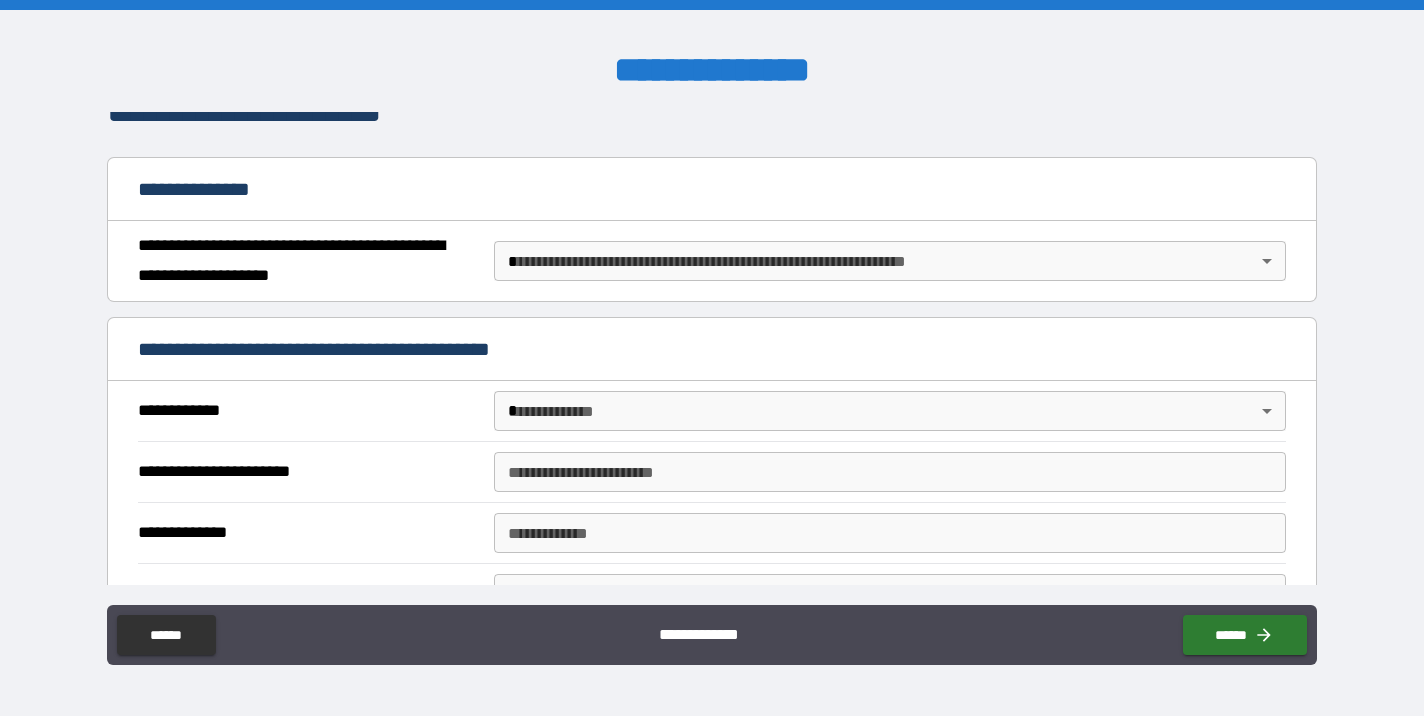 scroll, scrollTop: 187, scrollLeft: 0, axis: vertical 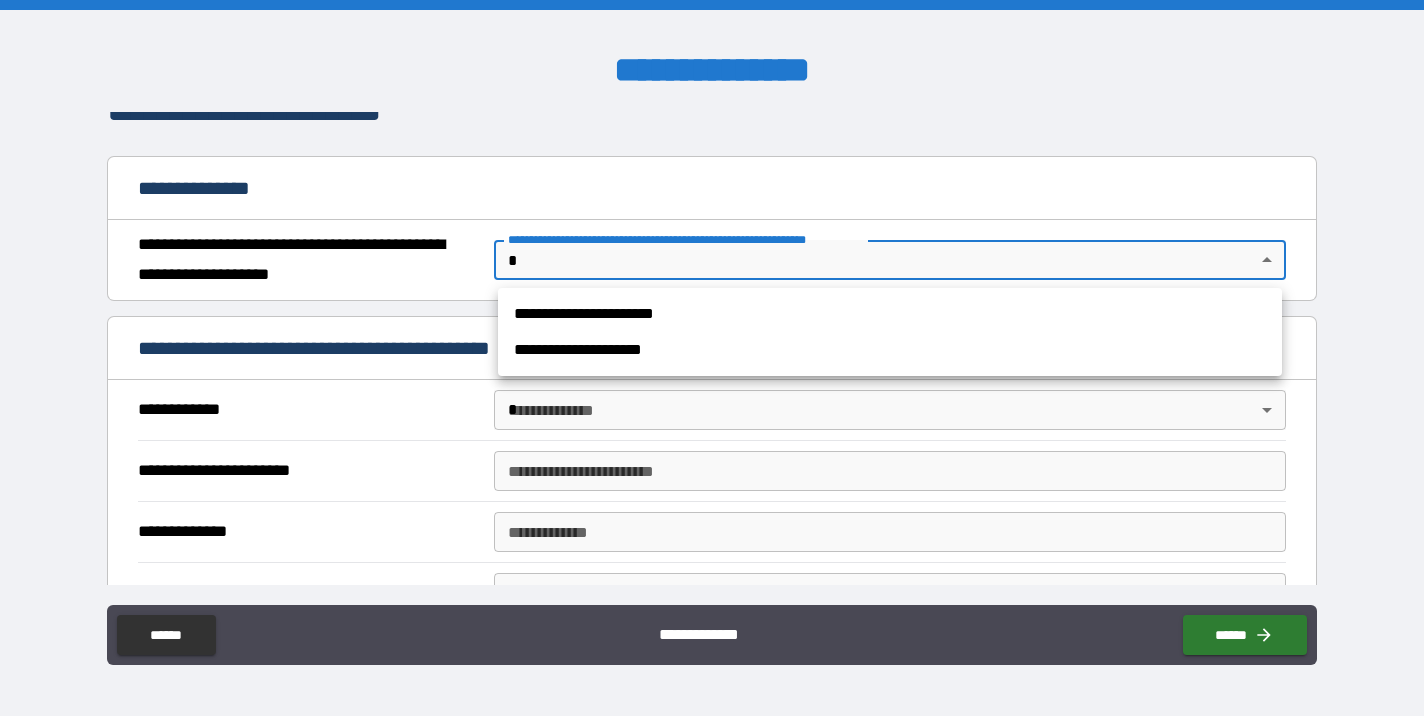 click on "**********" at bounding box center (712, 358) 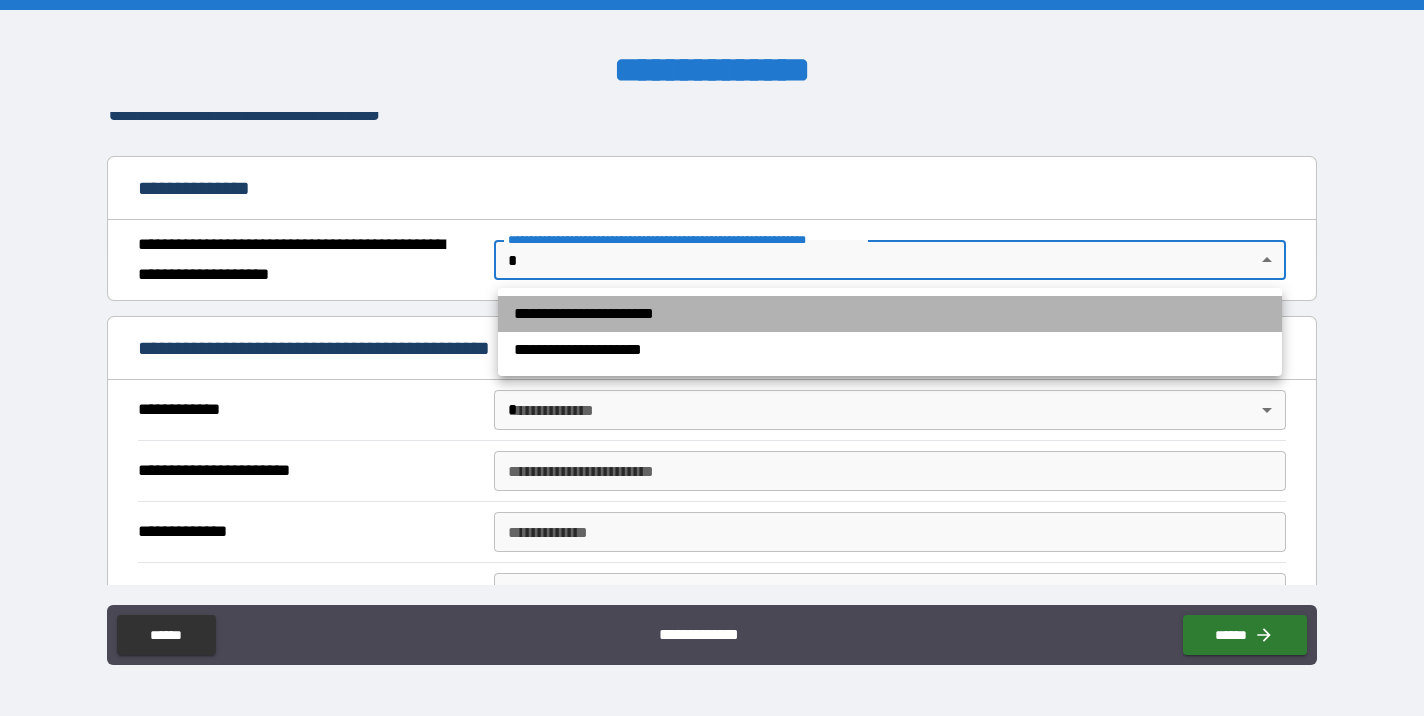 click on "**********" at bounding box center [890, 314] 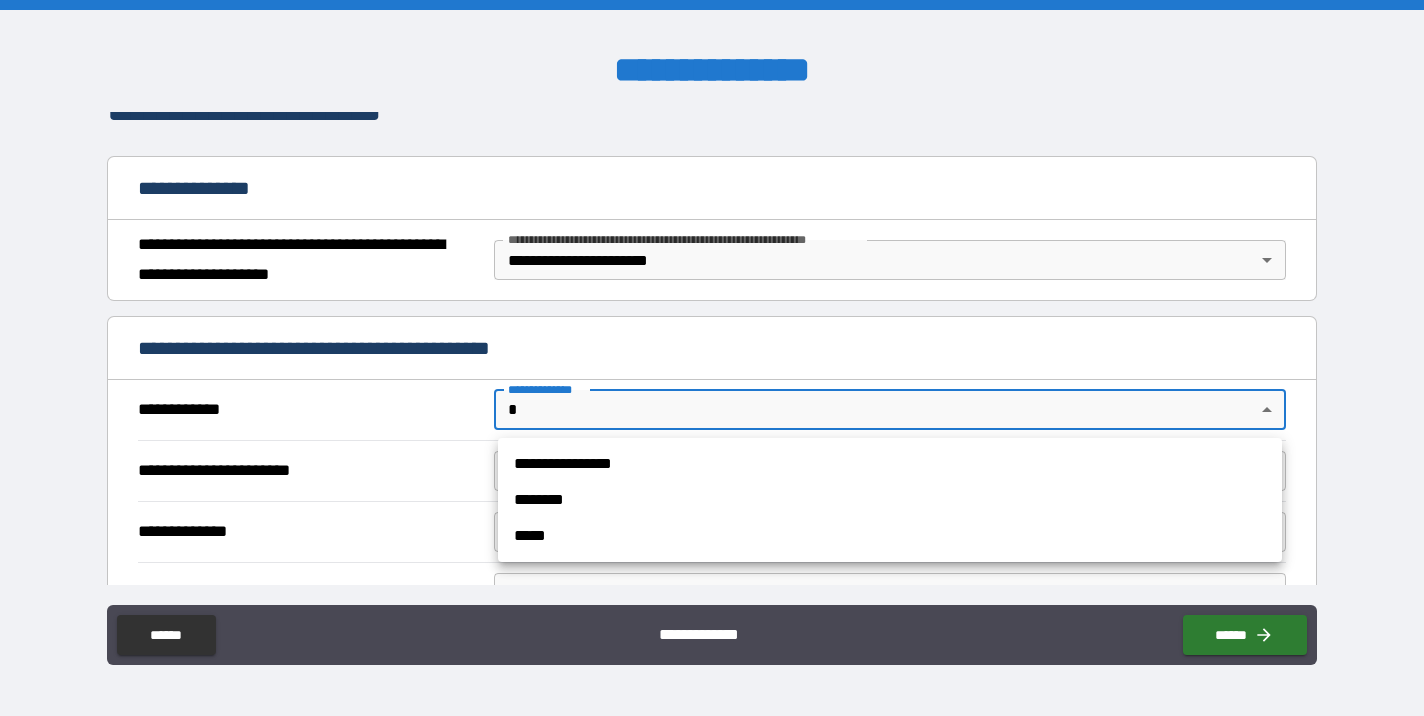 click on "**********" at bounding box center [712, 358] 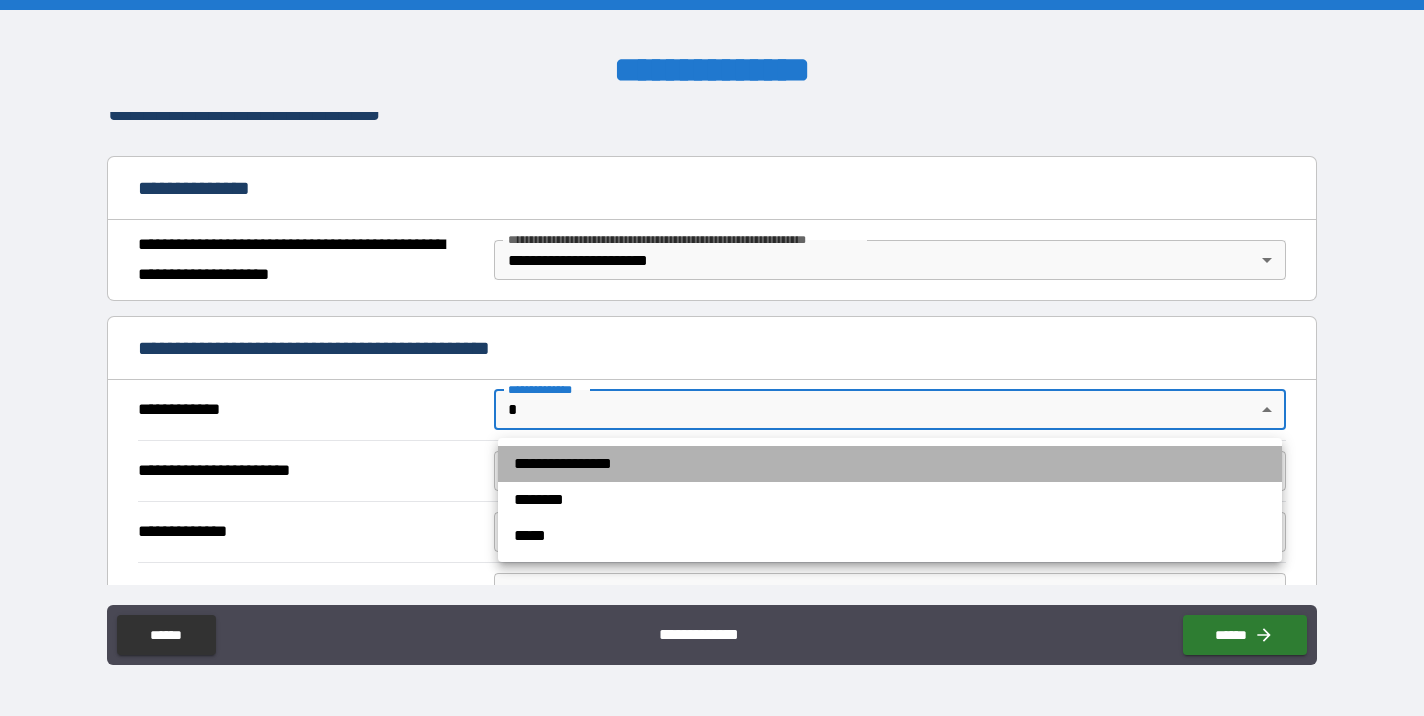 click on "**********" at bounding box center (890, 464) 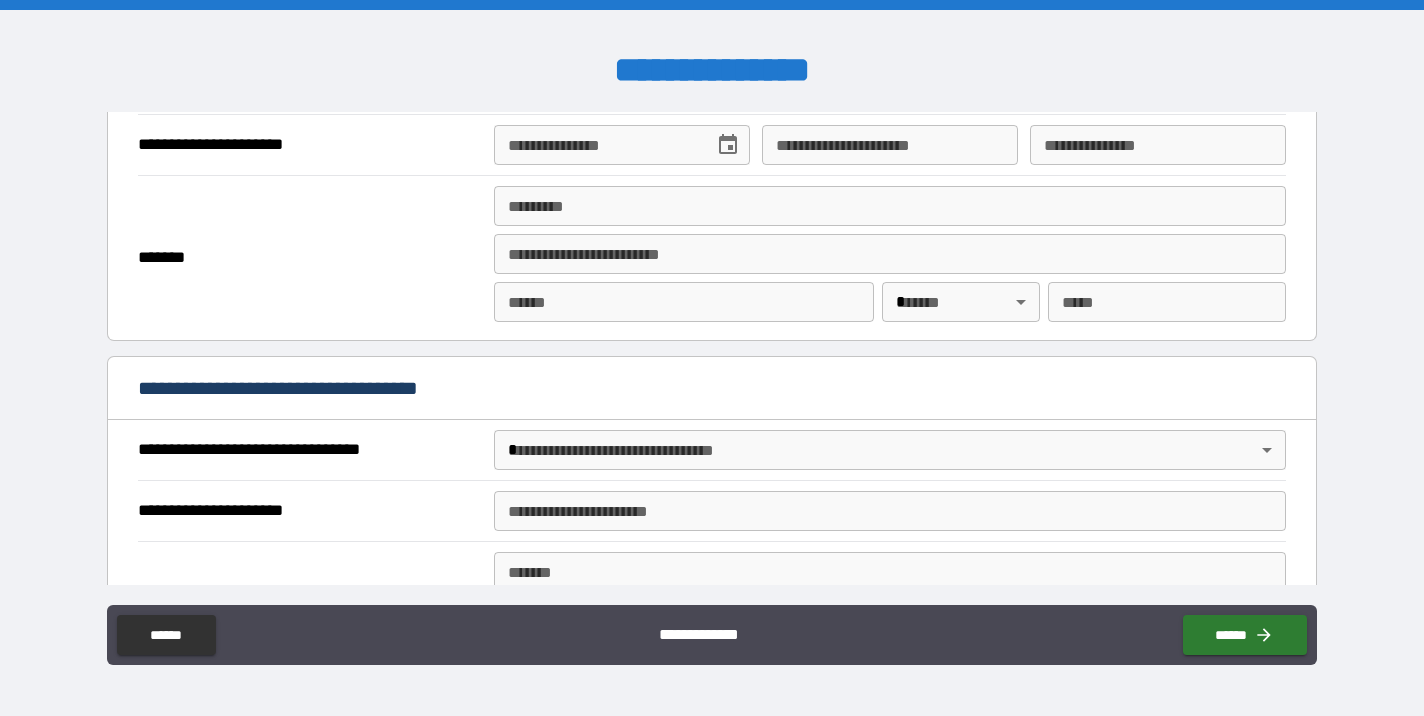 scroll, scrollTop: 0, scrollLeft: 0, axis: both 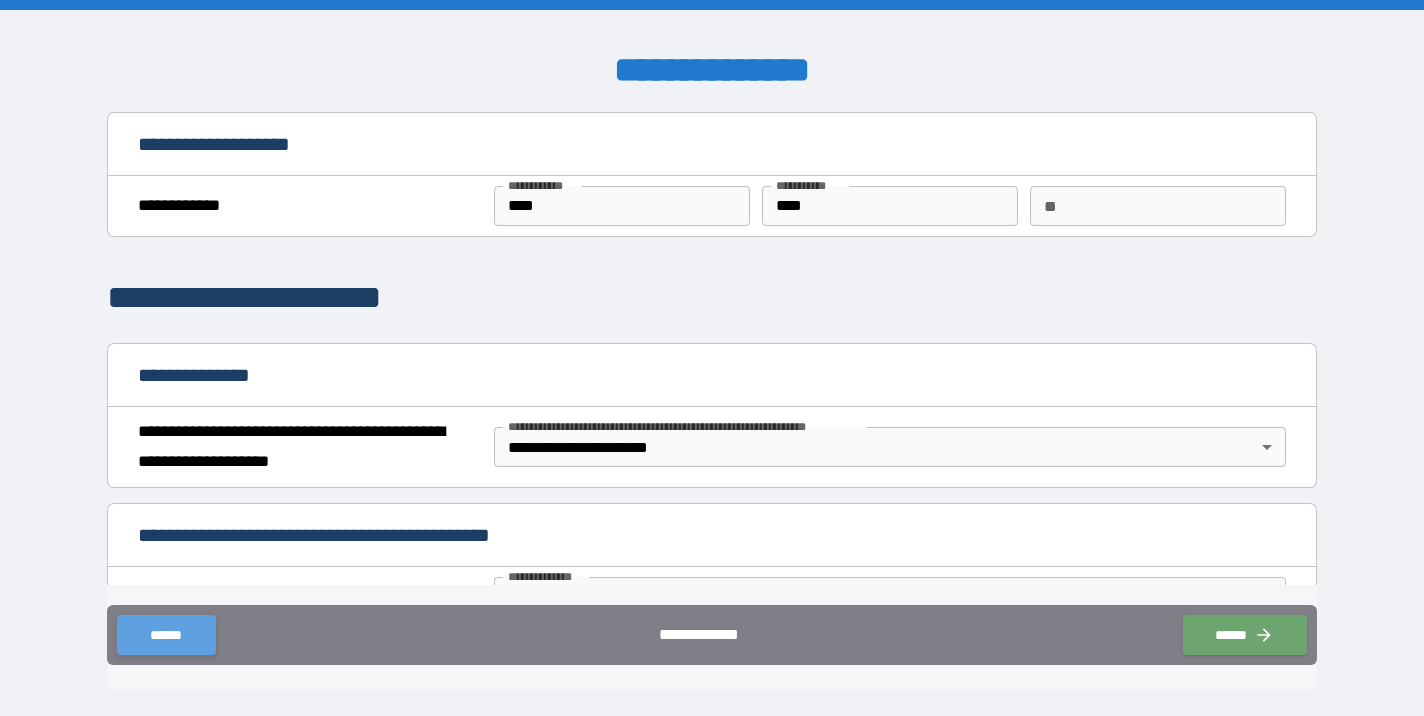 click on "******" at bounding box center [166, 635] 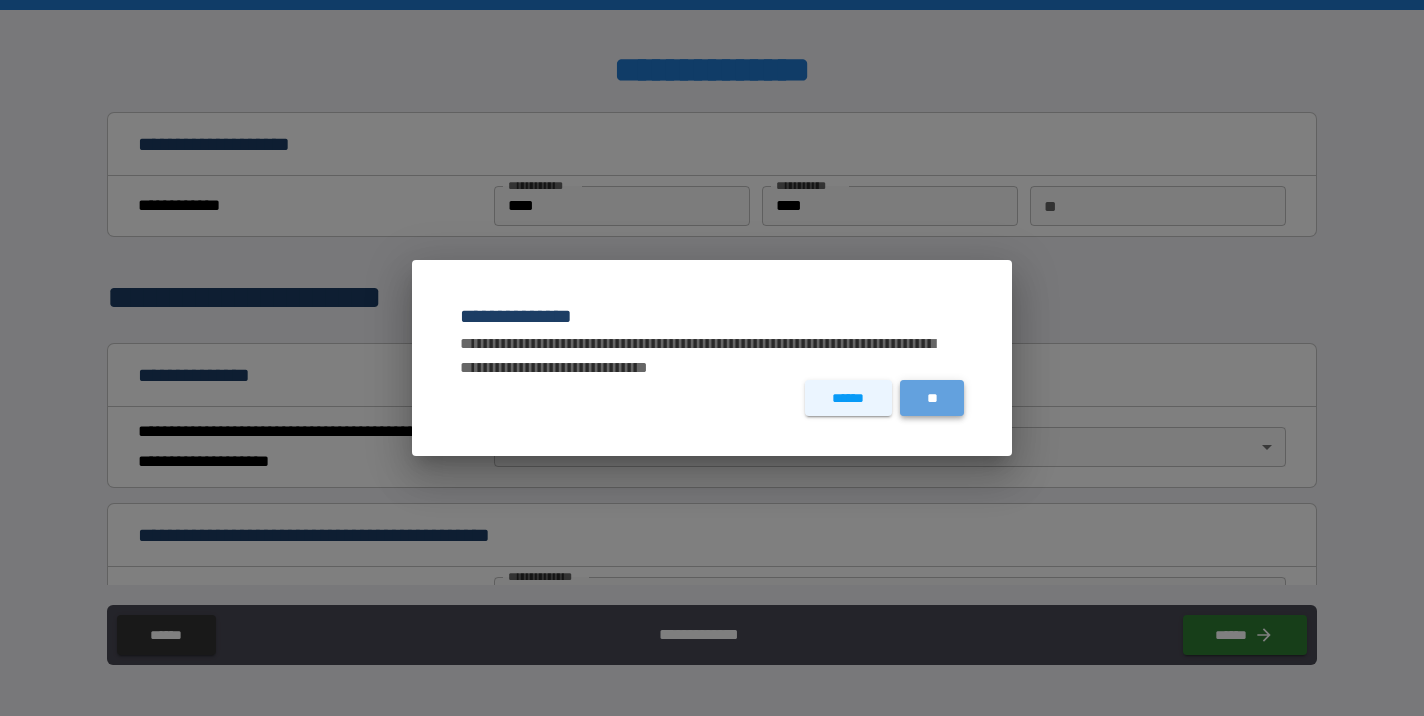 click on "**" at bounding box center (932, 398) 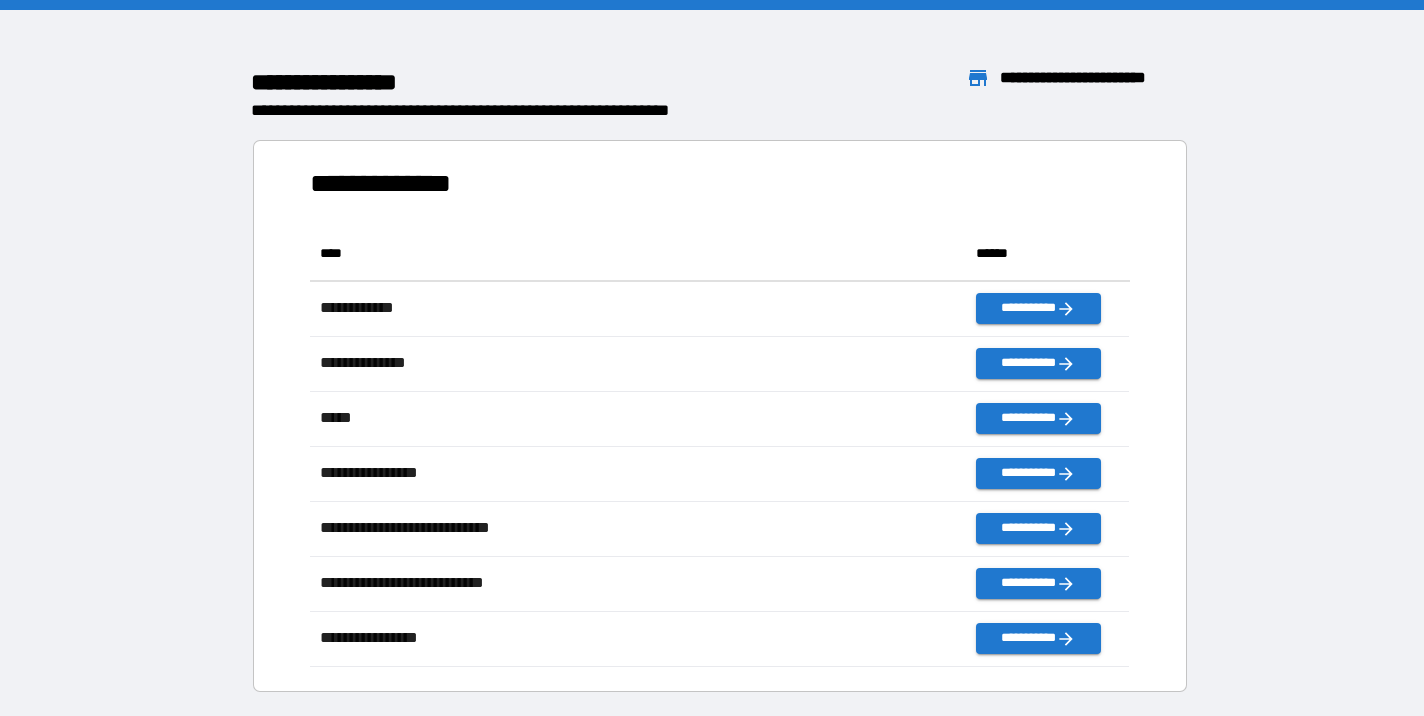 scroll, scrollTop: 1, scrollLeft: 0, axis: vertical 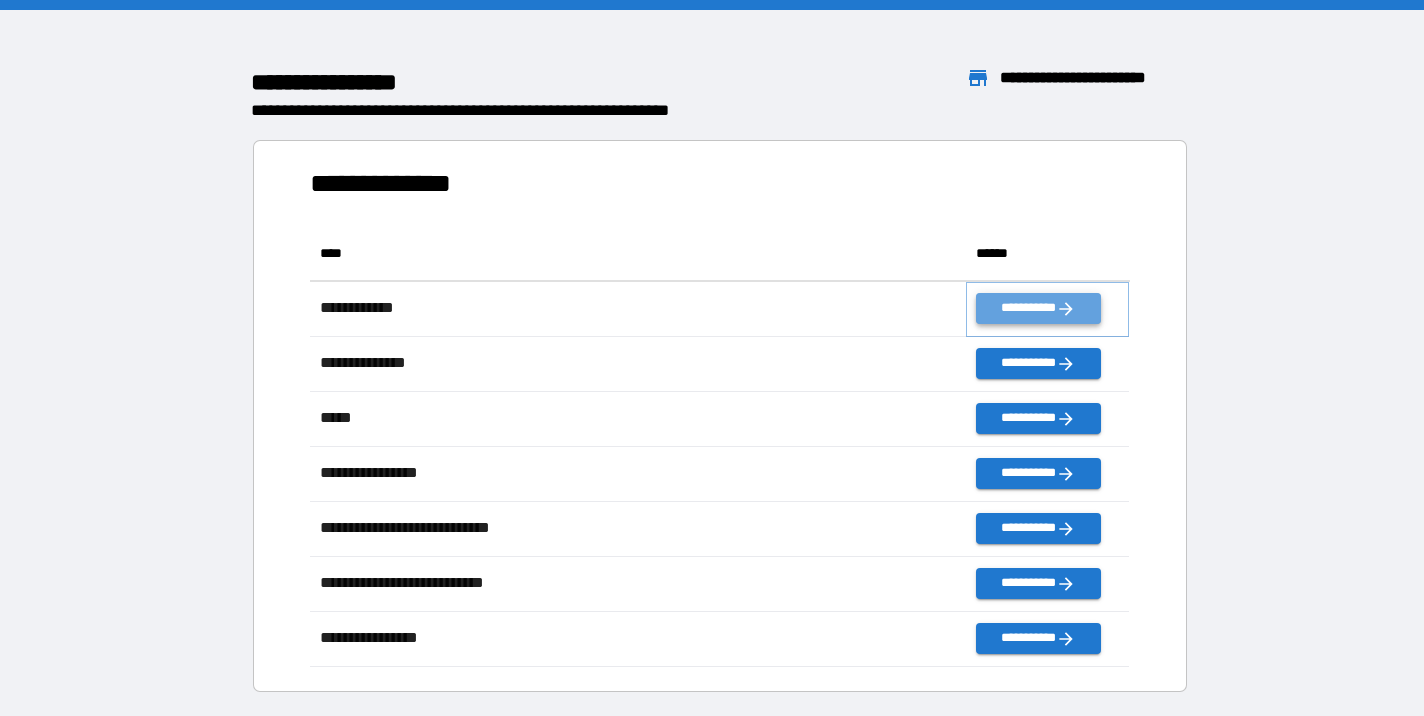 click on "**********" at bounding box center [1038, 308] 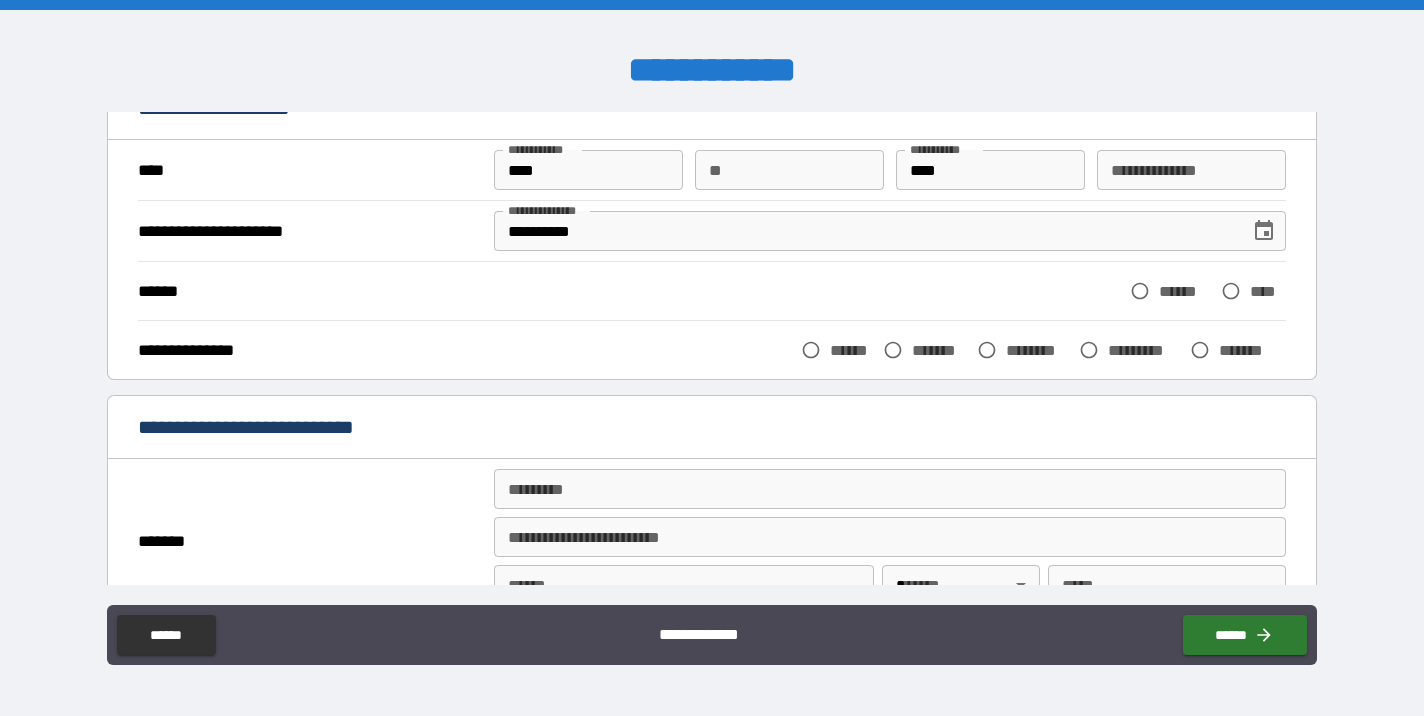 scroll, scrollTop: 115, scrollLeft: 0, axis: vertical 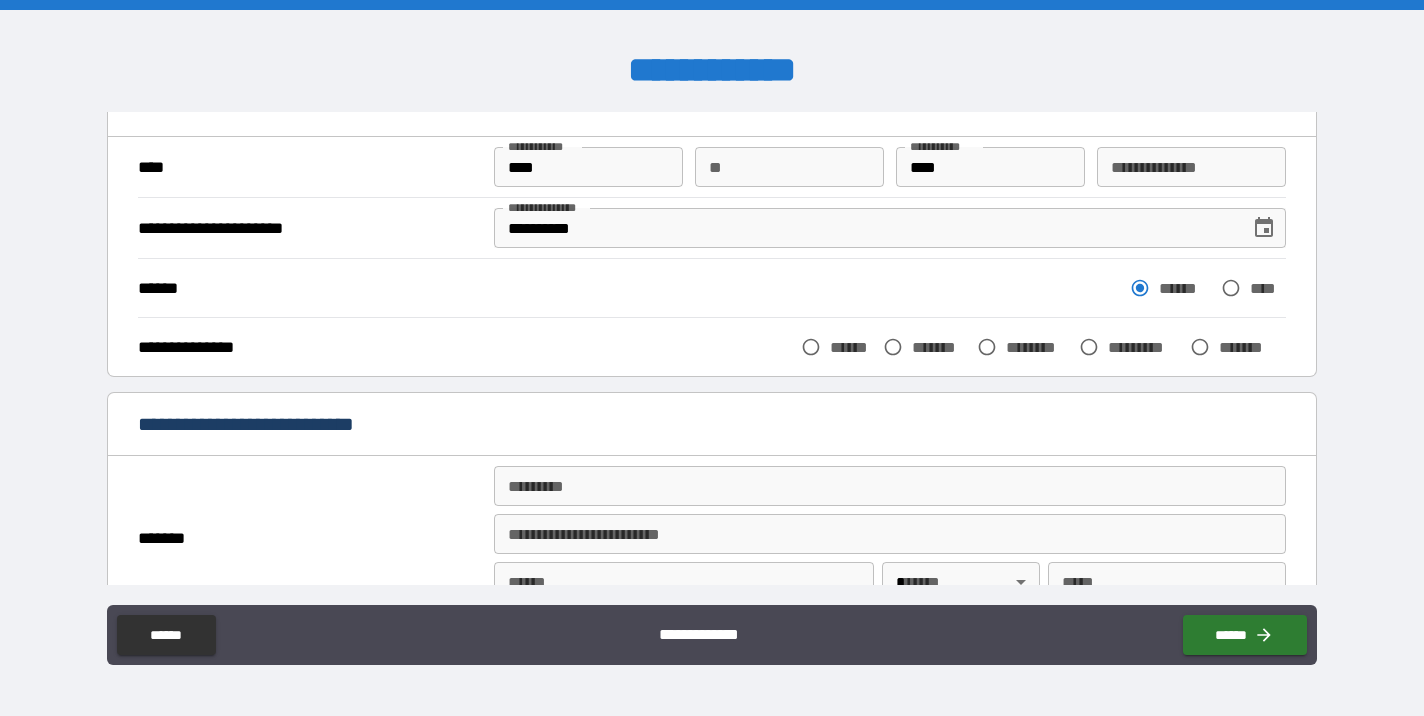 click on "******" at bounding box center (852, 347) 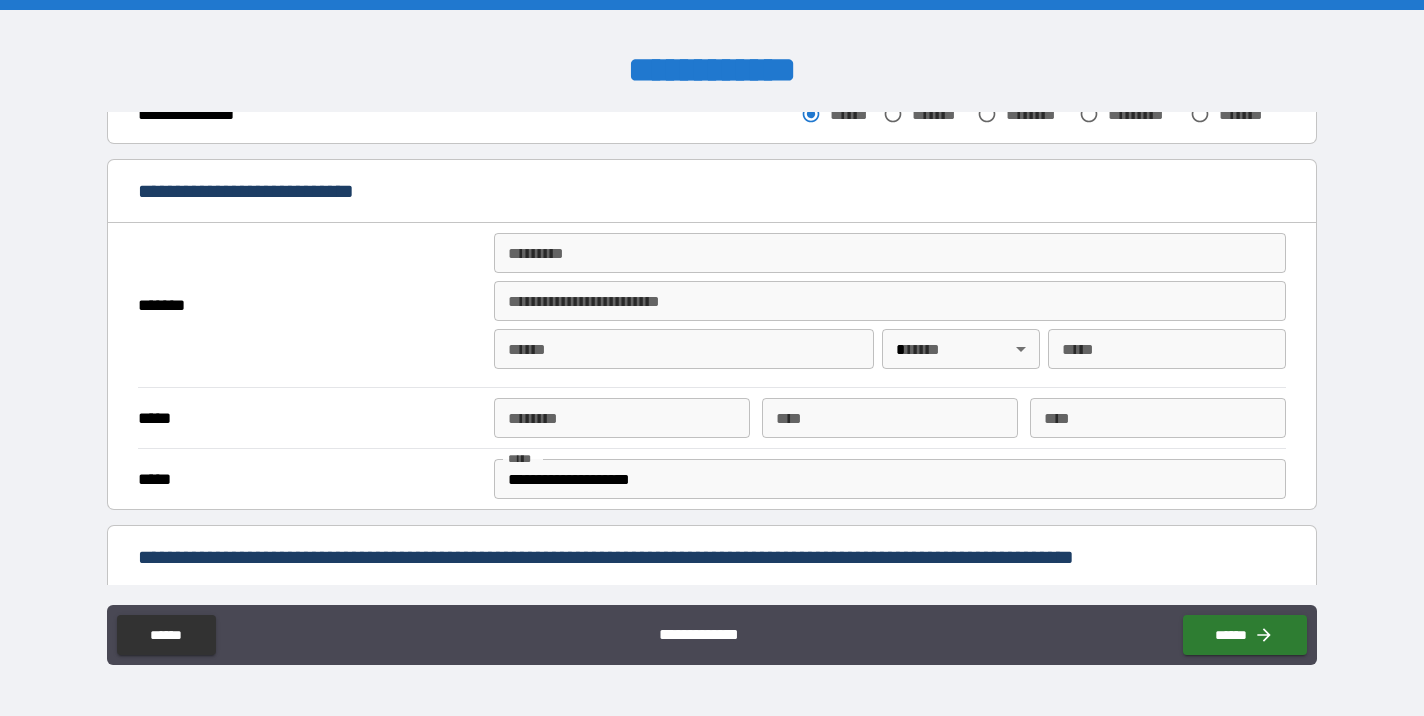 scroll, scrollTop: 352, scrollLeft: 0, axis: vertical 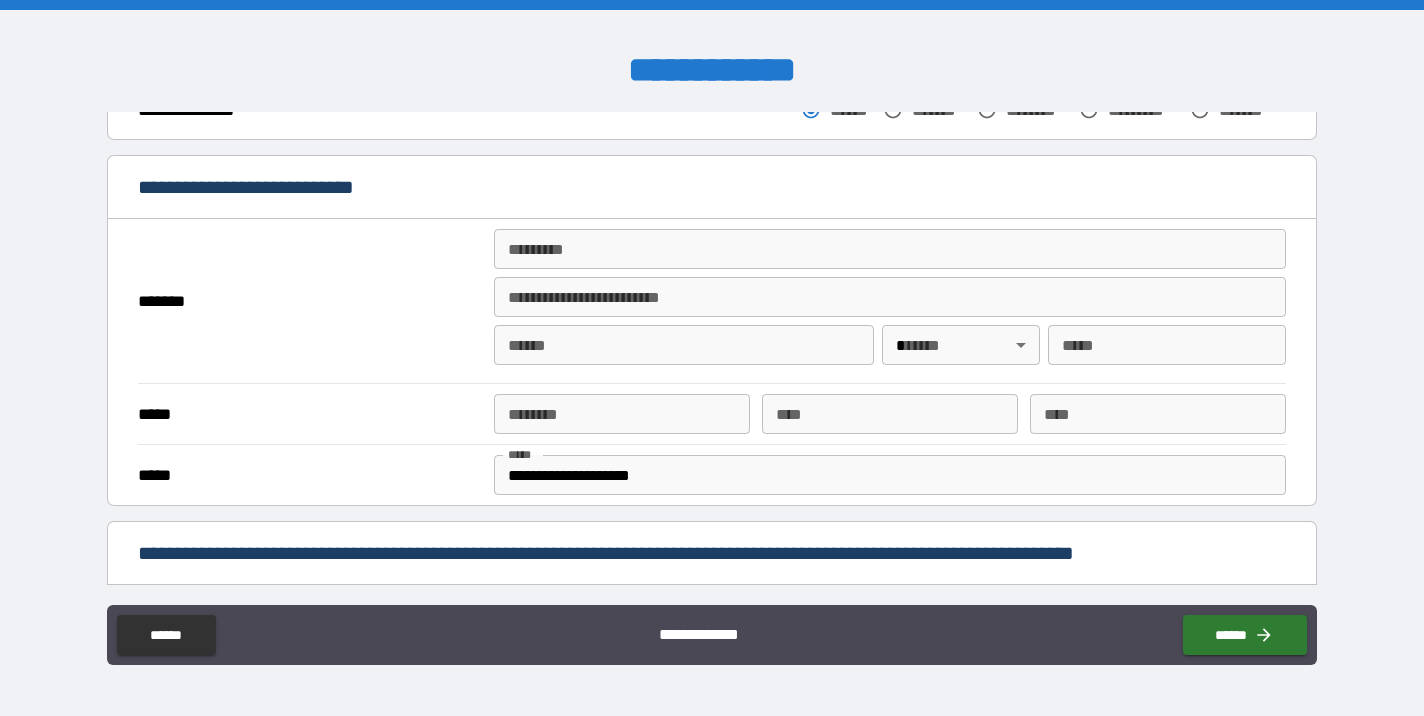 click on "*******   *" at bounding box center (890, 249) 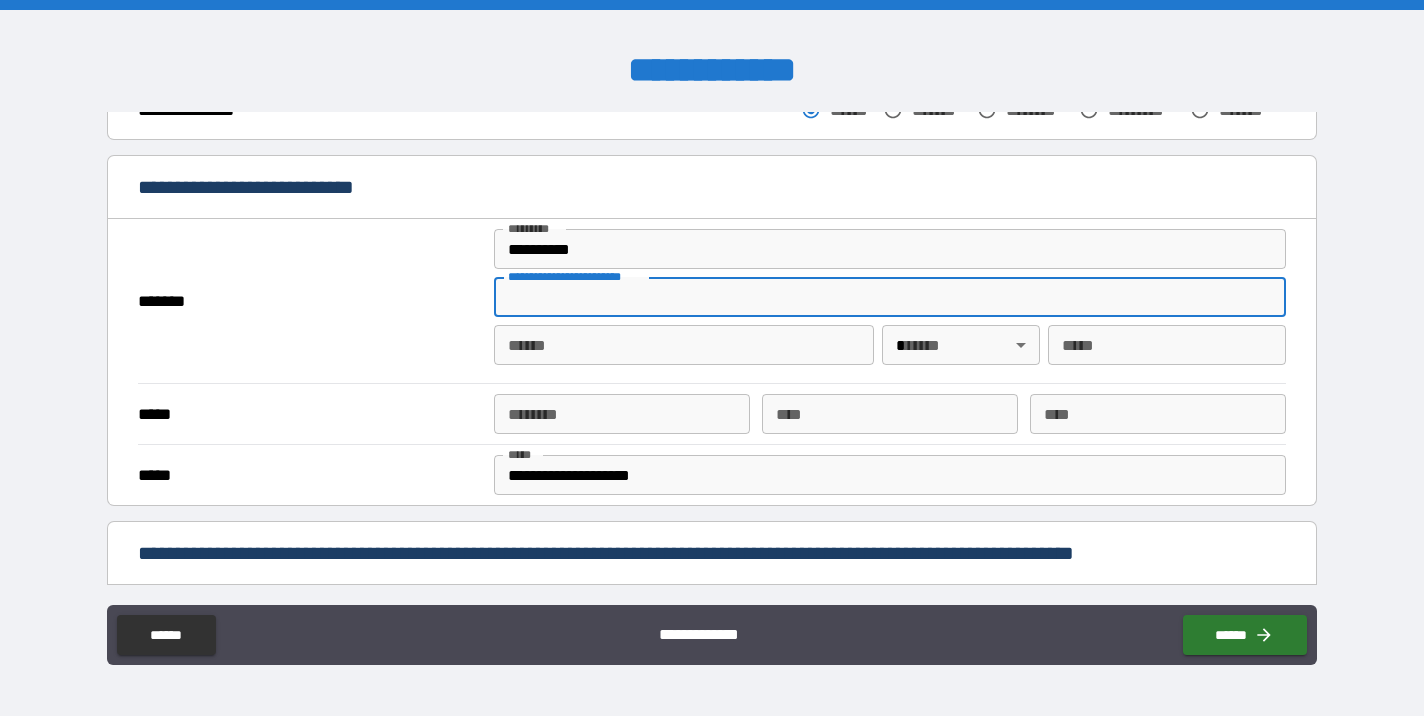 type on "**********" 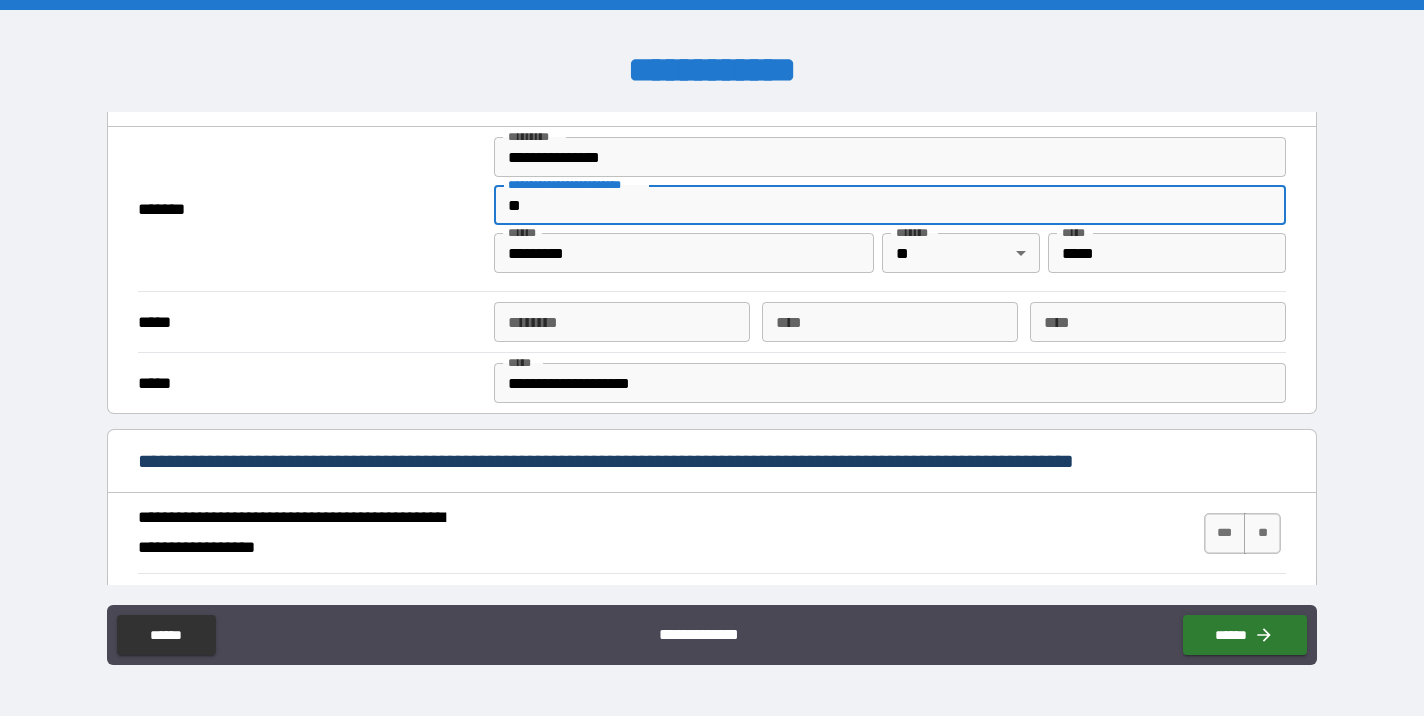 scroll, scrollTop: 447, scrollLeft: 0, axis: vertical 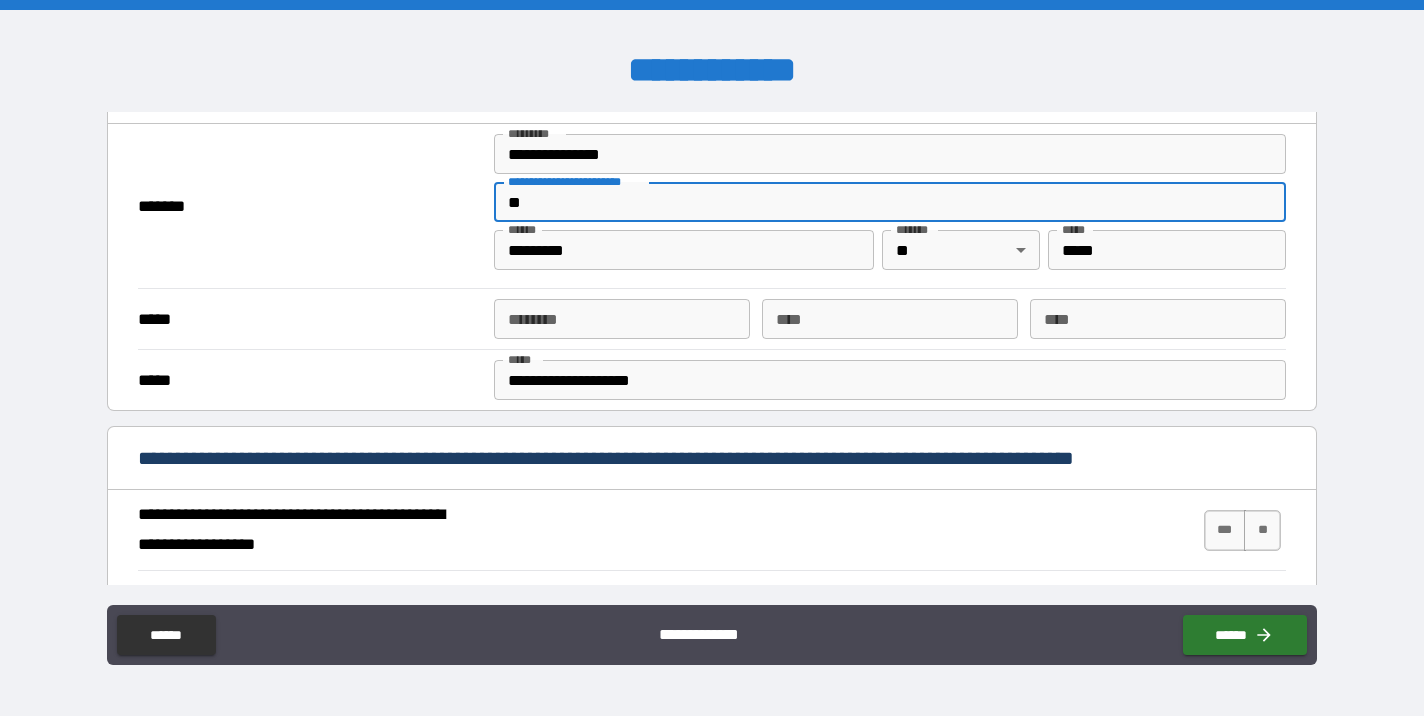 type on "**" 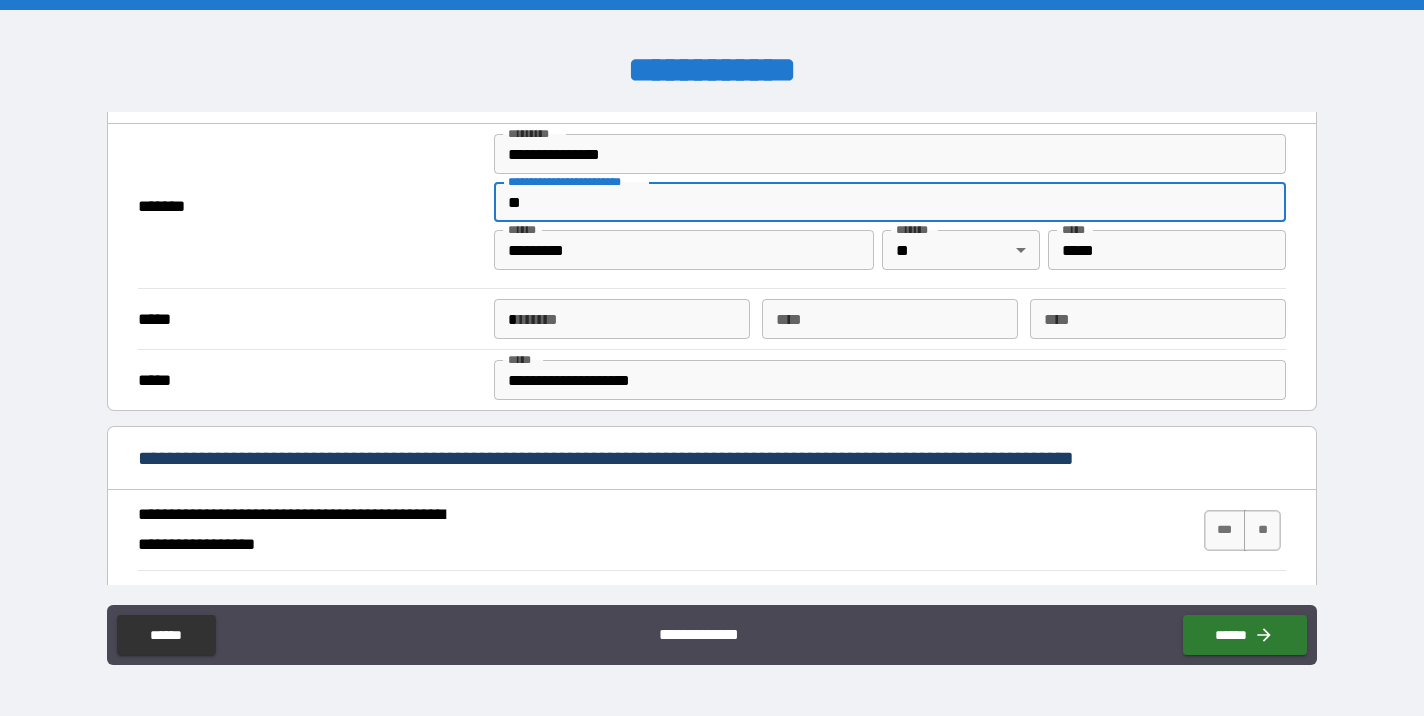 click on "*" at bounding box center (622, 319) 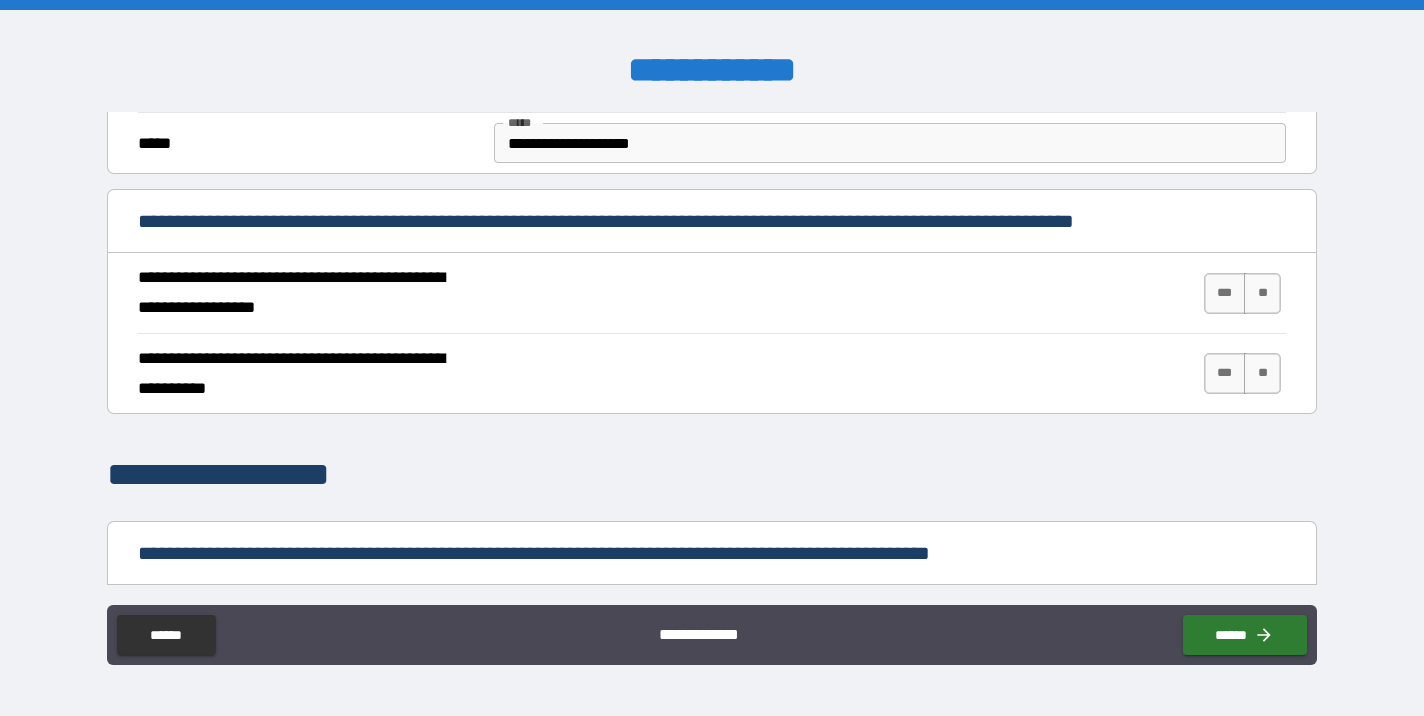 scroll, scrollTop: 689, scrollLeft: 0, axis: vertical 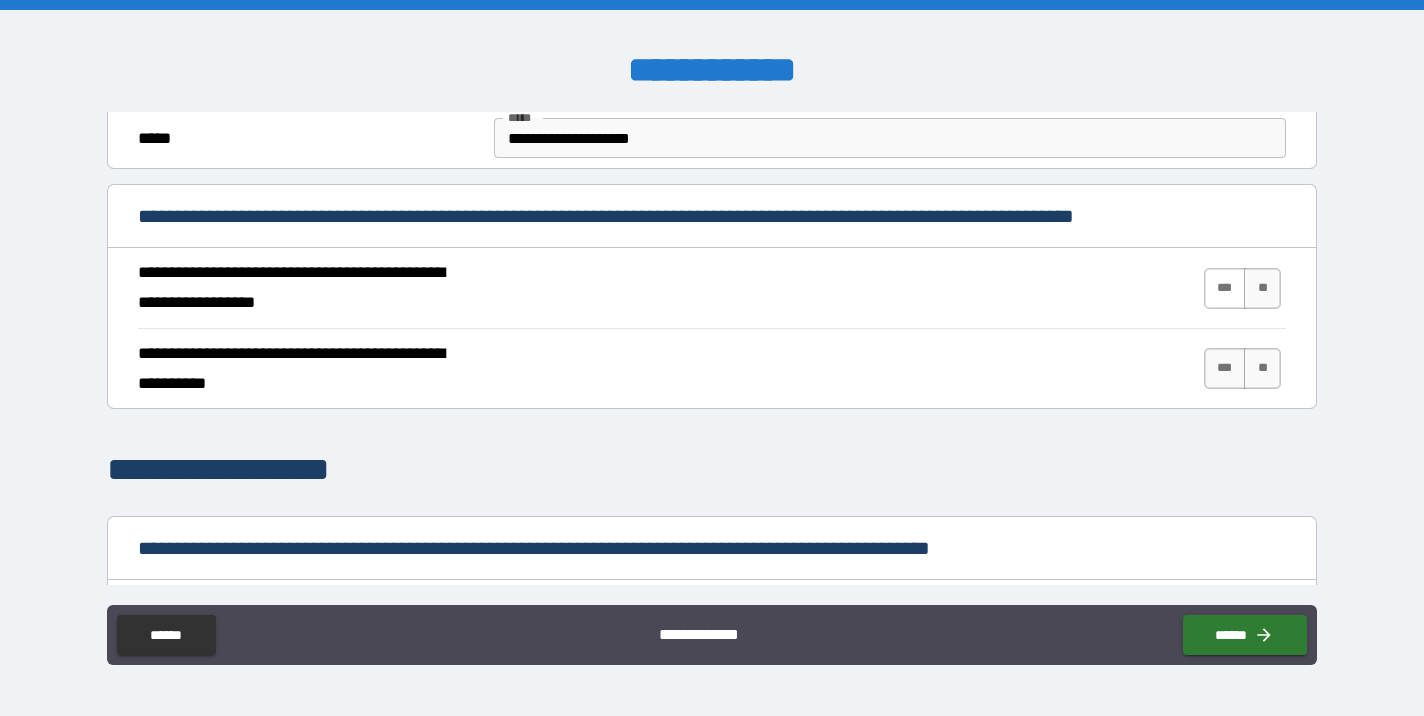 type on "**********" 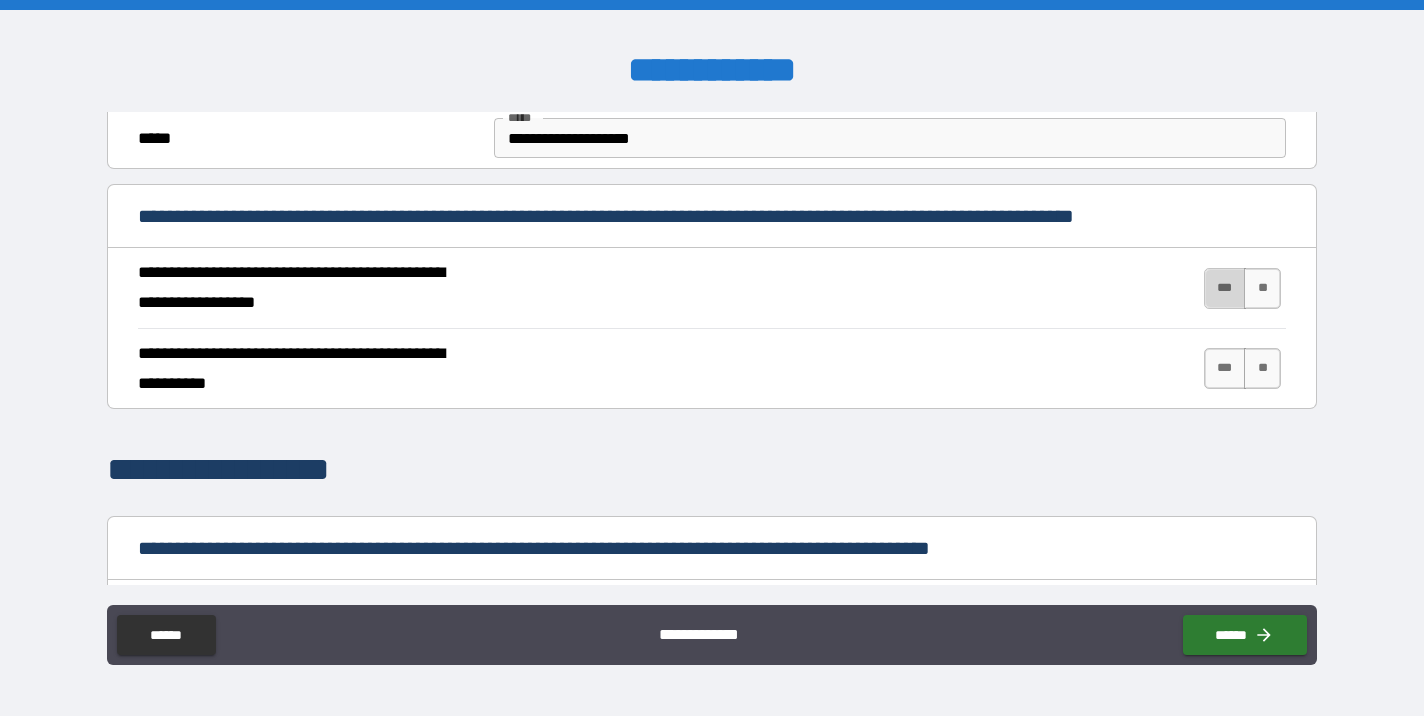 click on "***" at bounding box center (1225, 288) 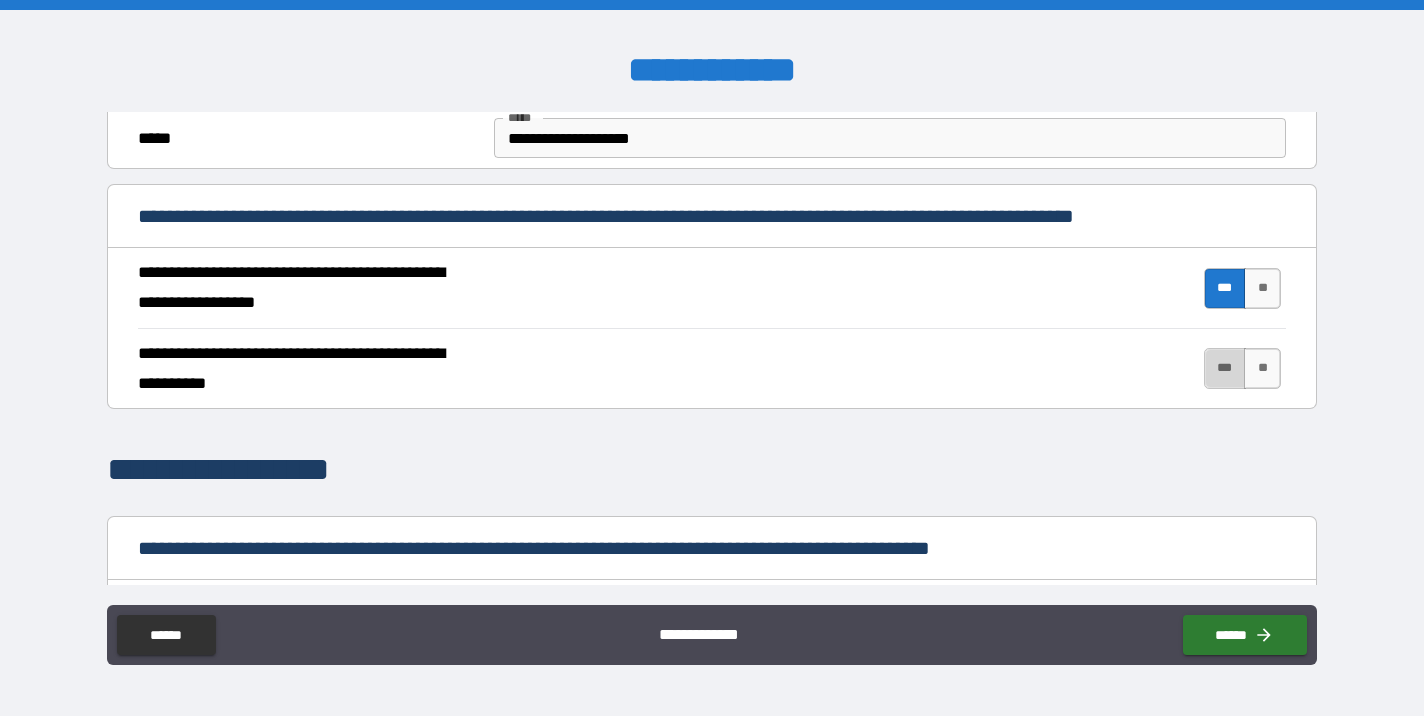 click on "***" at bounding box center [1225, 368] 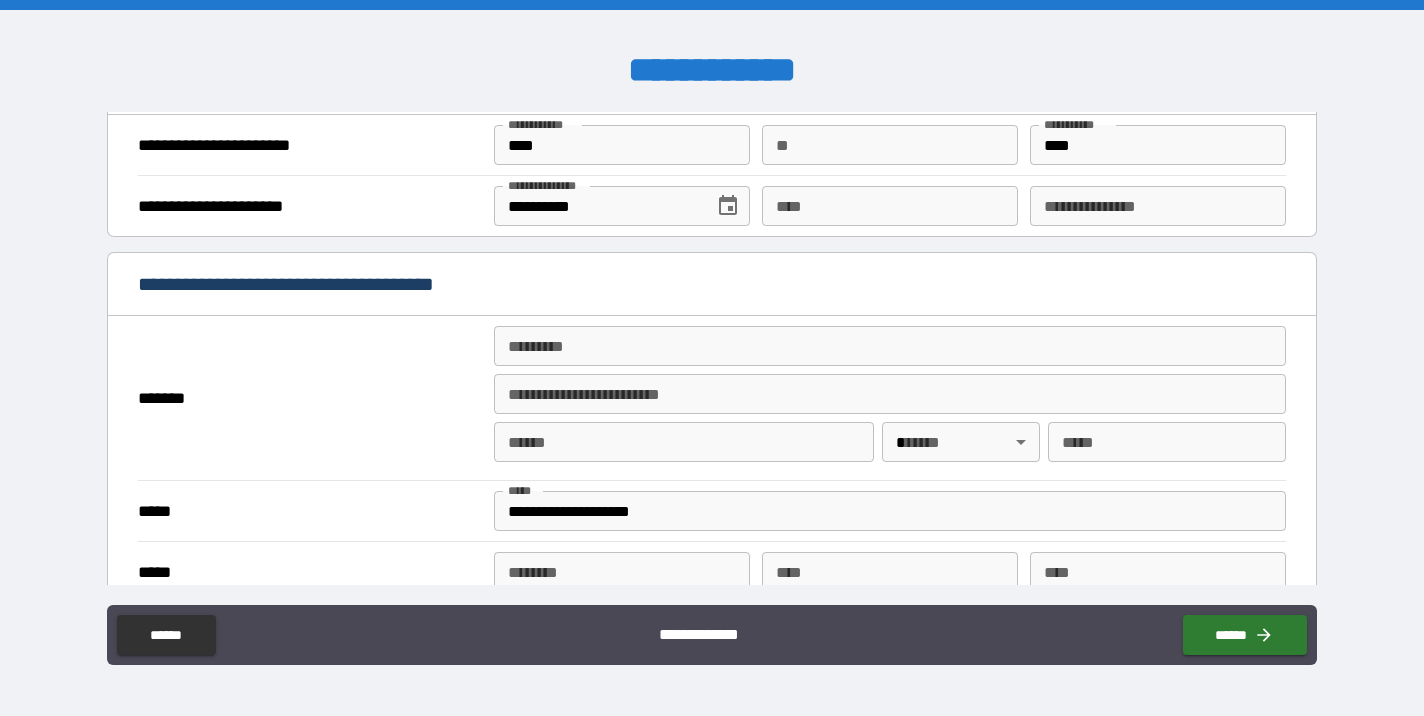 scroll, scrollTop: 1293, scrollLeft: 0, axis: vertical 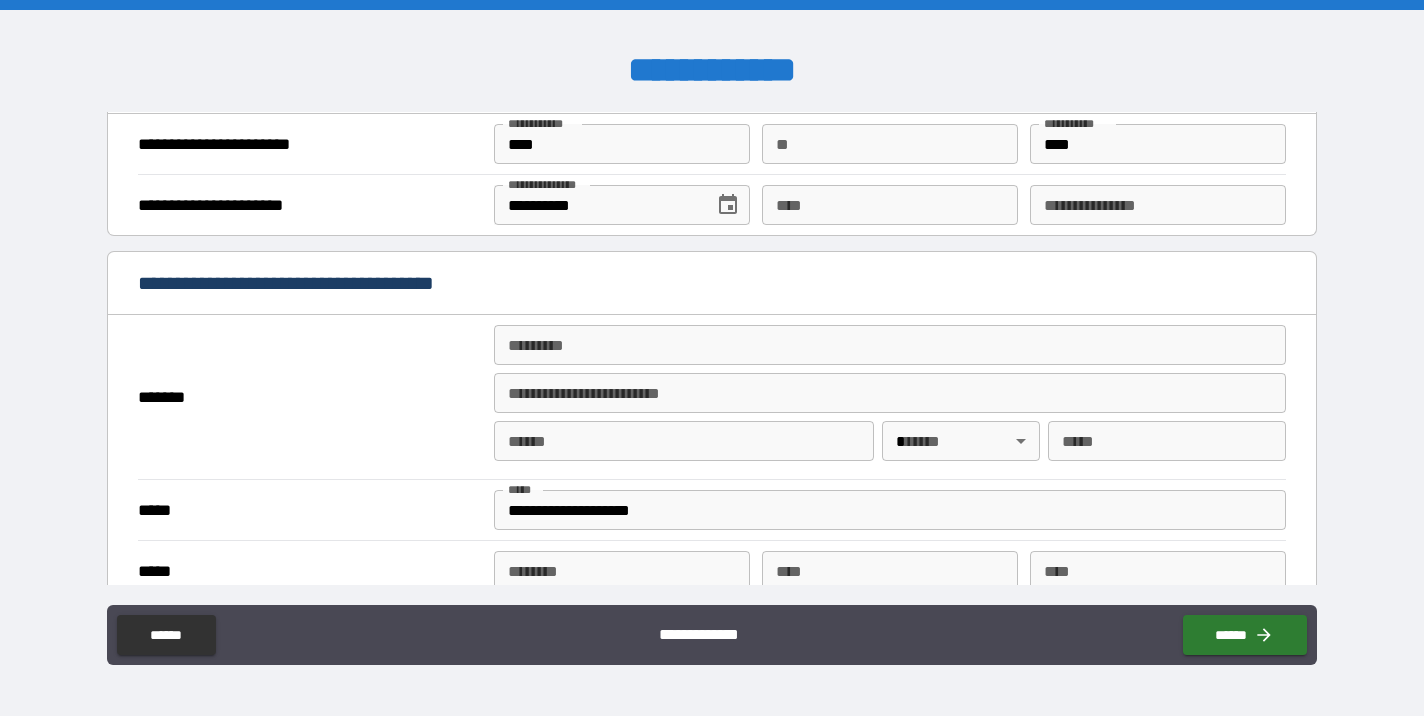 click on "*******   *" at bounding box center (890, 345) 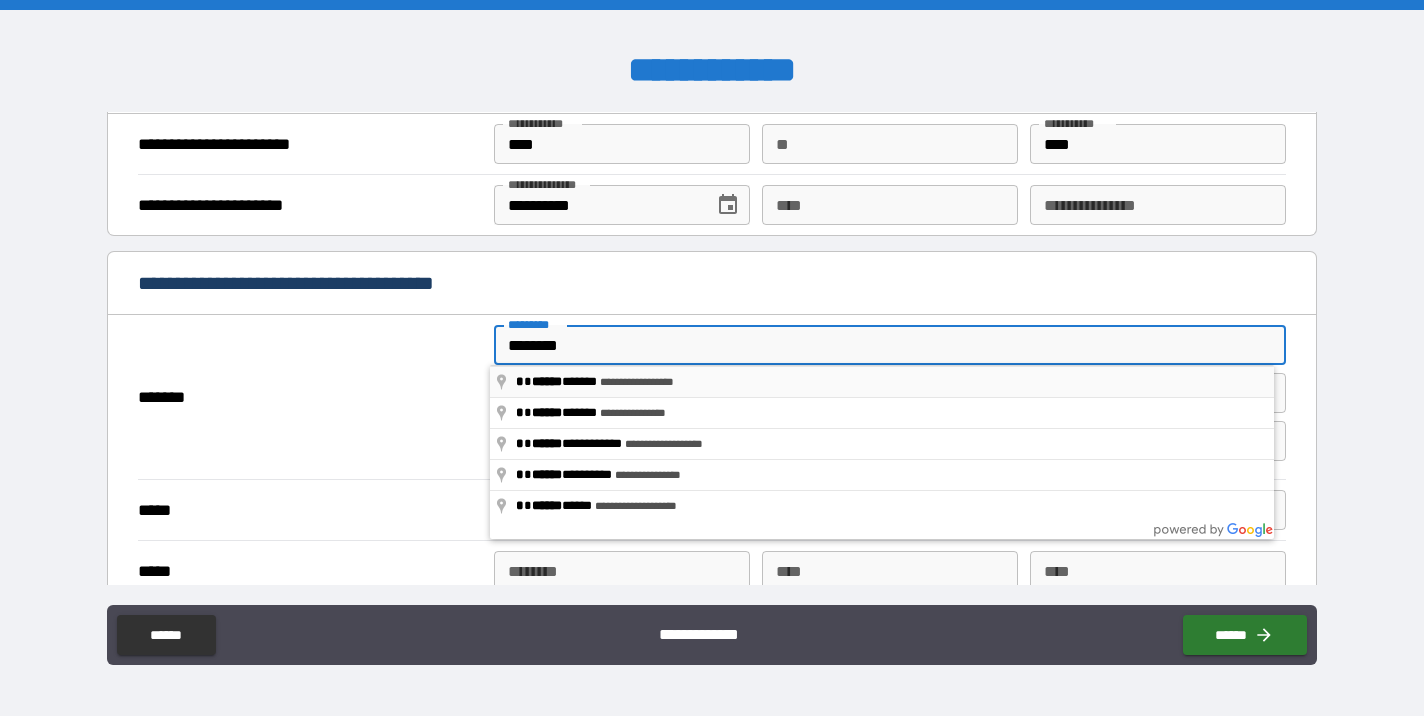 type on "**********" 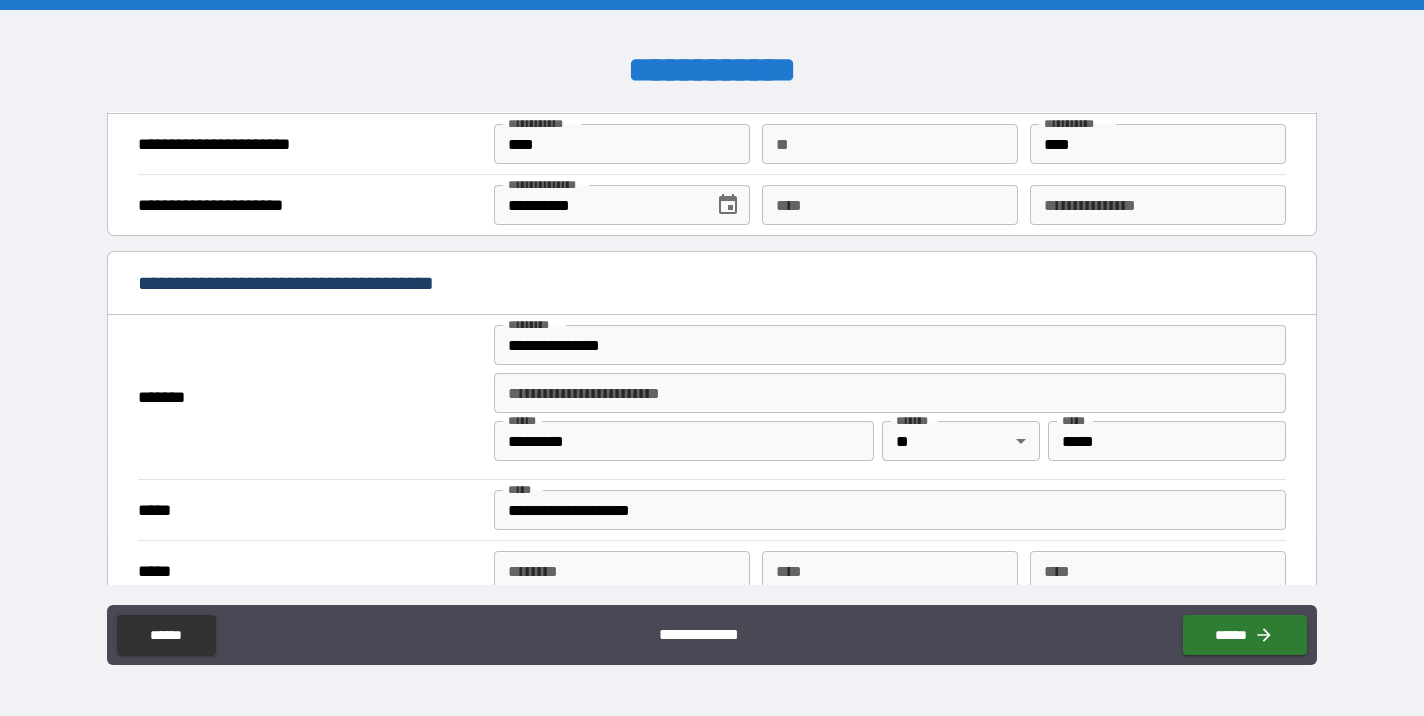 click on "**********" at bounding box center [890, 393] 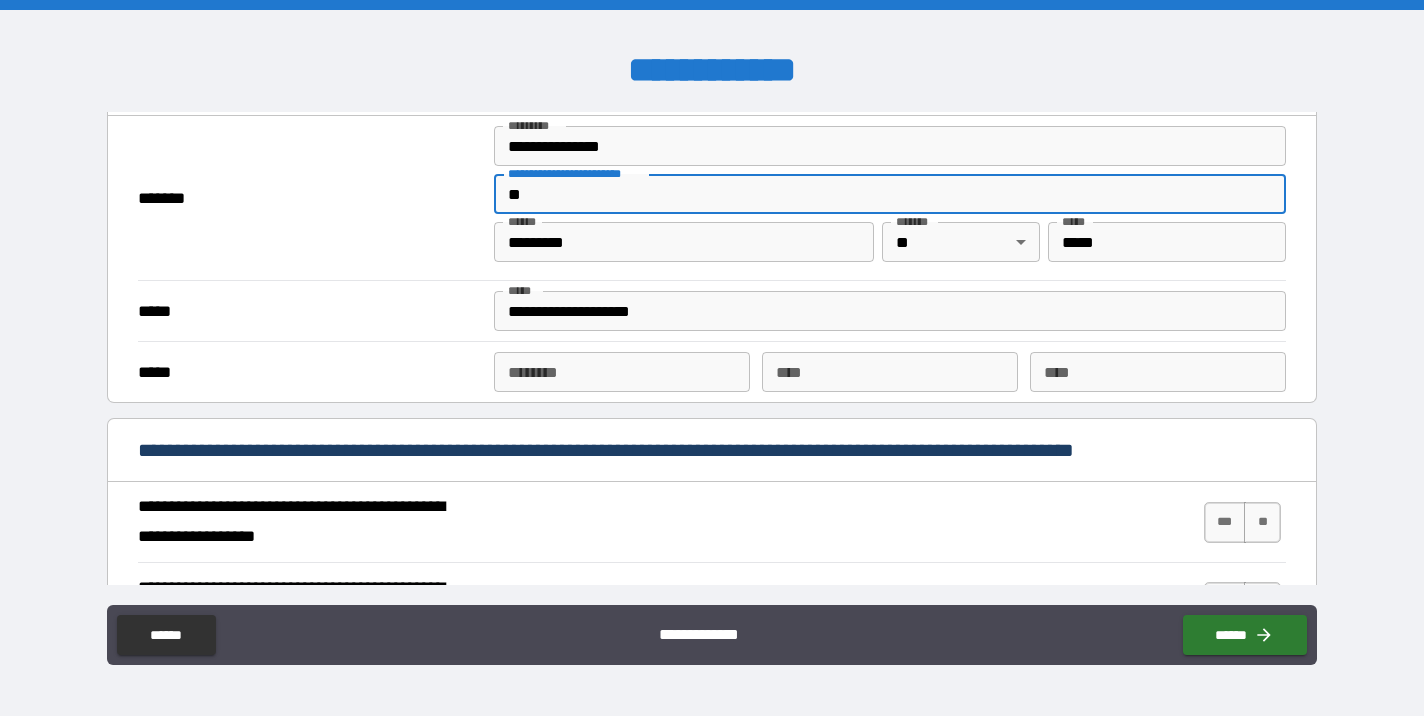 scroll, scrollTop: 1529, scrollLeft: 0, axis: vertical 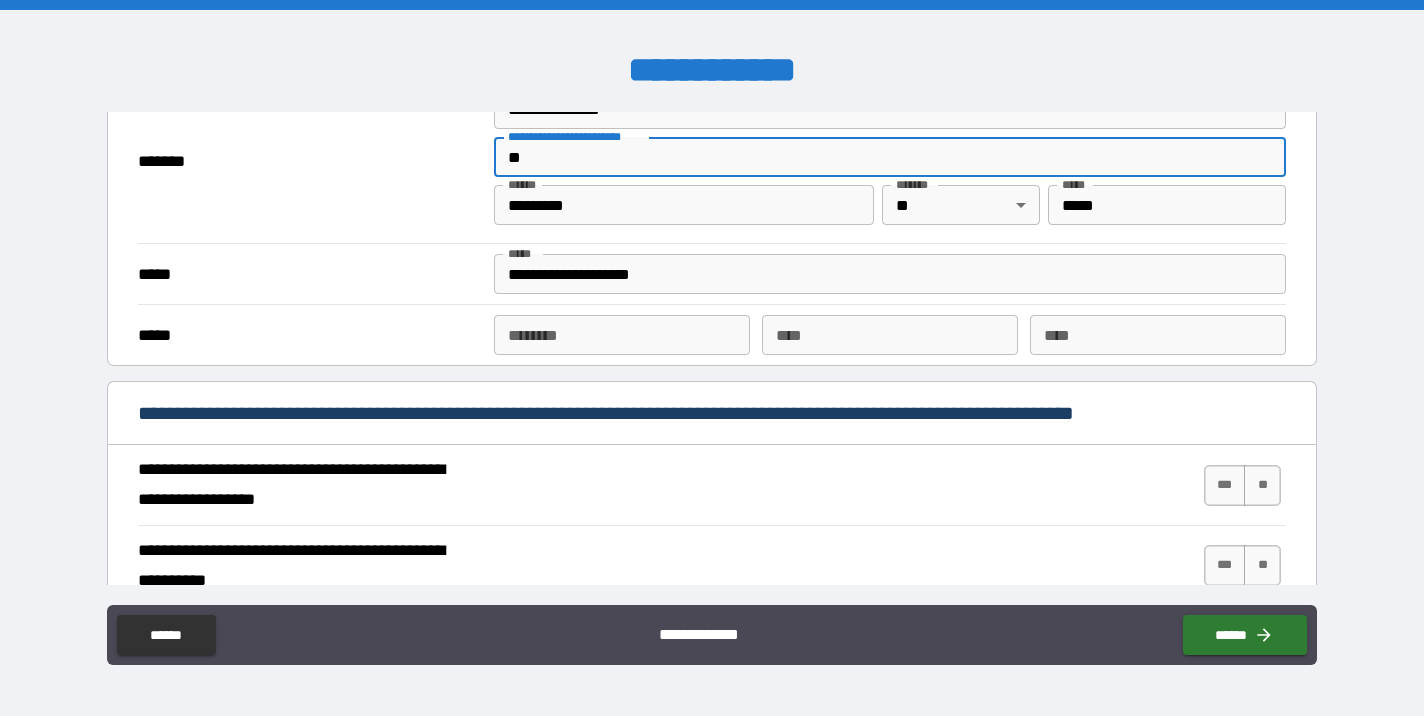 type on "**" 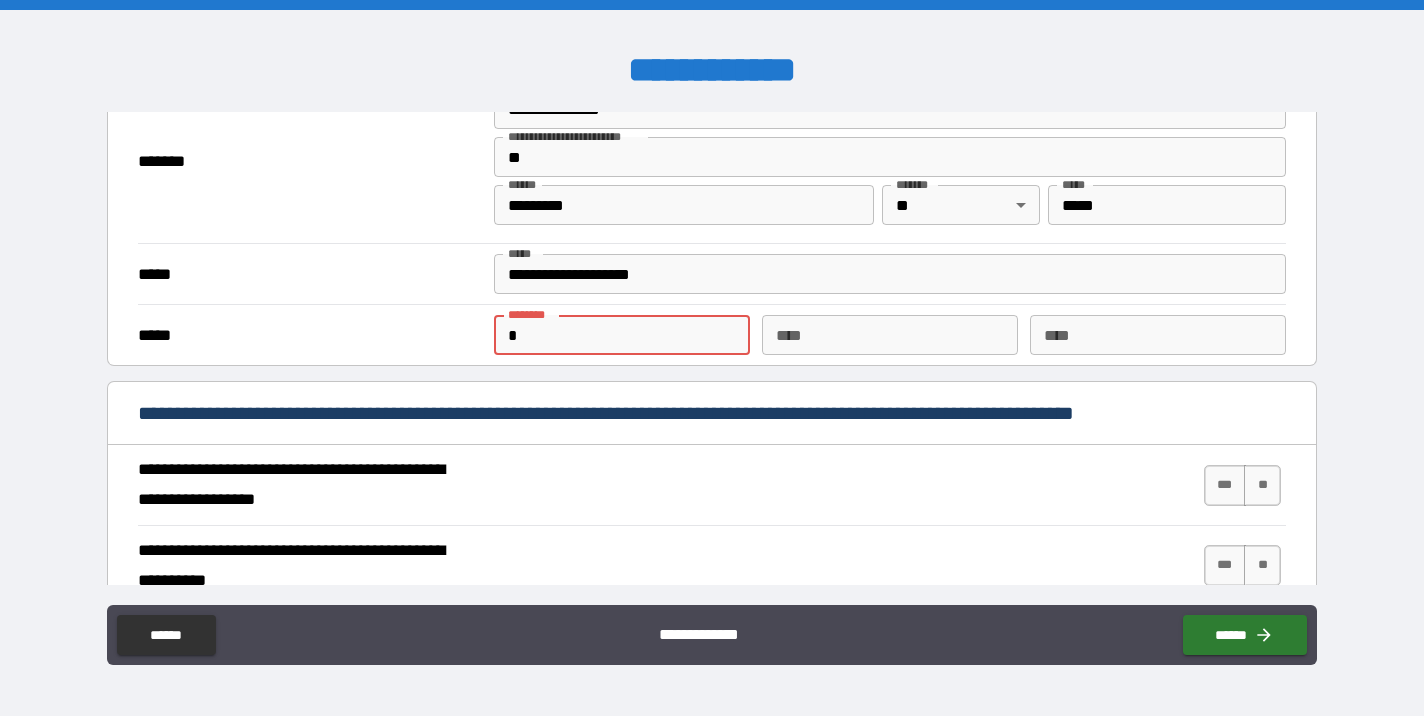 click on "*" at bounding box center (622, 335) 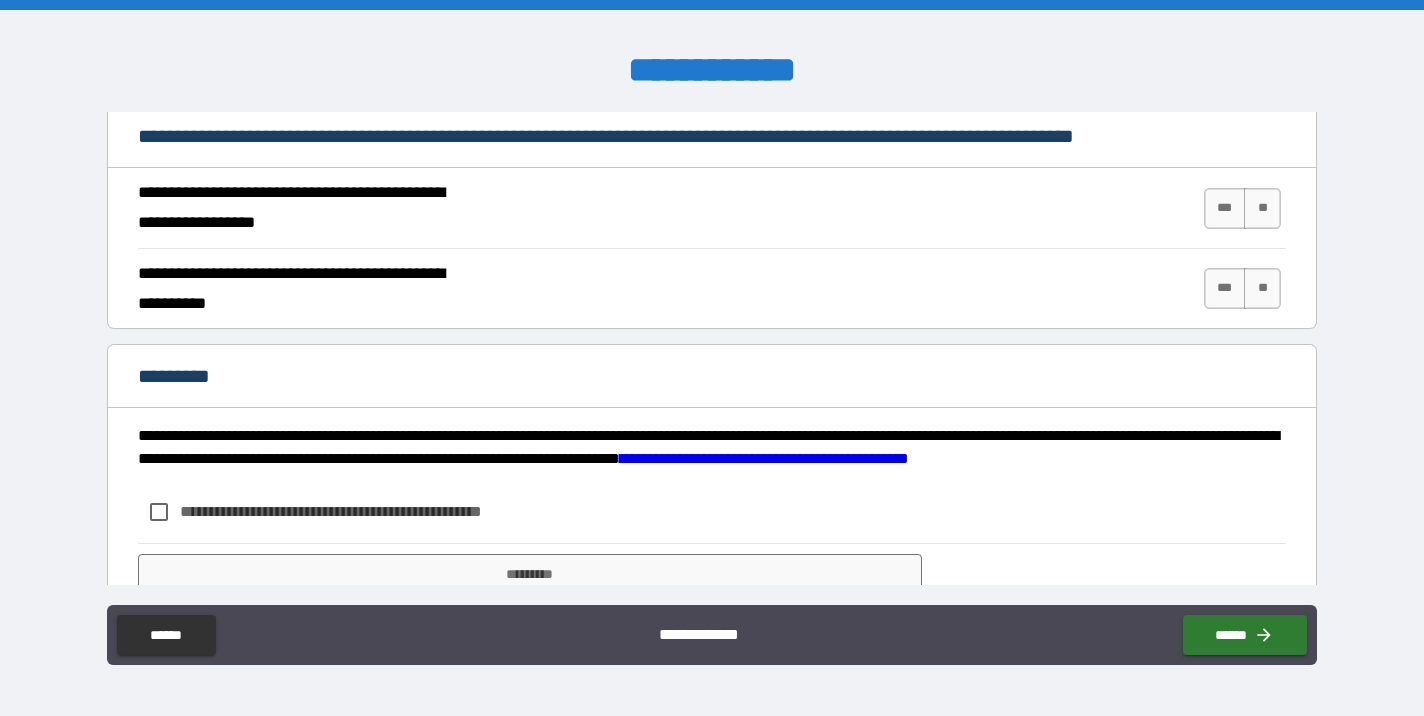 scroll, scrollTop: 1809, scrollLeft: 0, axis: vertical 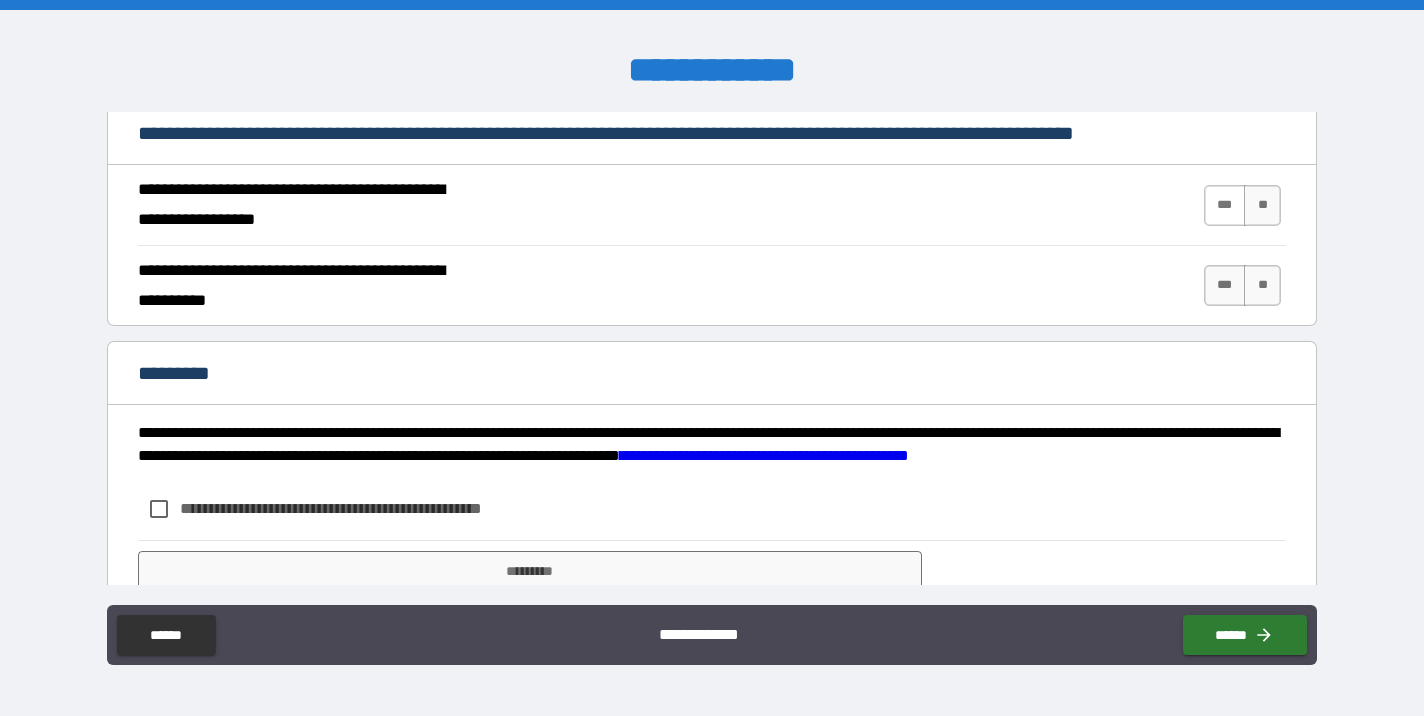 type on "**********" 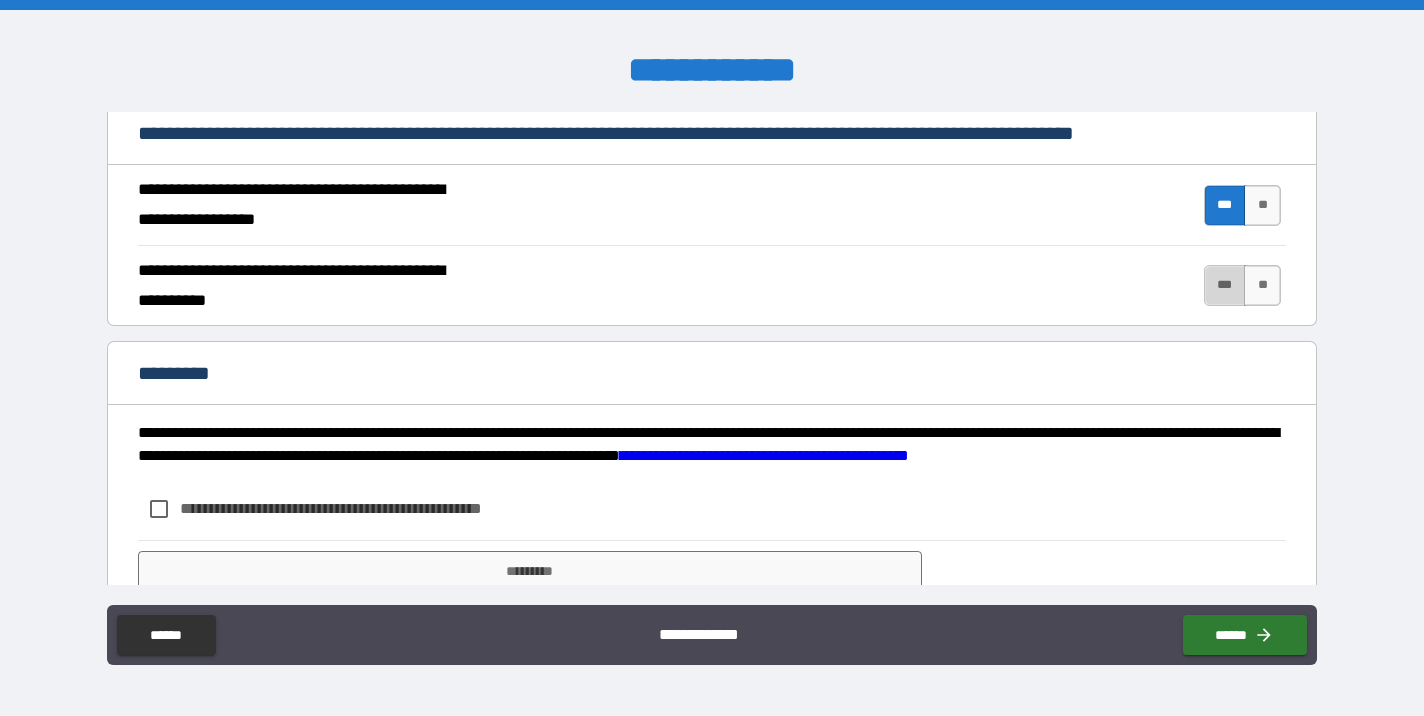 click on "***" at bounding box center [1225, 285] 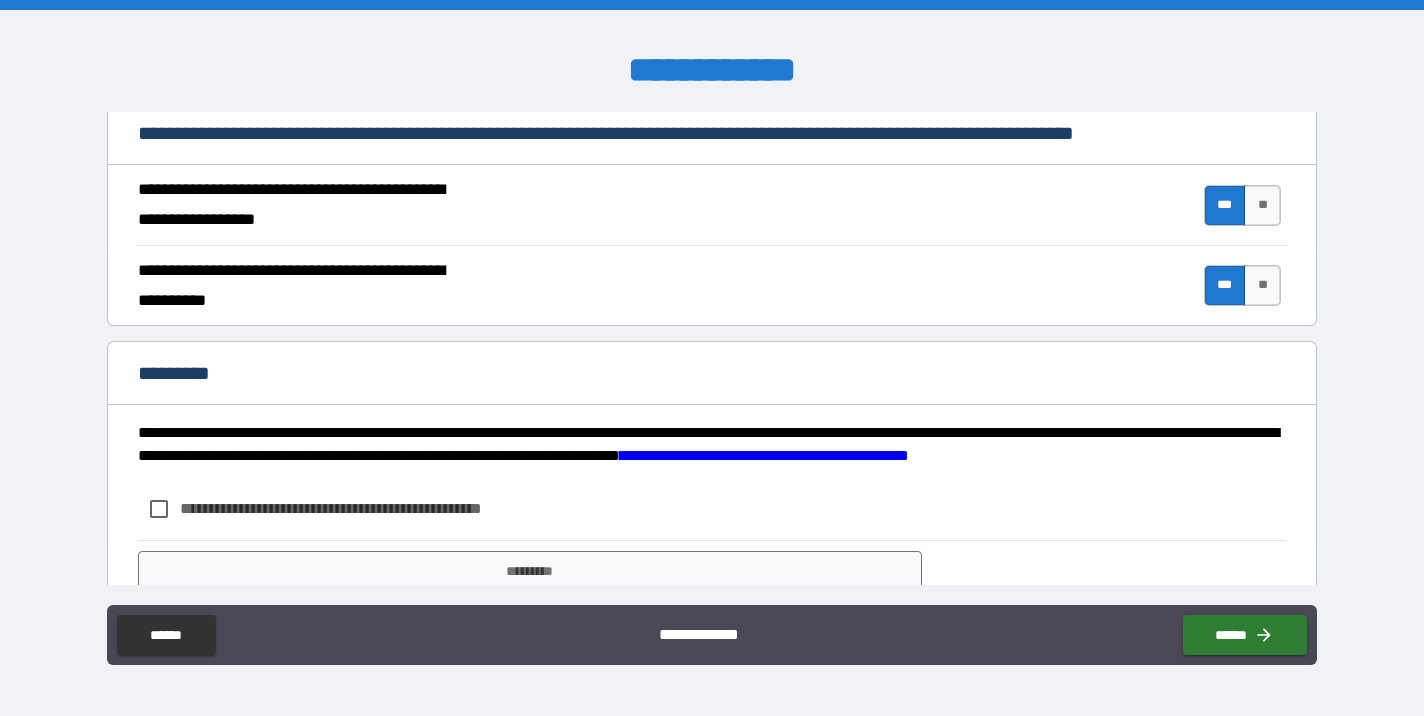 scroll, scrollTop: 1886, scrollLeft: 0, axis: vertical 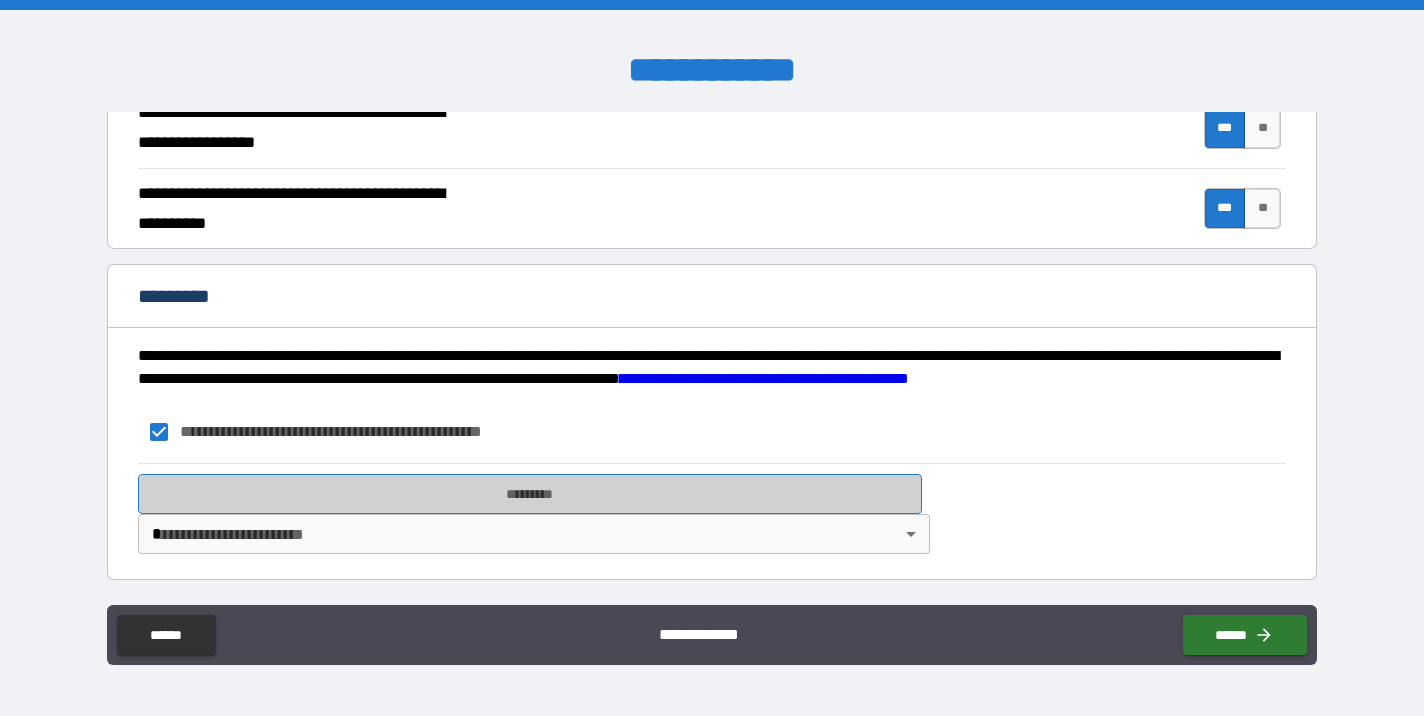 click on "*********" at bounding box center (530, 494) 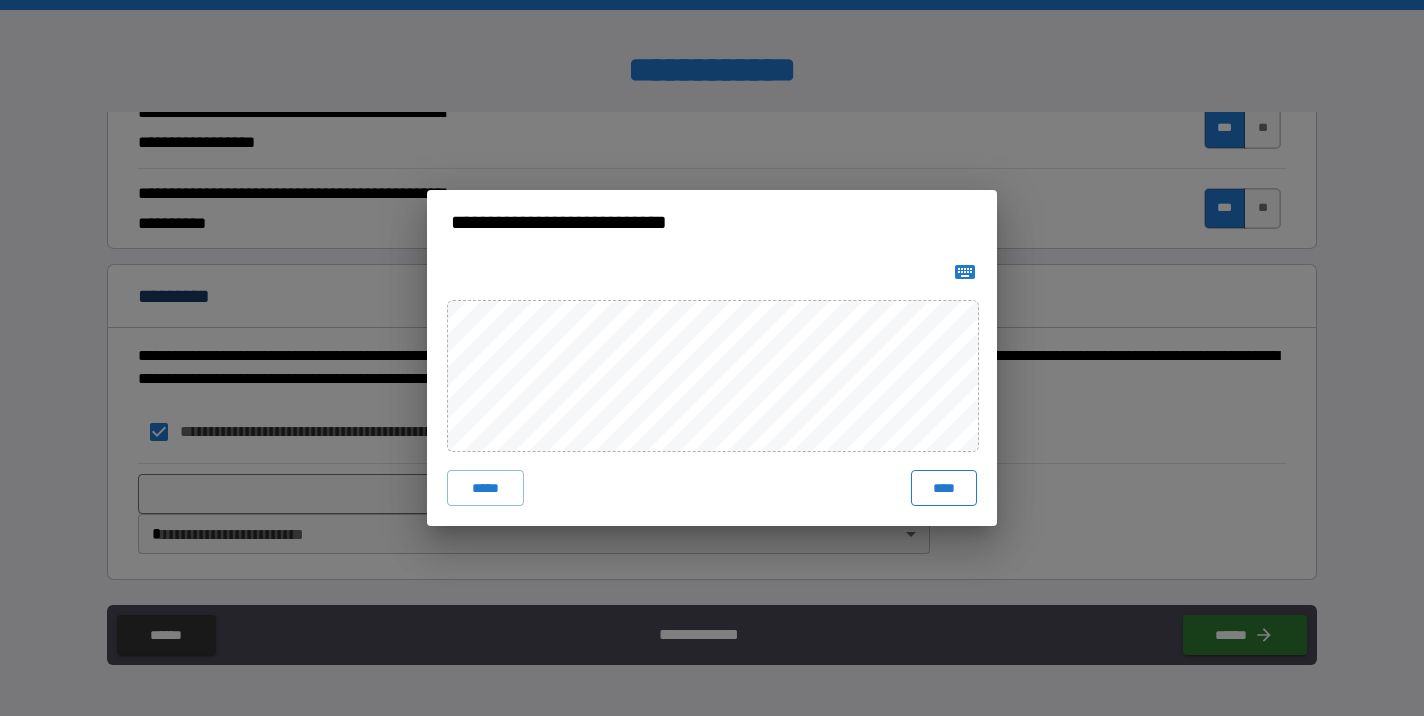 click on "****" at bounding box center (944, 488) 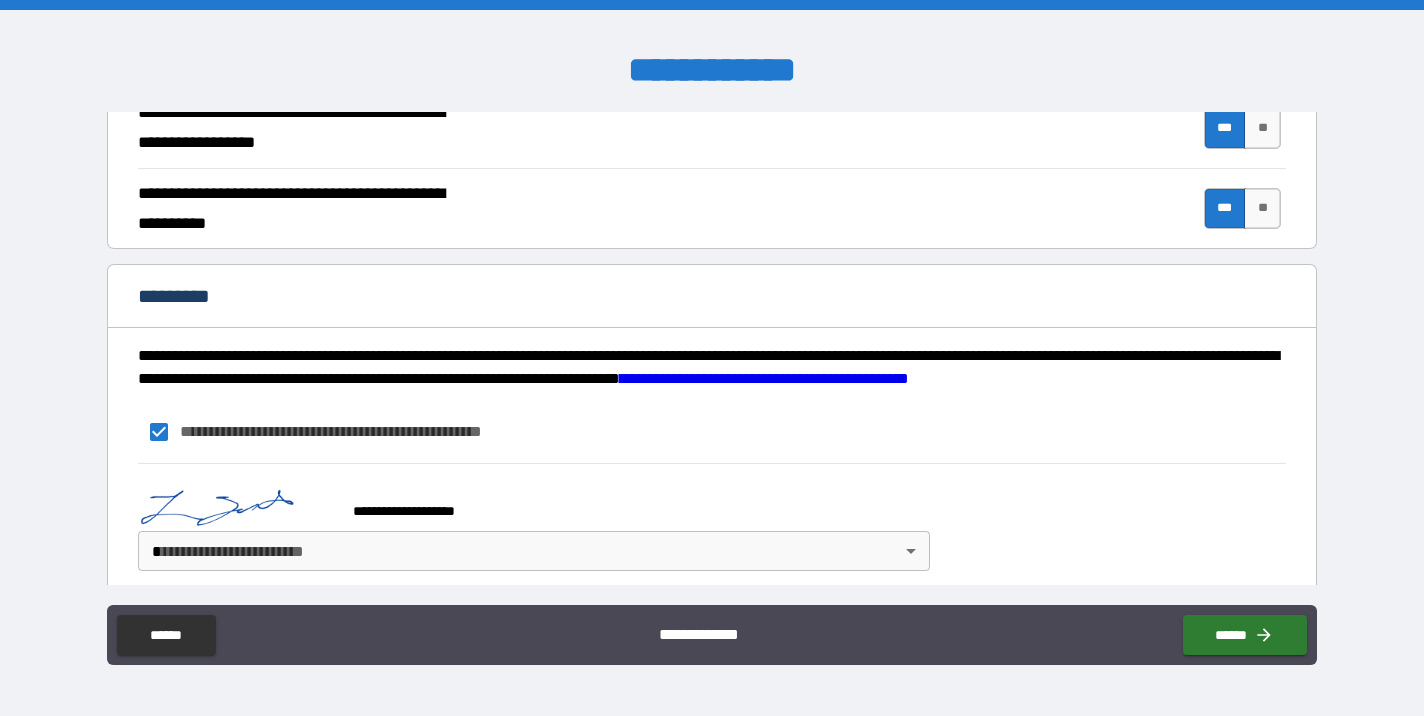 scroll, scrollTop: 1903, scrollLeft: 0, axis: vertical 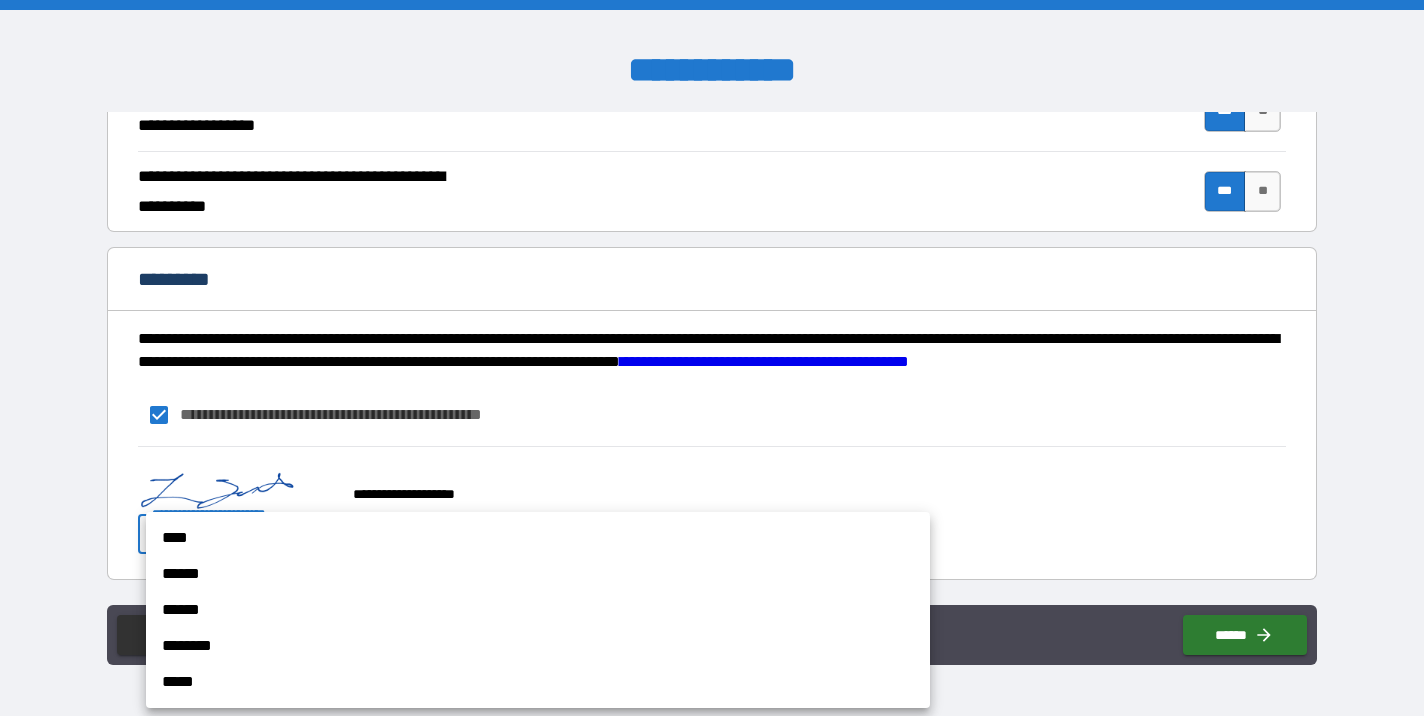 click on "**********" at bounding box center (712, 358) 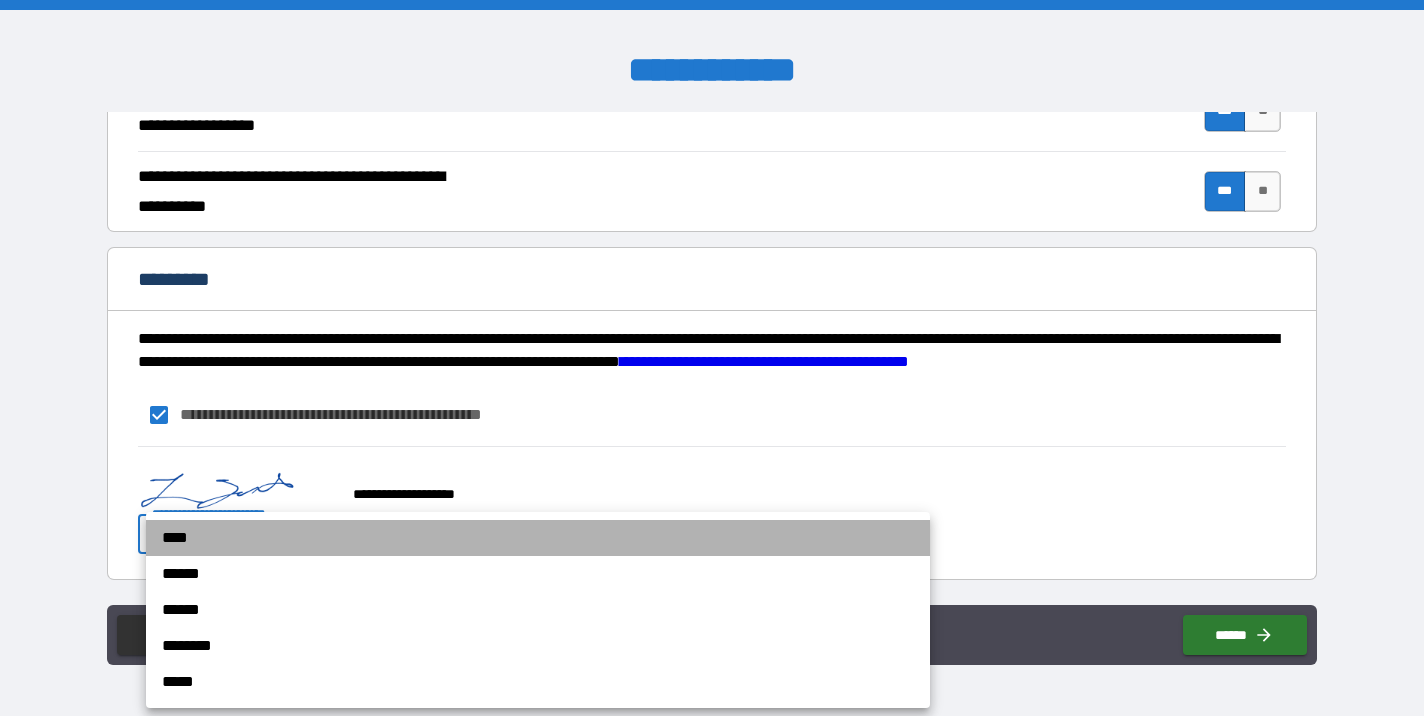 click on "****" at bounding box center [538, 538] 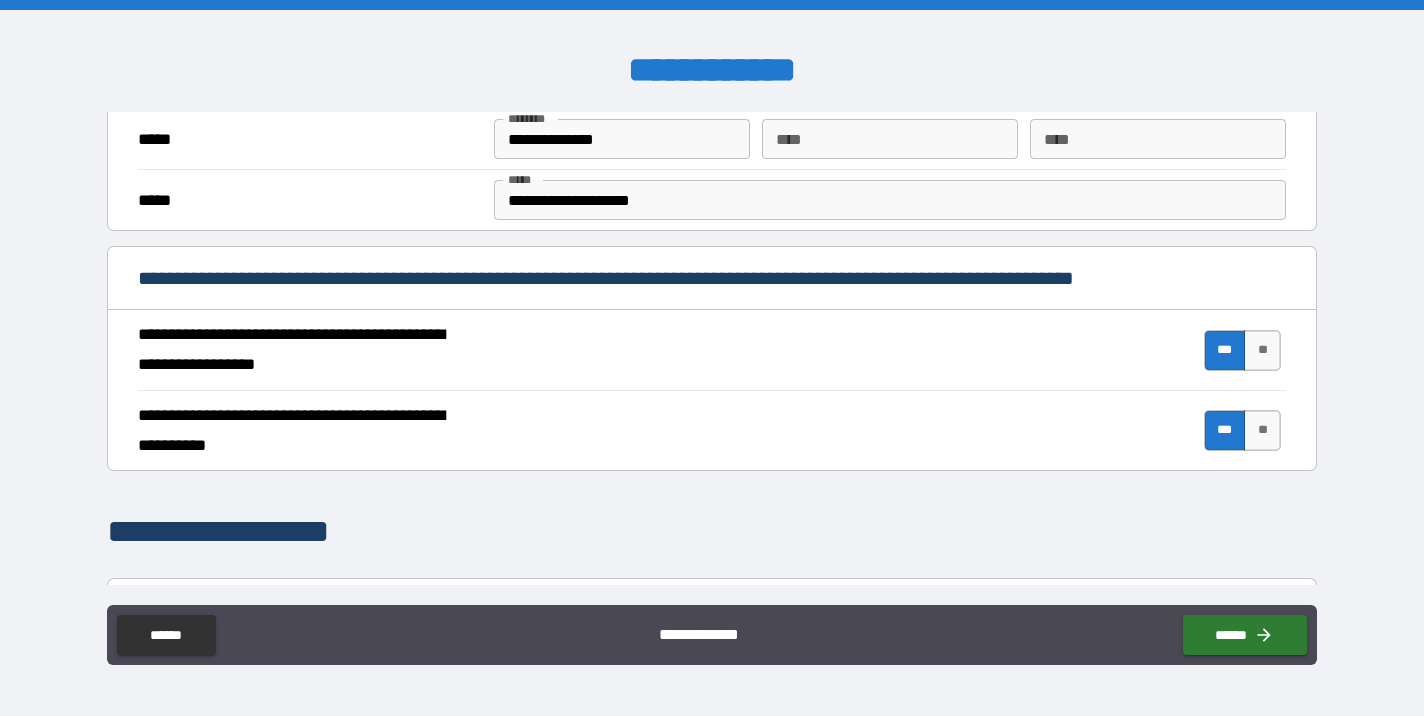 scroll, scrollTop: 1903, scrollLeft: 0, axis: vertical 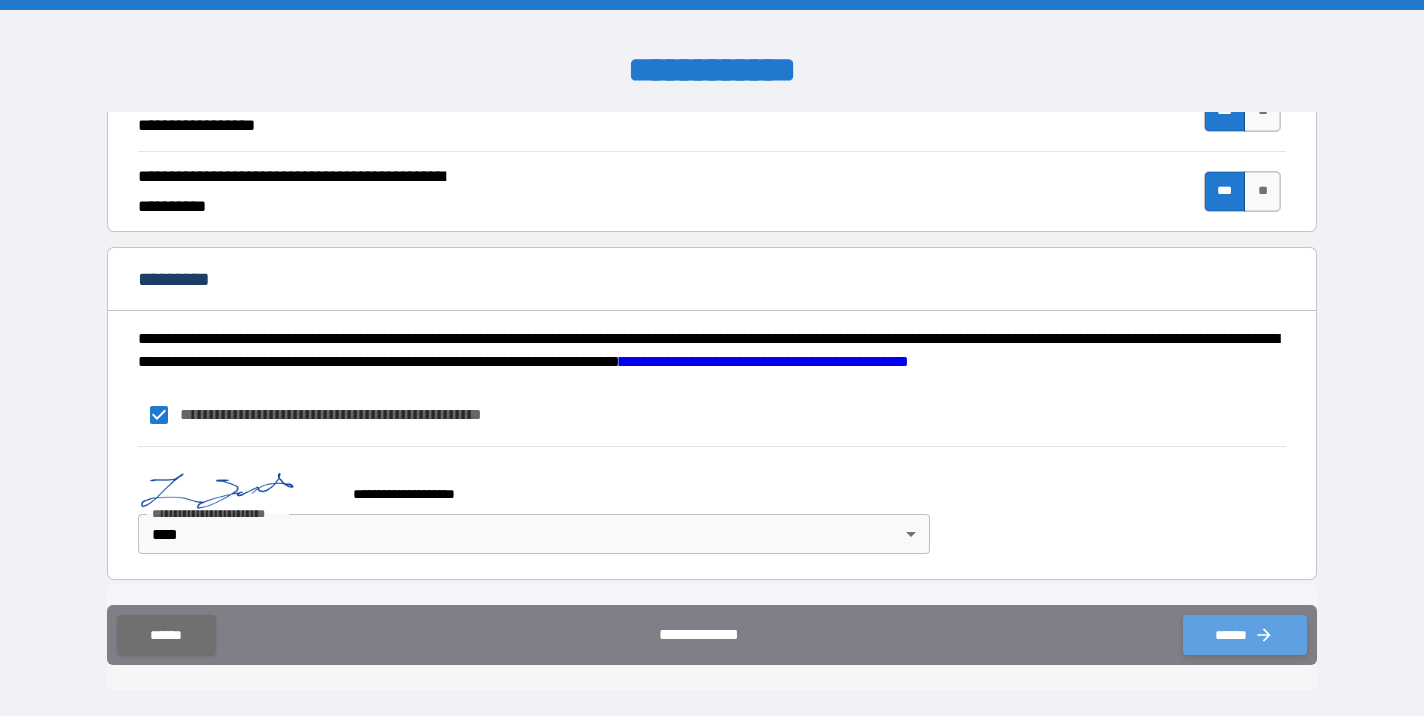 click on "******" at bounding box center (1245, 635) 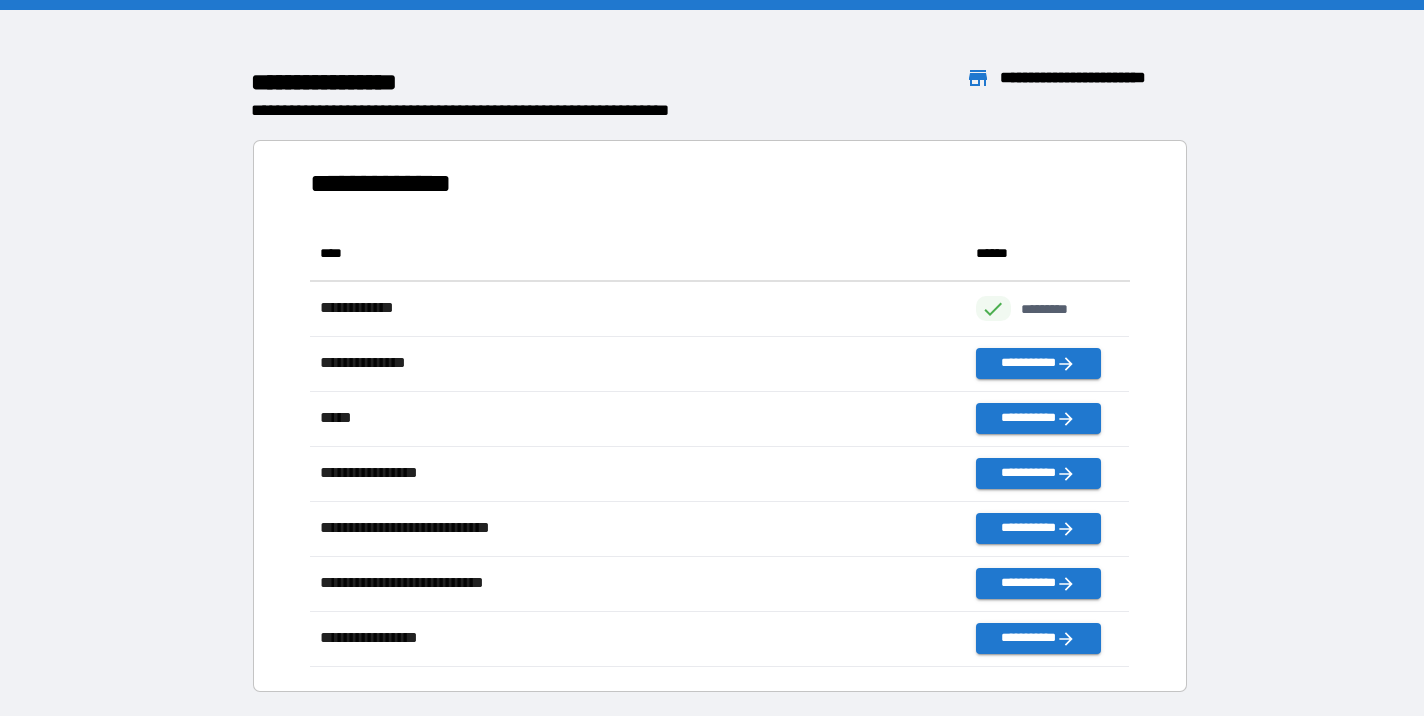 scroll, scrollTop: 1, scrollLeft: 0, axis: vertical 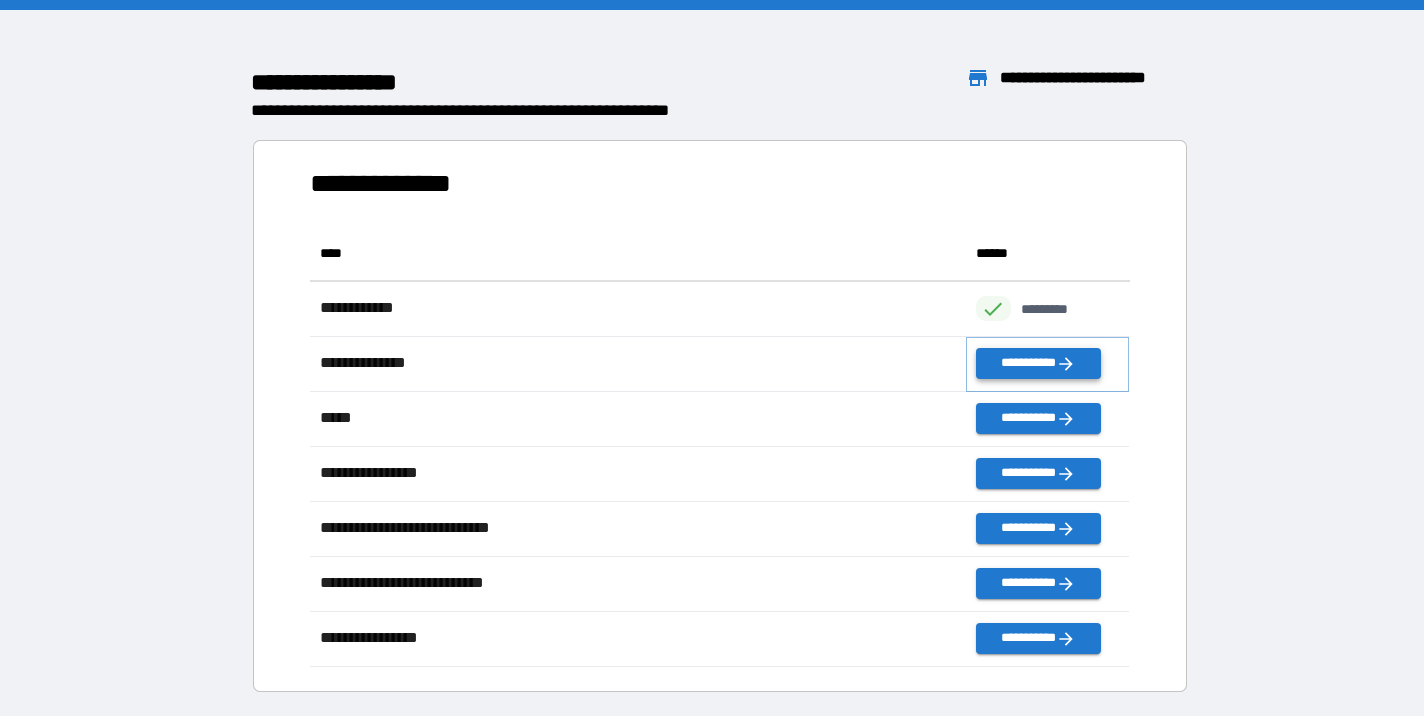 click on "**********" at bounding box center (1038, 363) 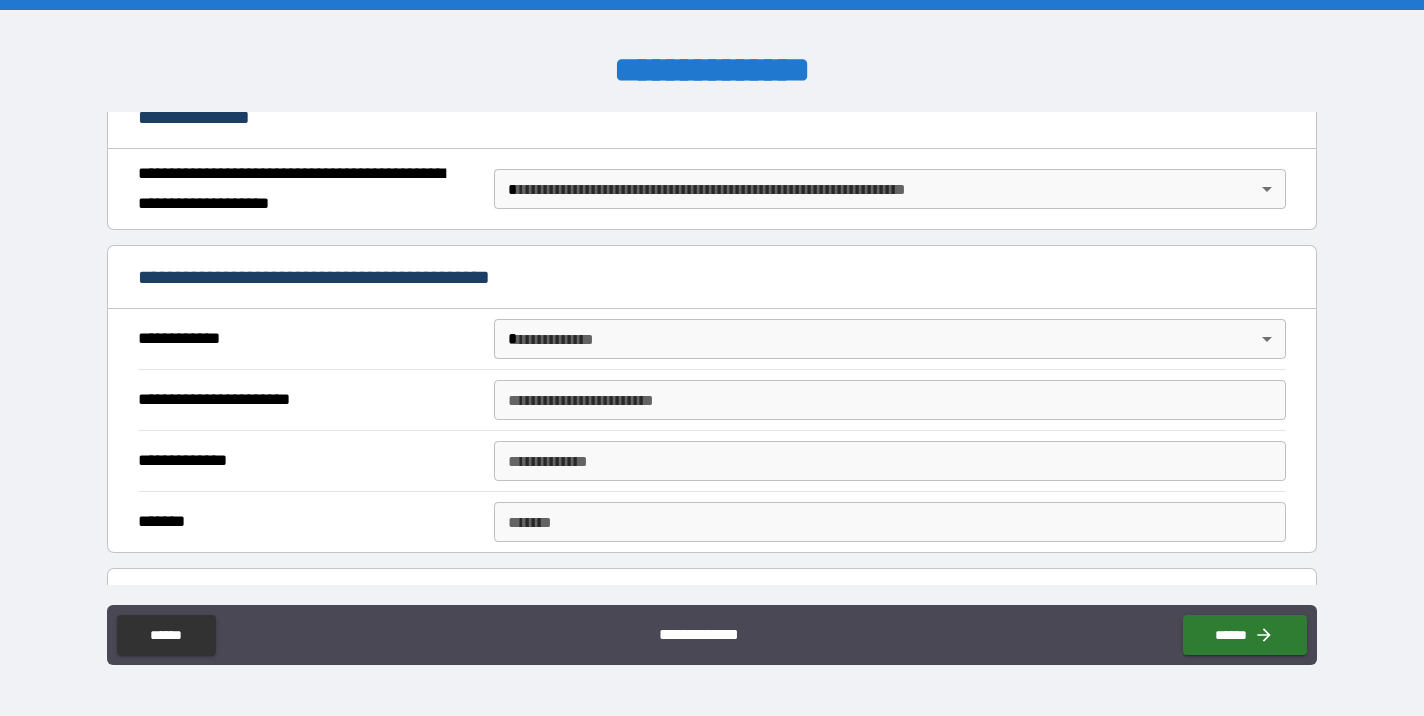 scroll, scrollTop: 259, scrollLeft: 0, axis: vertical 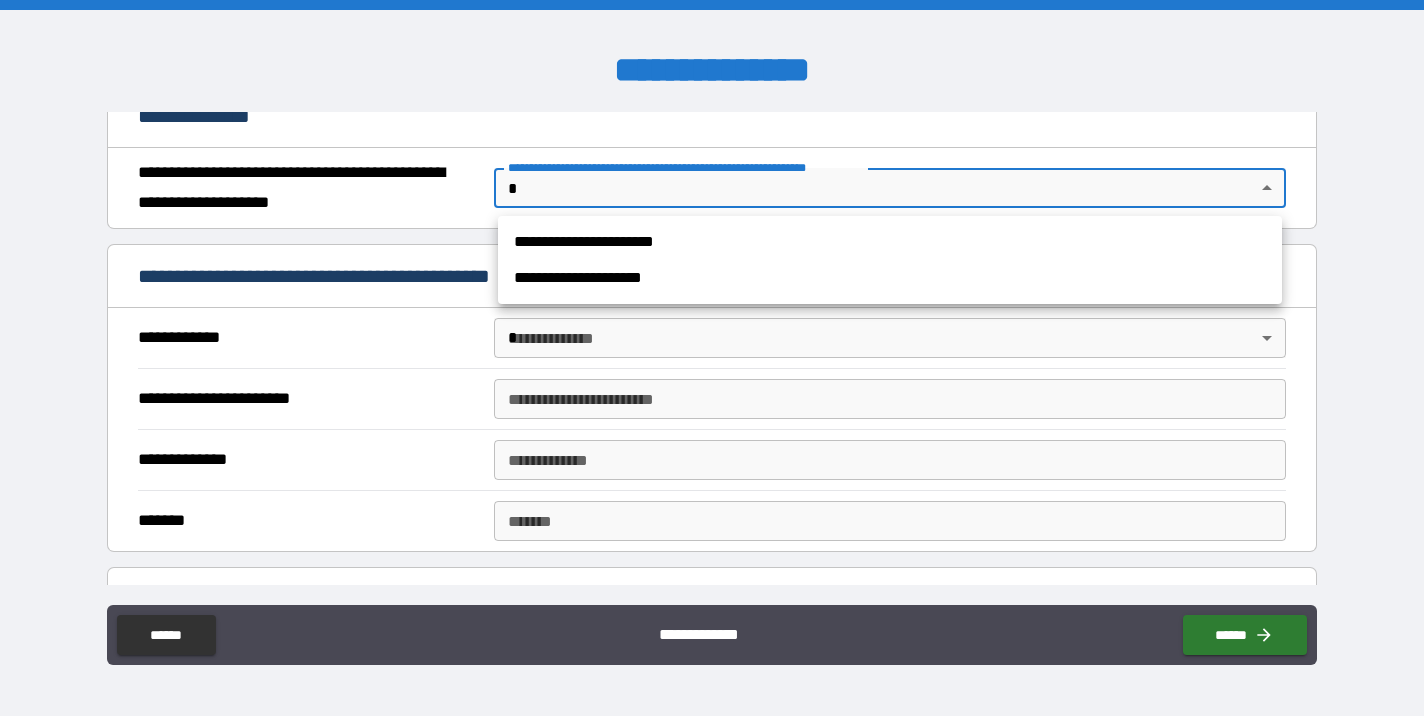 click on "**********" at bounding box center (712, 358) 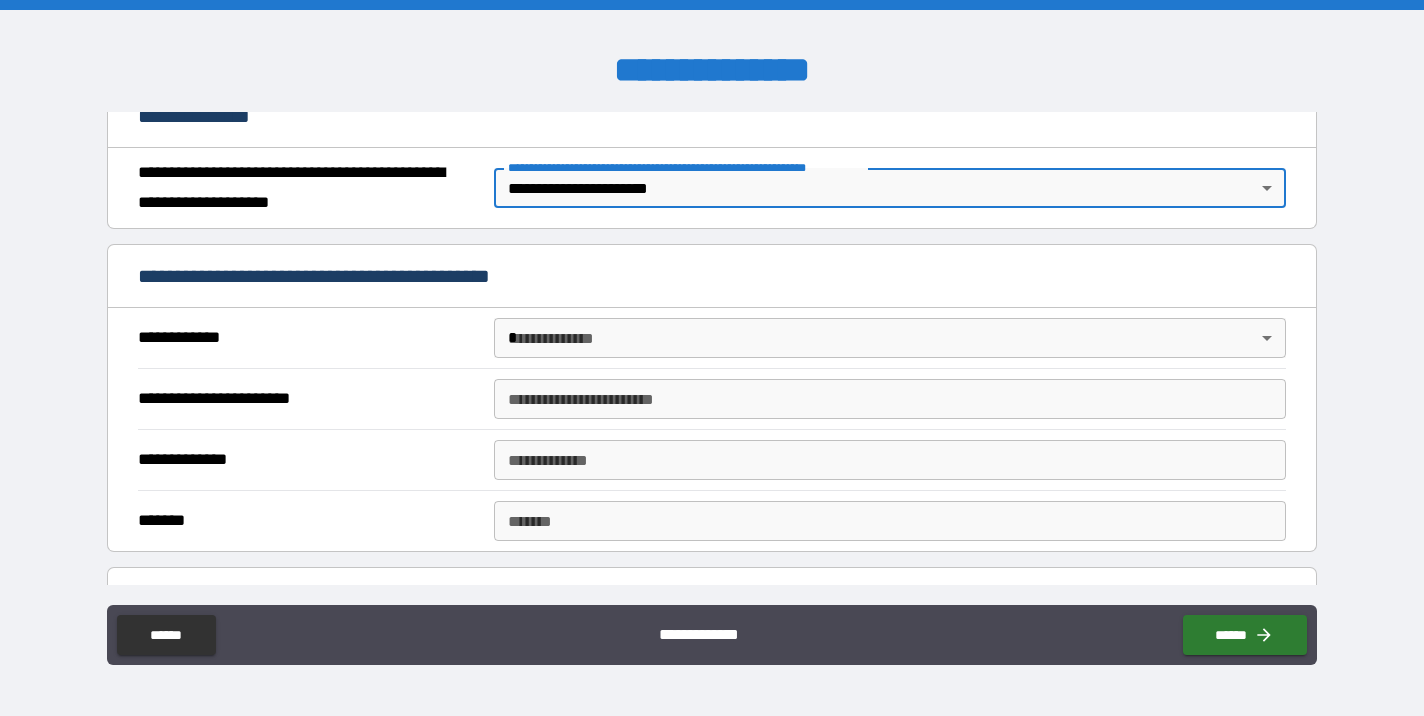 click on "**********" at bounding box center [712, 358] 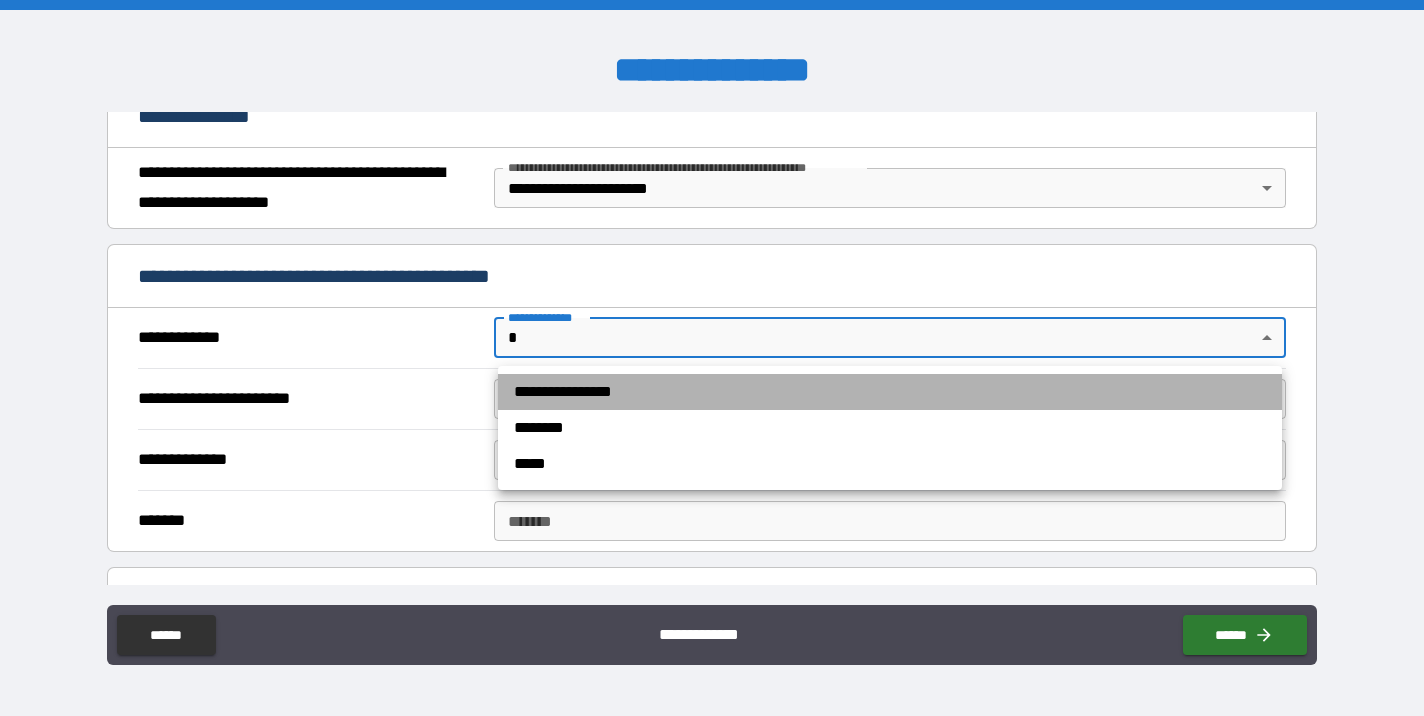 click on "**********" at bounding box center (890, 392) 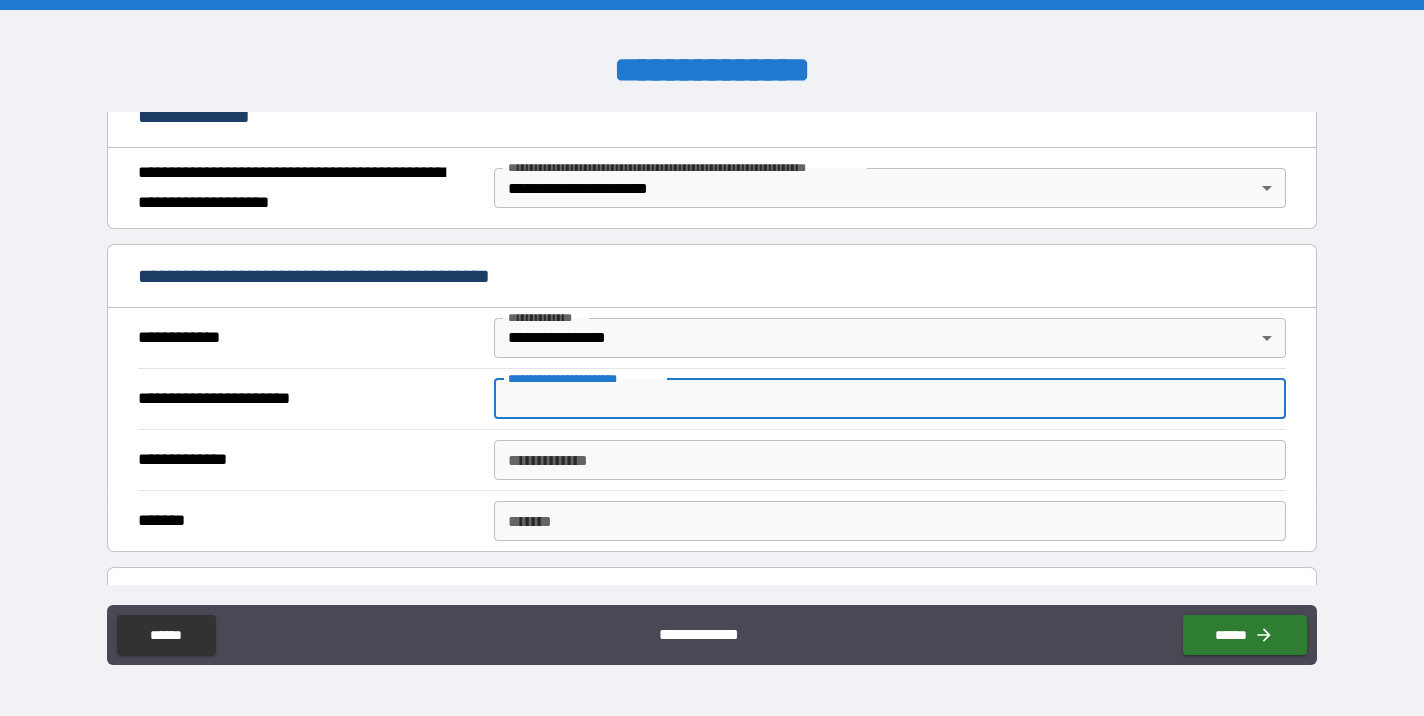 click on "**********" at bounding box center (890, 399) 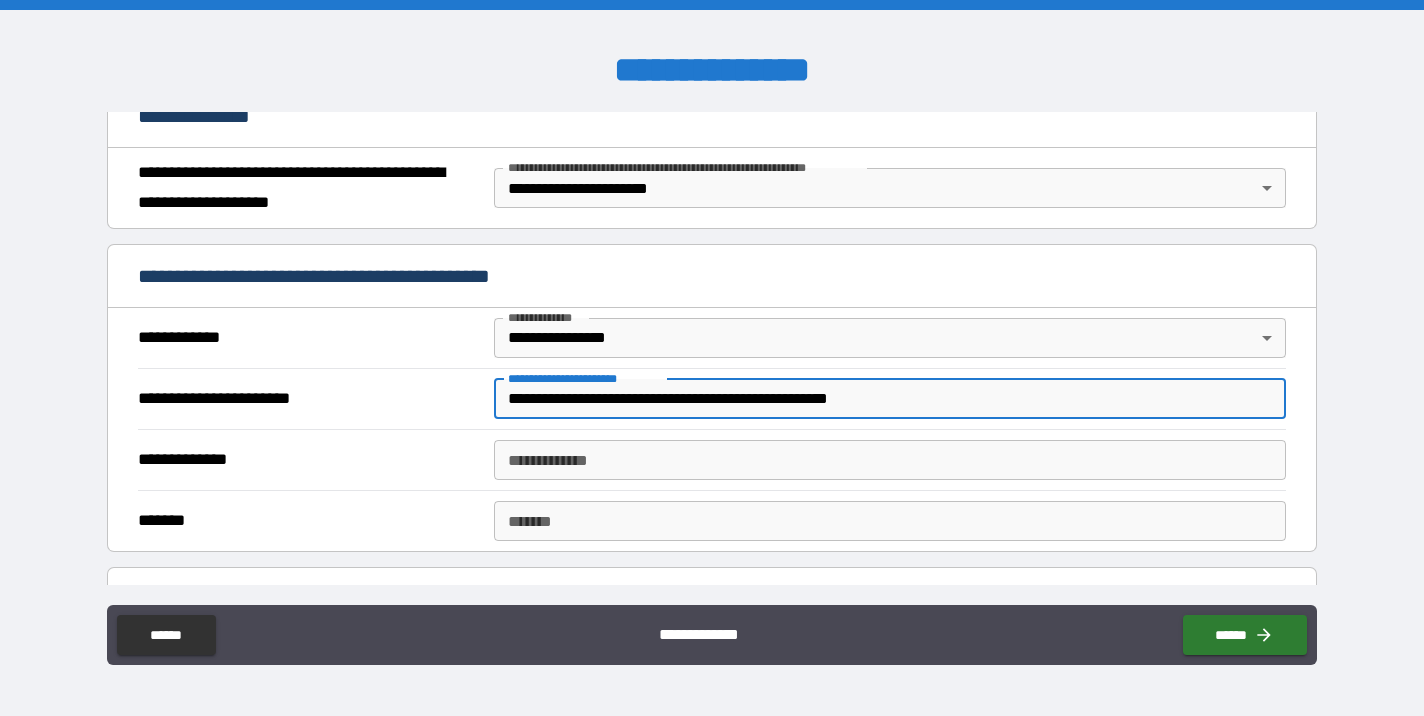 type on "**********" 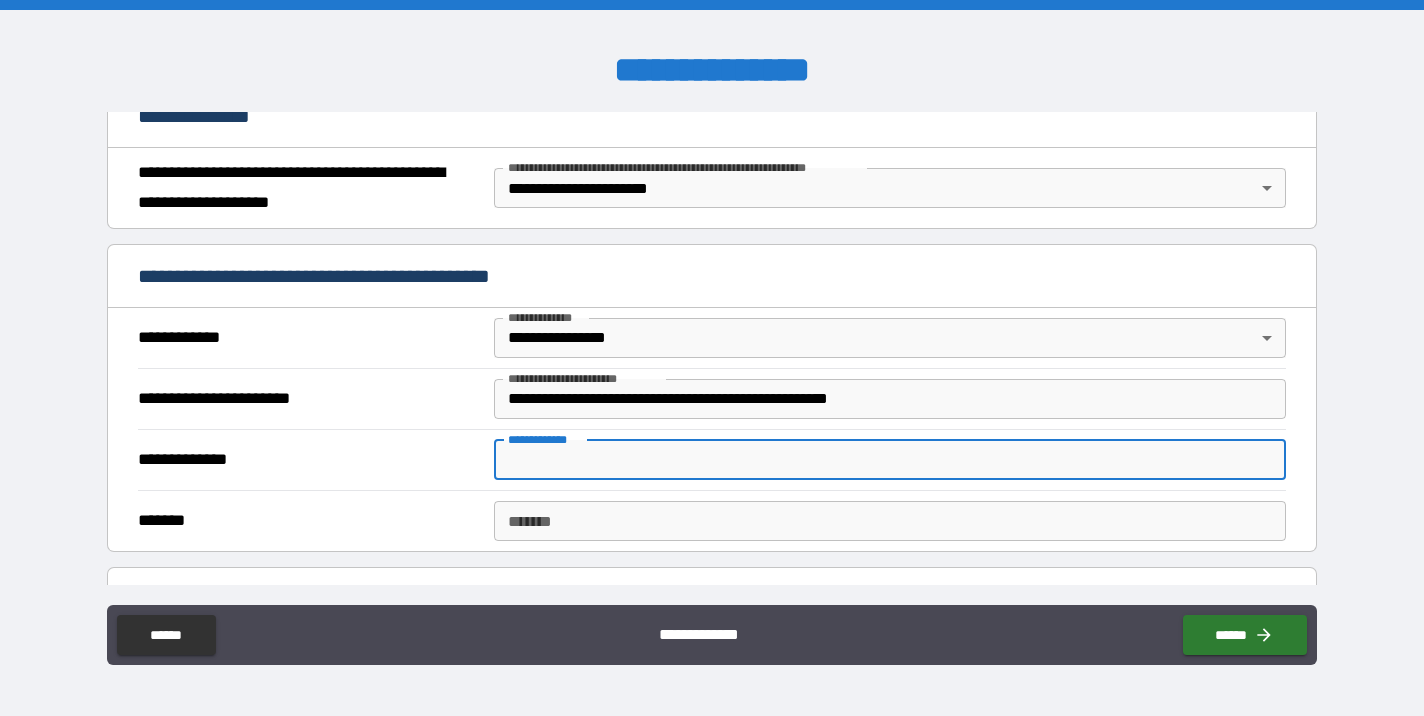 click on "**********" at bounding box center (890, 460) 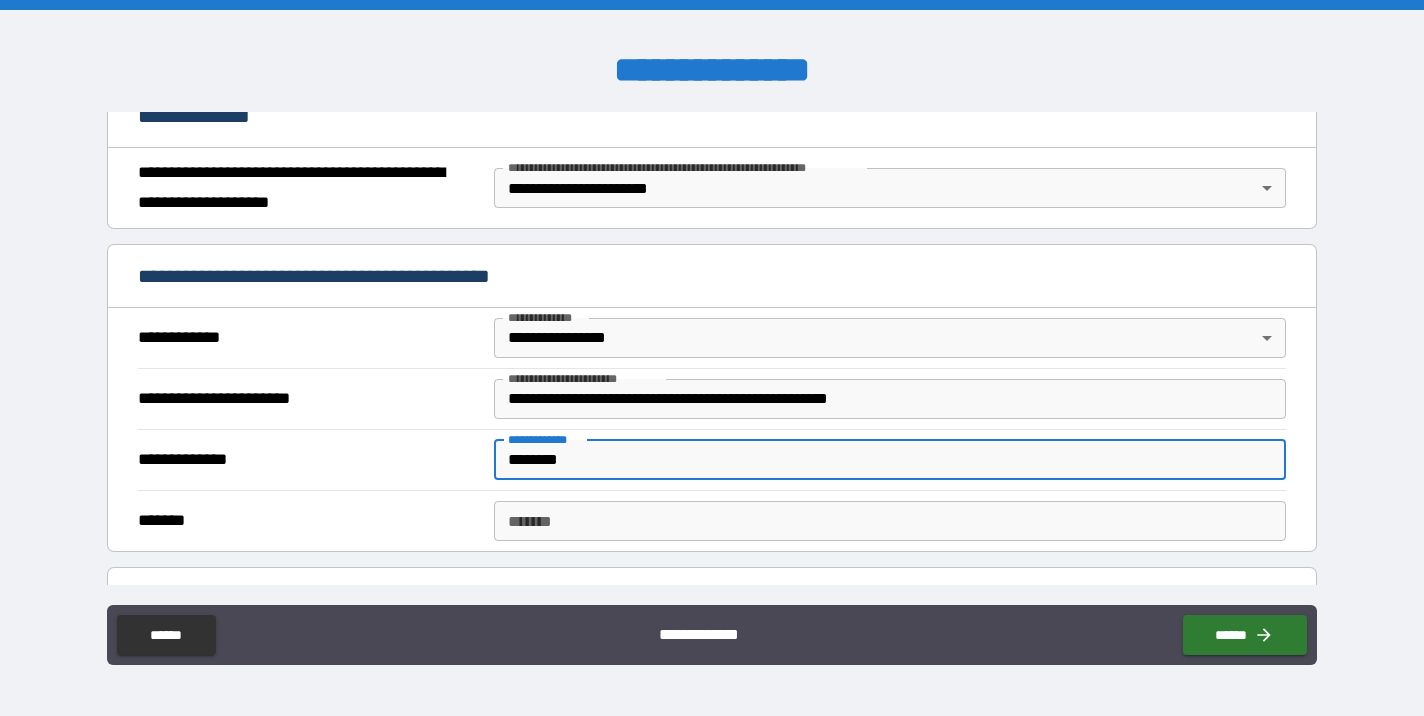 type on "********" 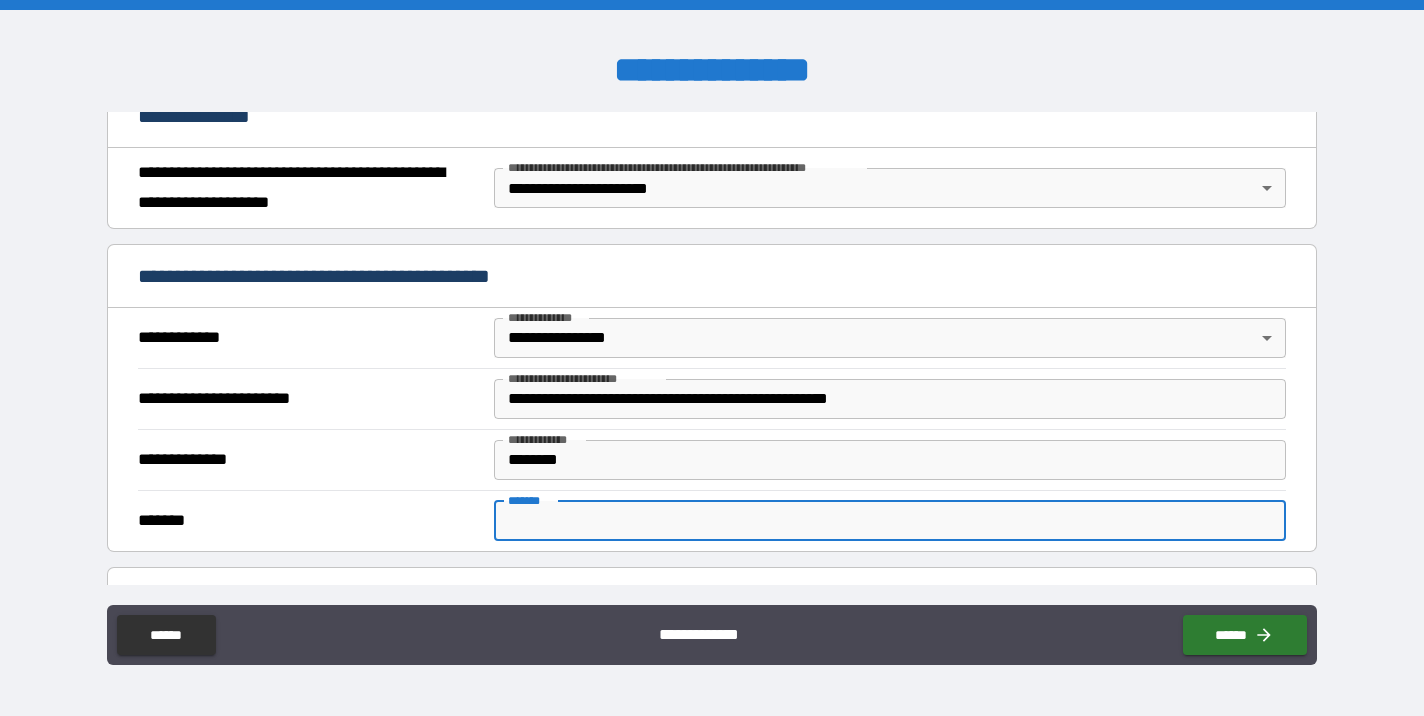 click on "*******" at bounding box center (890, 521) 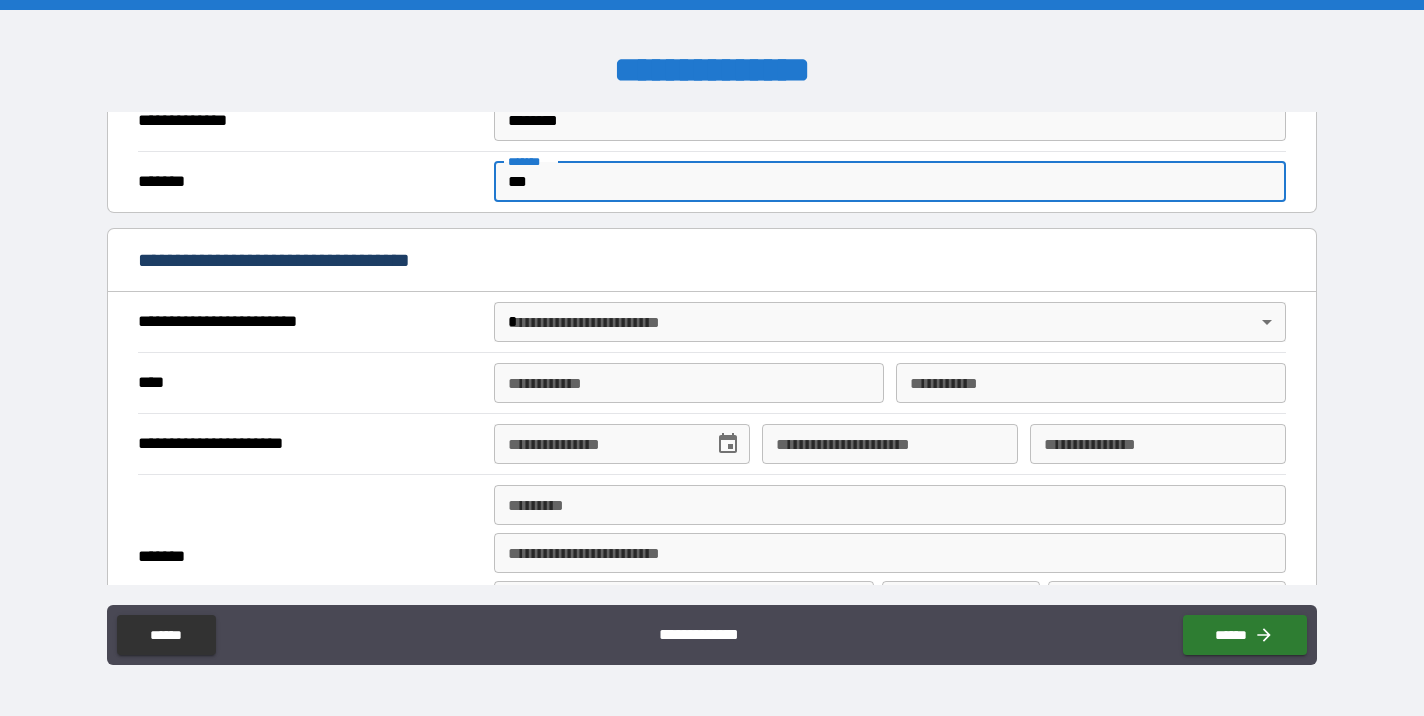 scroll, scrollTop: 600, scrollLeft: 0, axis: vertical 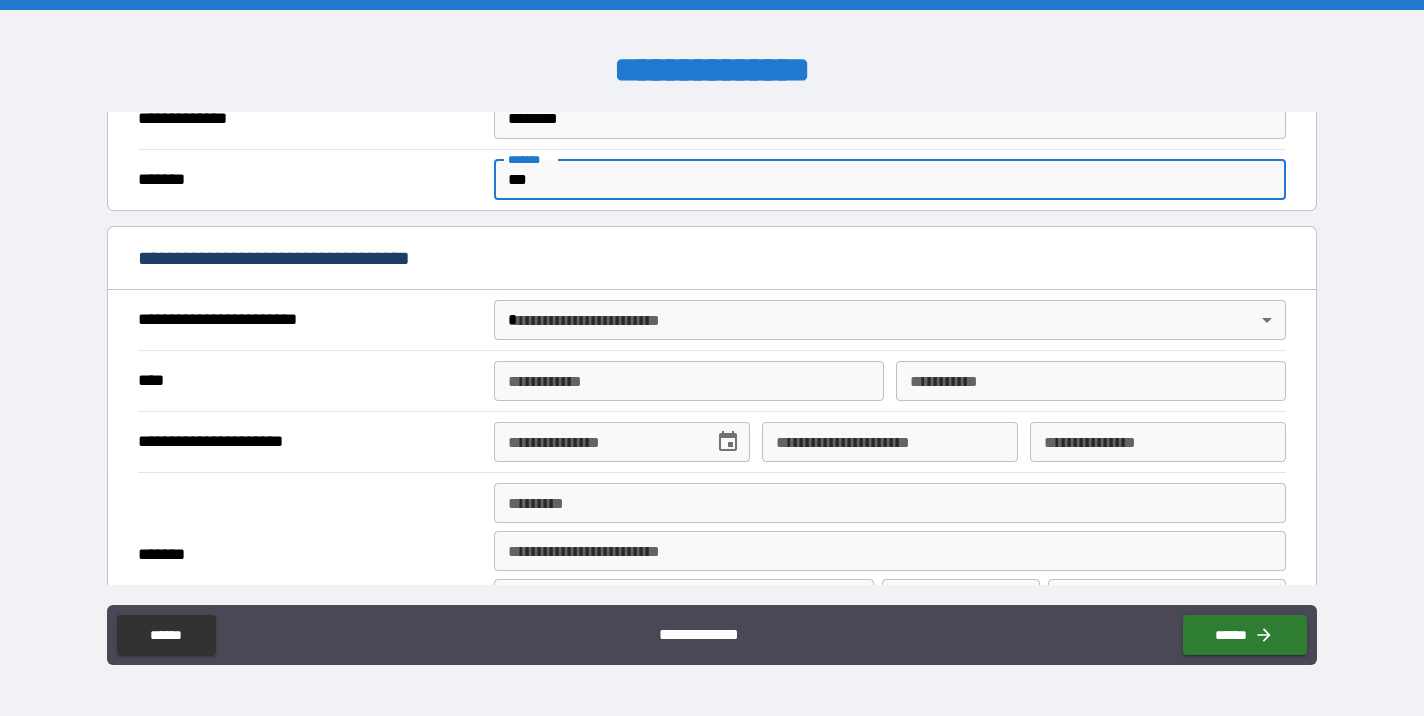 type on "***" 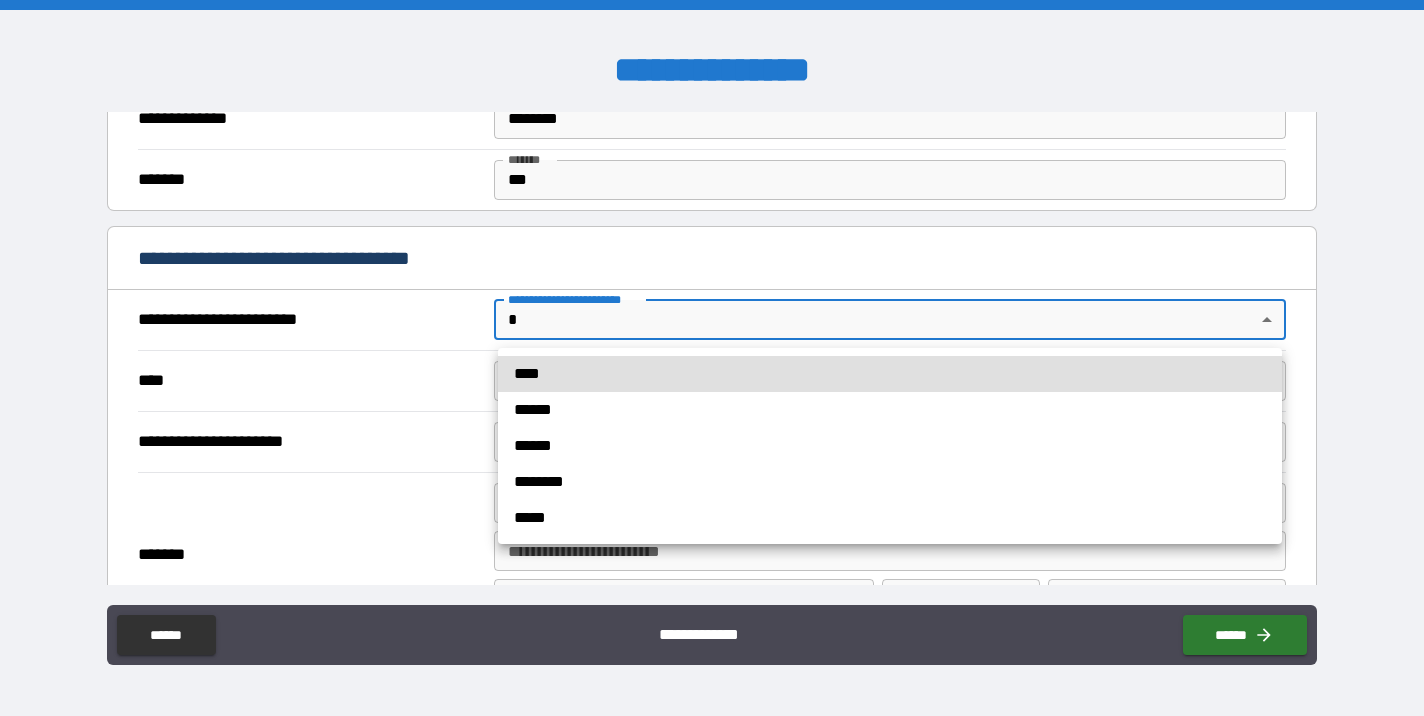 click on "**********" at bounding box center (712, 358) 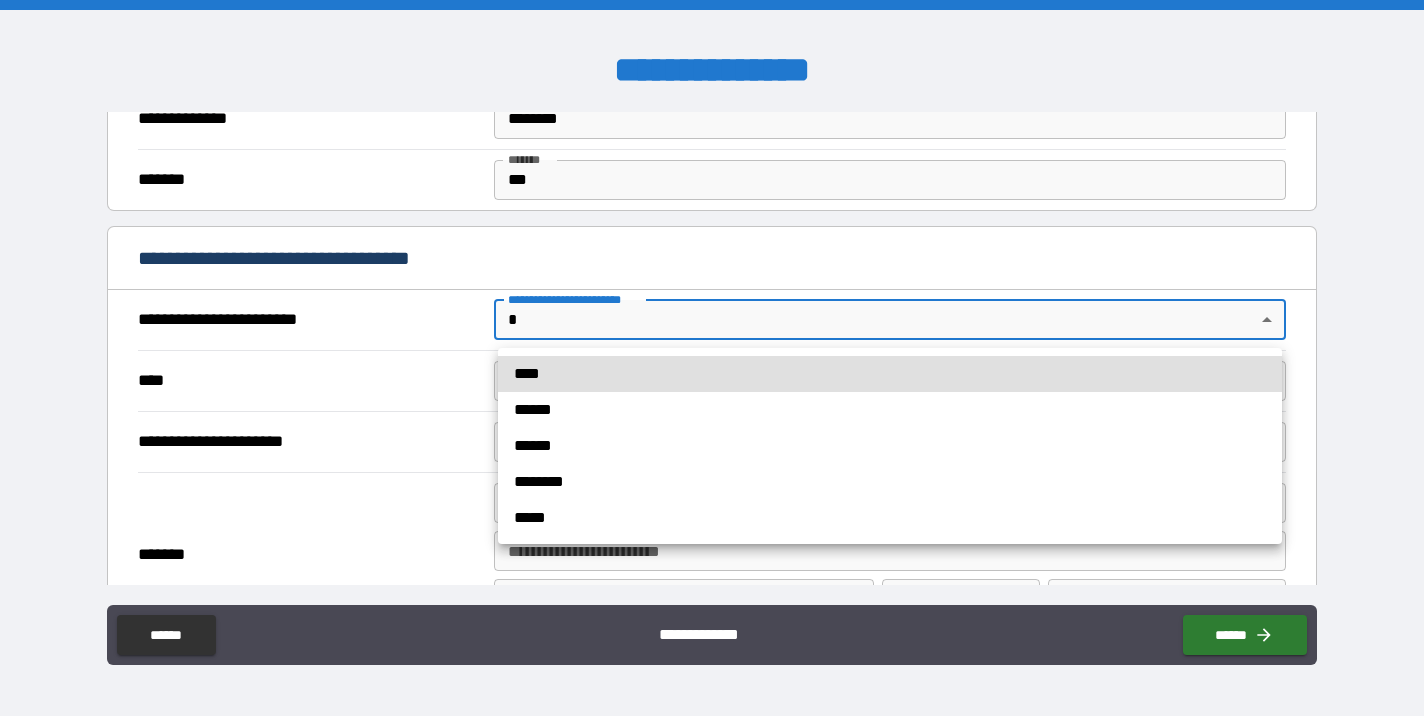 click on "****" at bounding box center [890, 374] 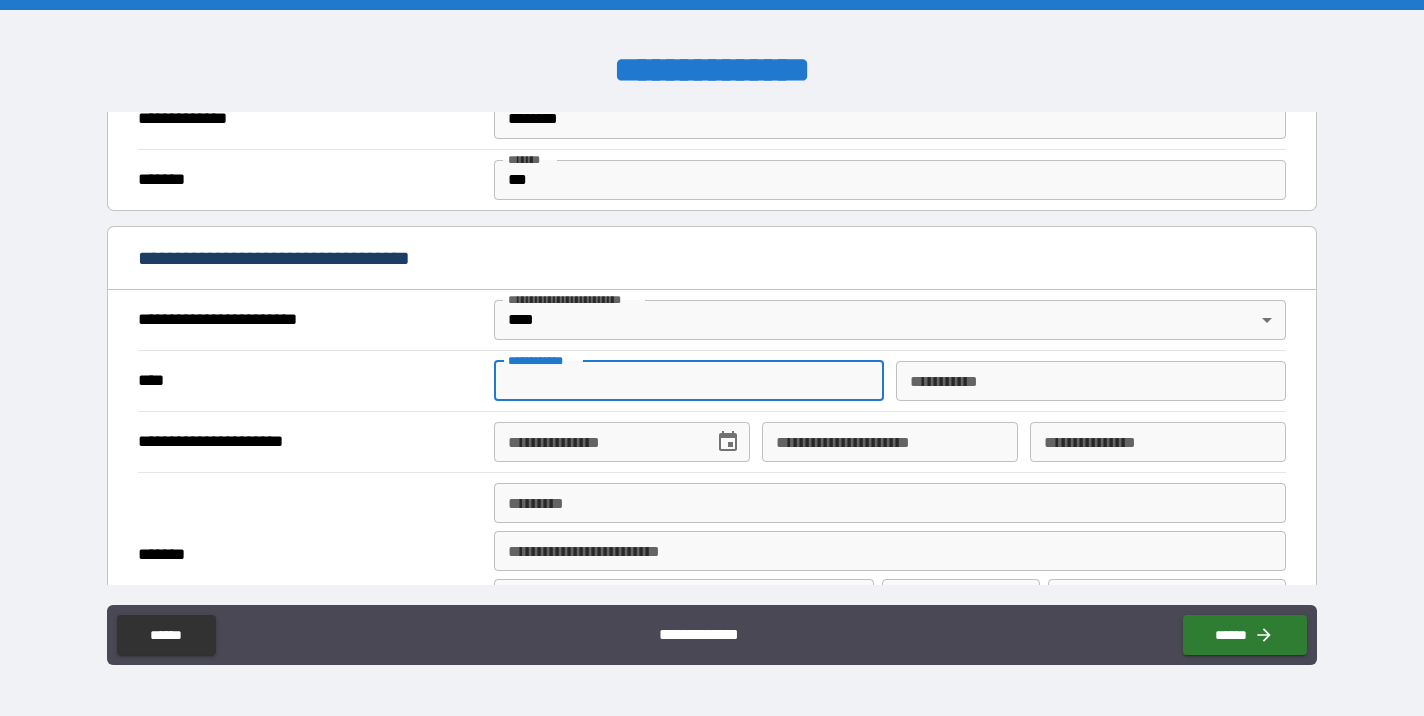 click on "**********" at bounding box center (689, 381) 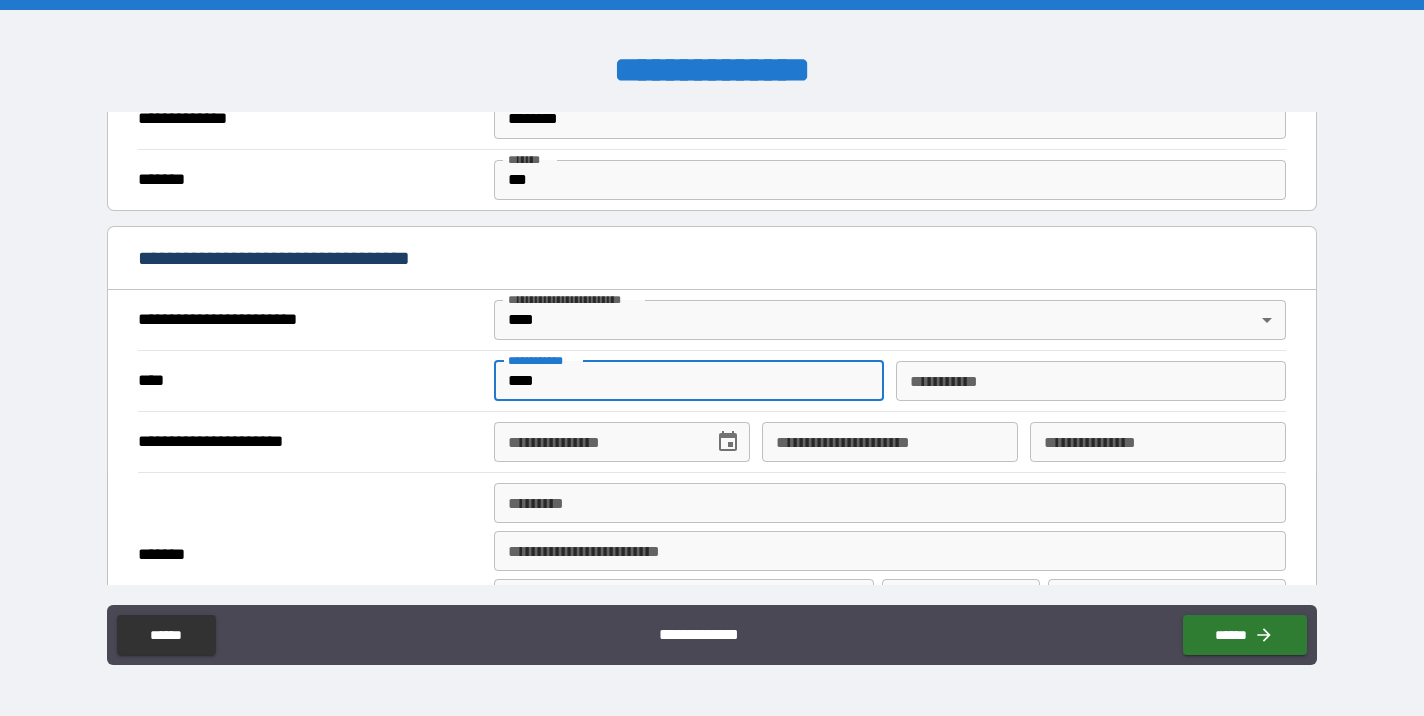 type on "****" 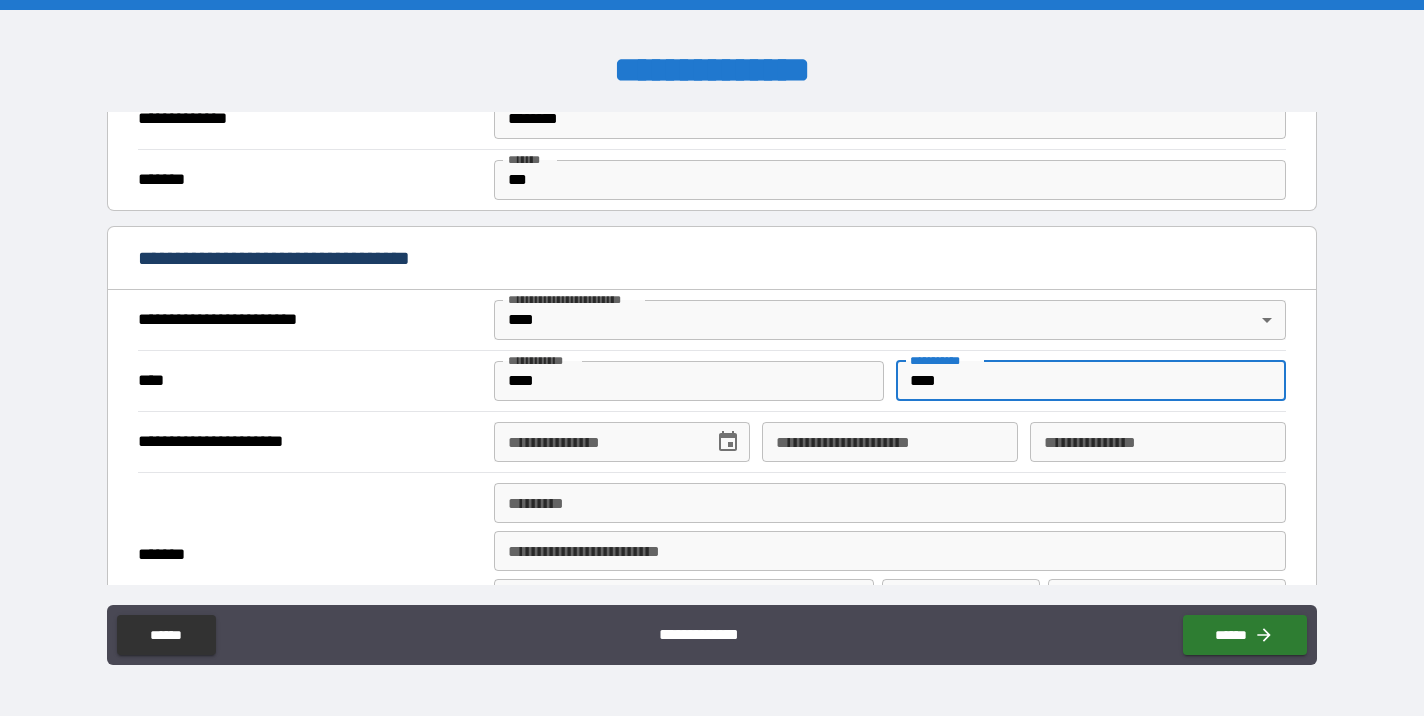 type on "****" 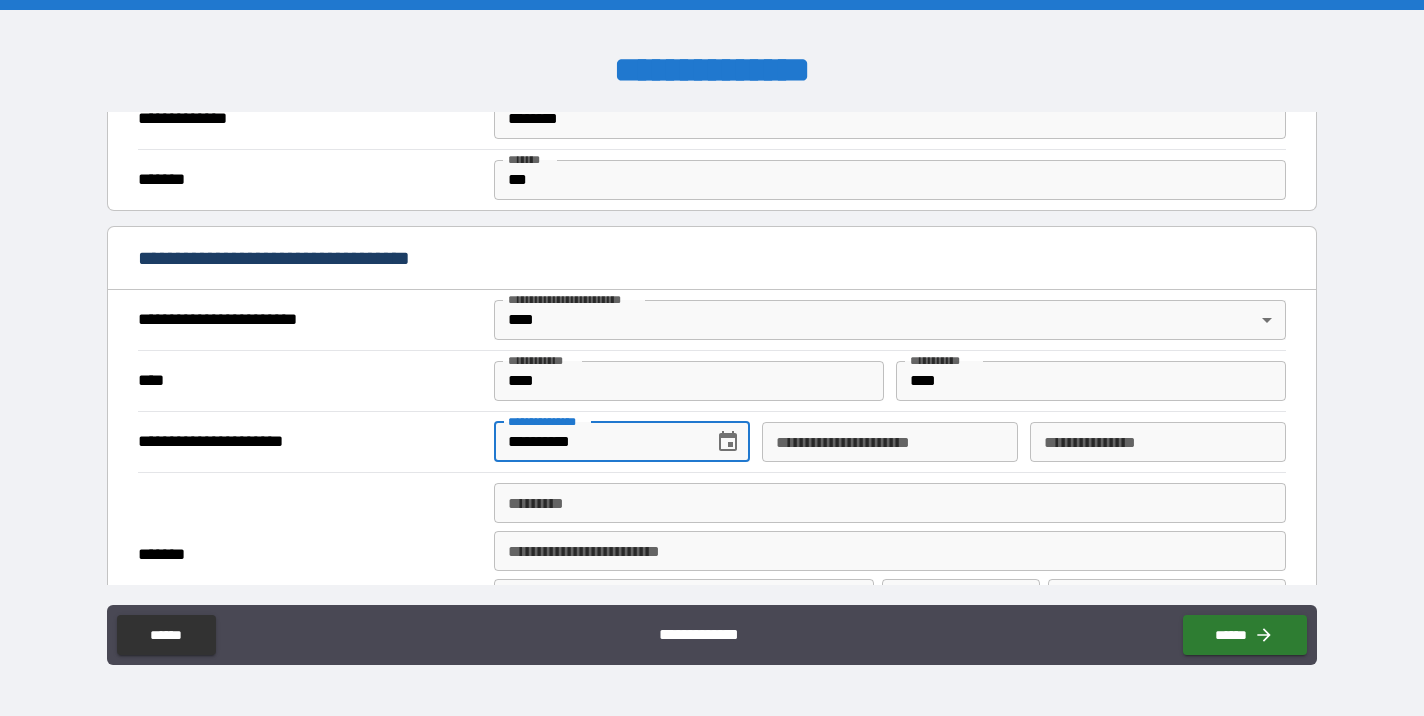 type on "**********" 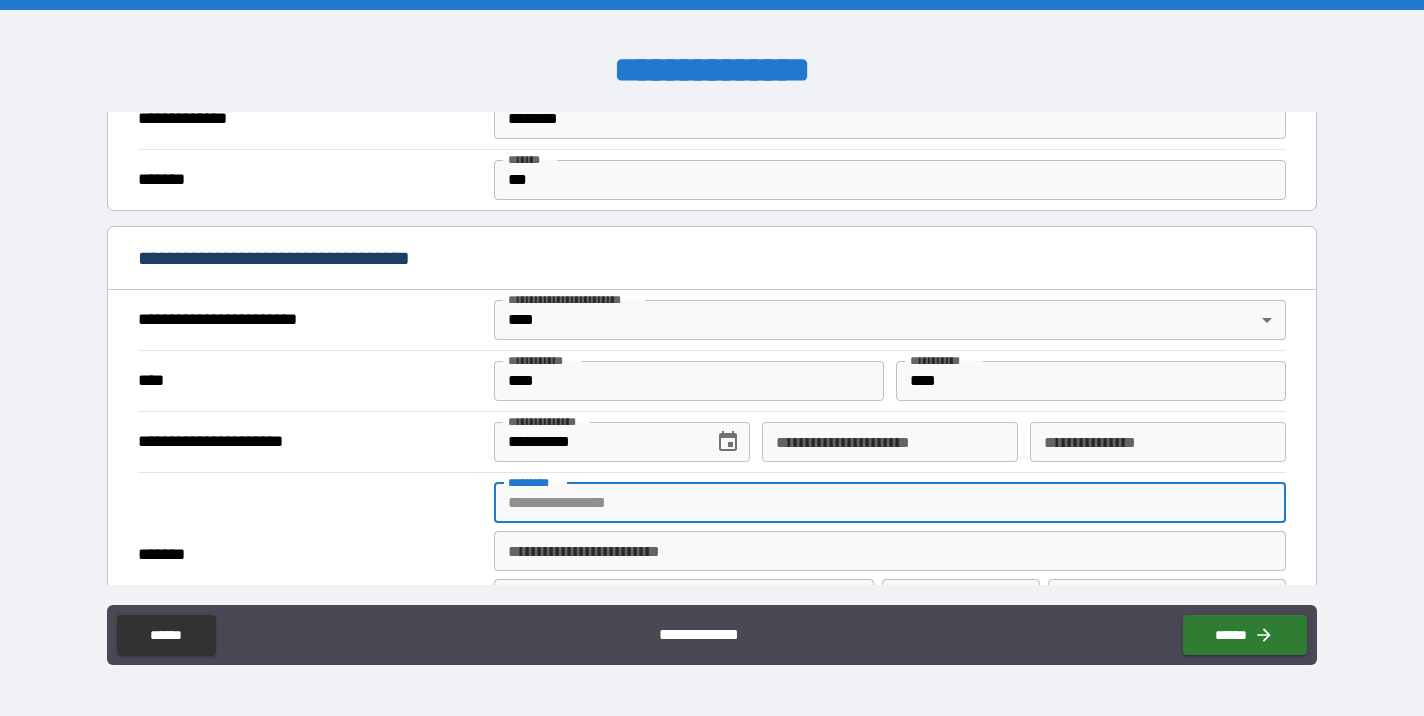 click on "*******   *" at bounding box center (890, 503) 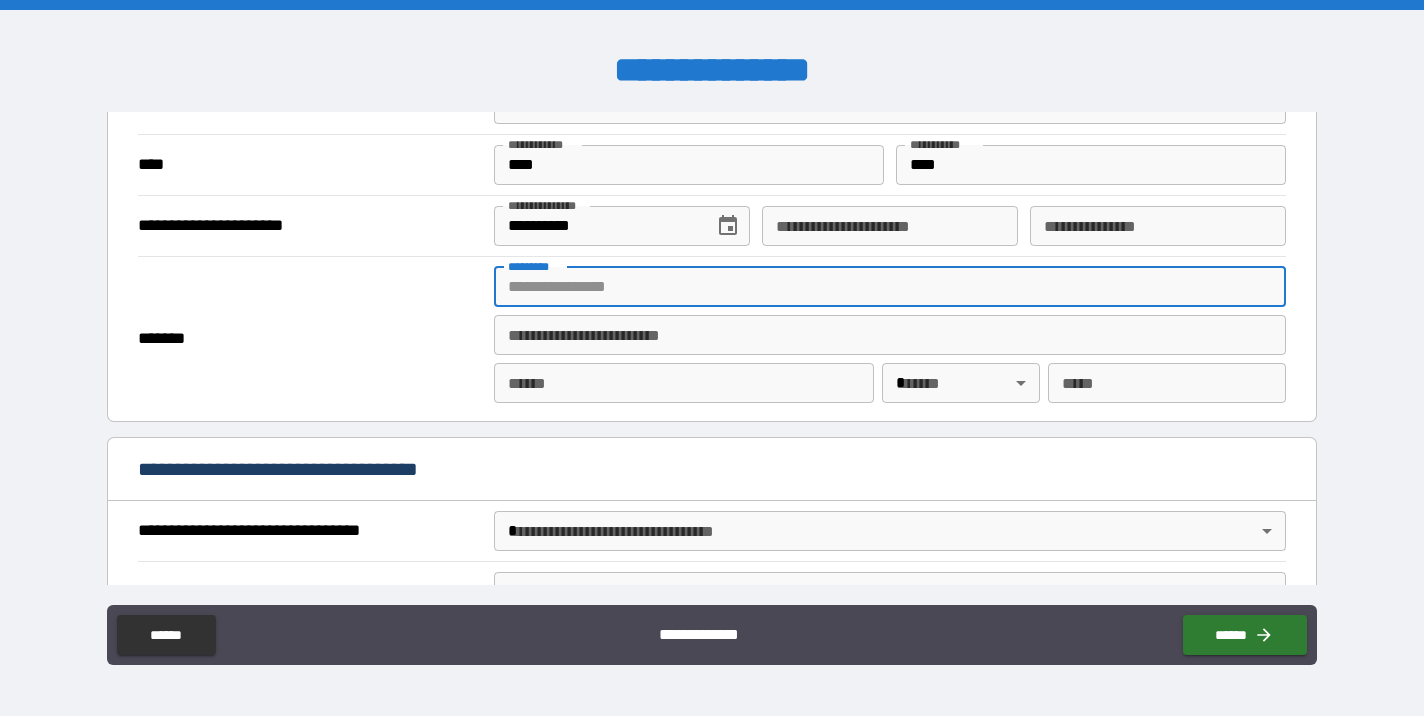 scroll, scrollTop: 883, scrollLeft: 0, axis: vertical 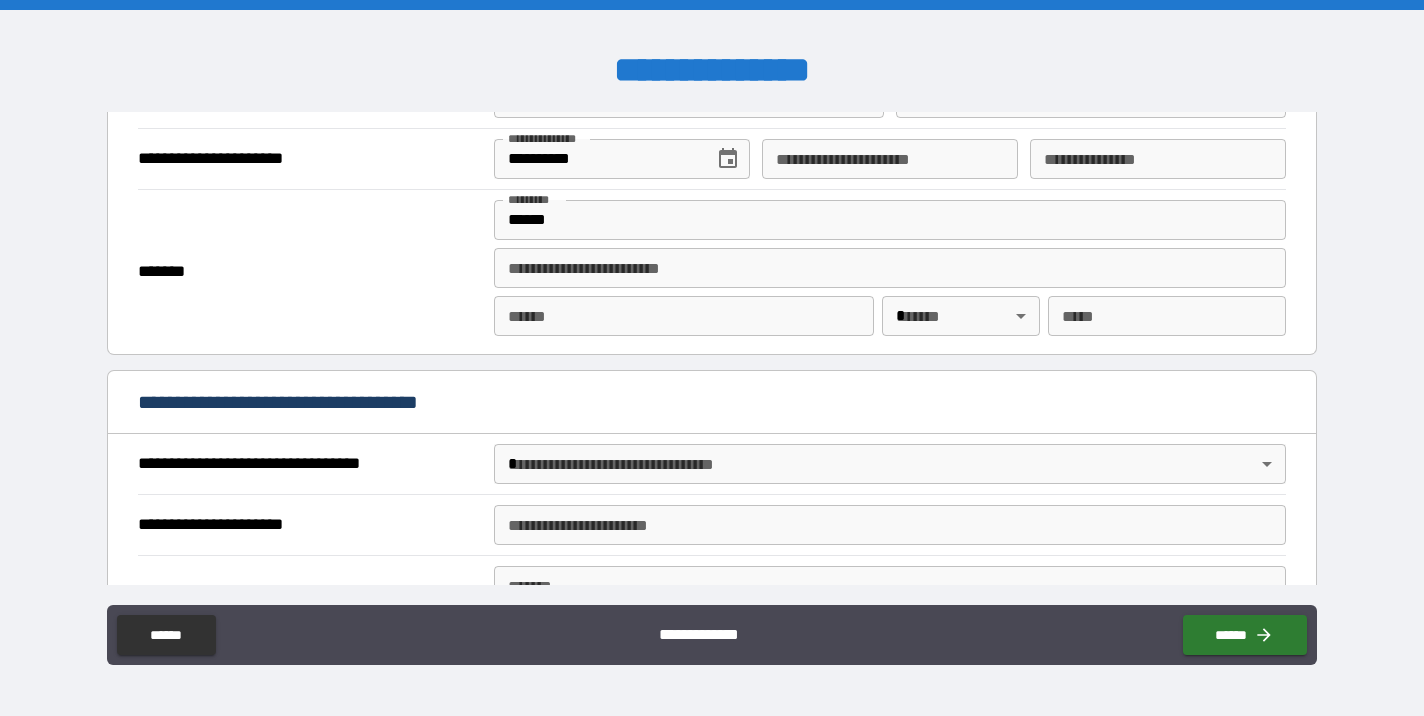 type on "**********" 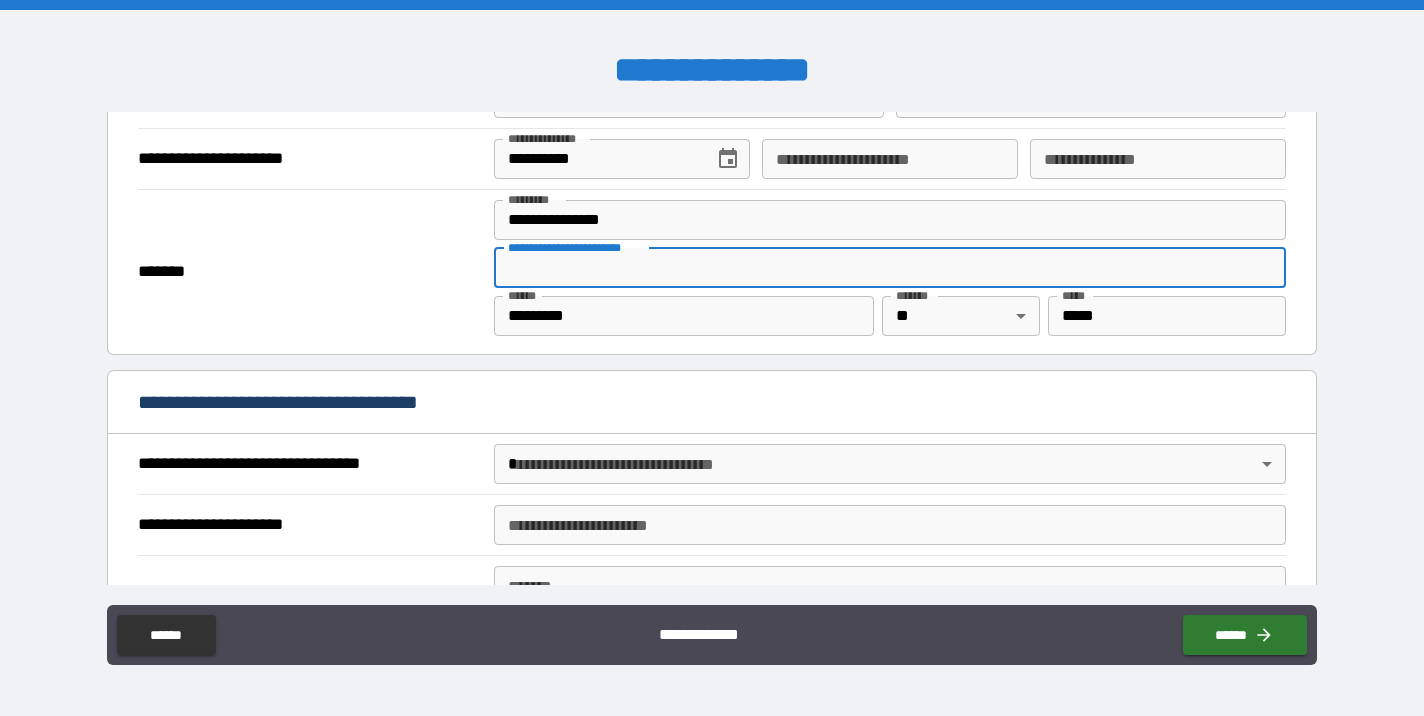 click on "**********" at bounding box center [890, 268] 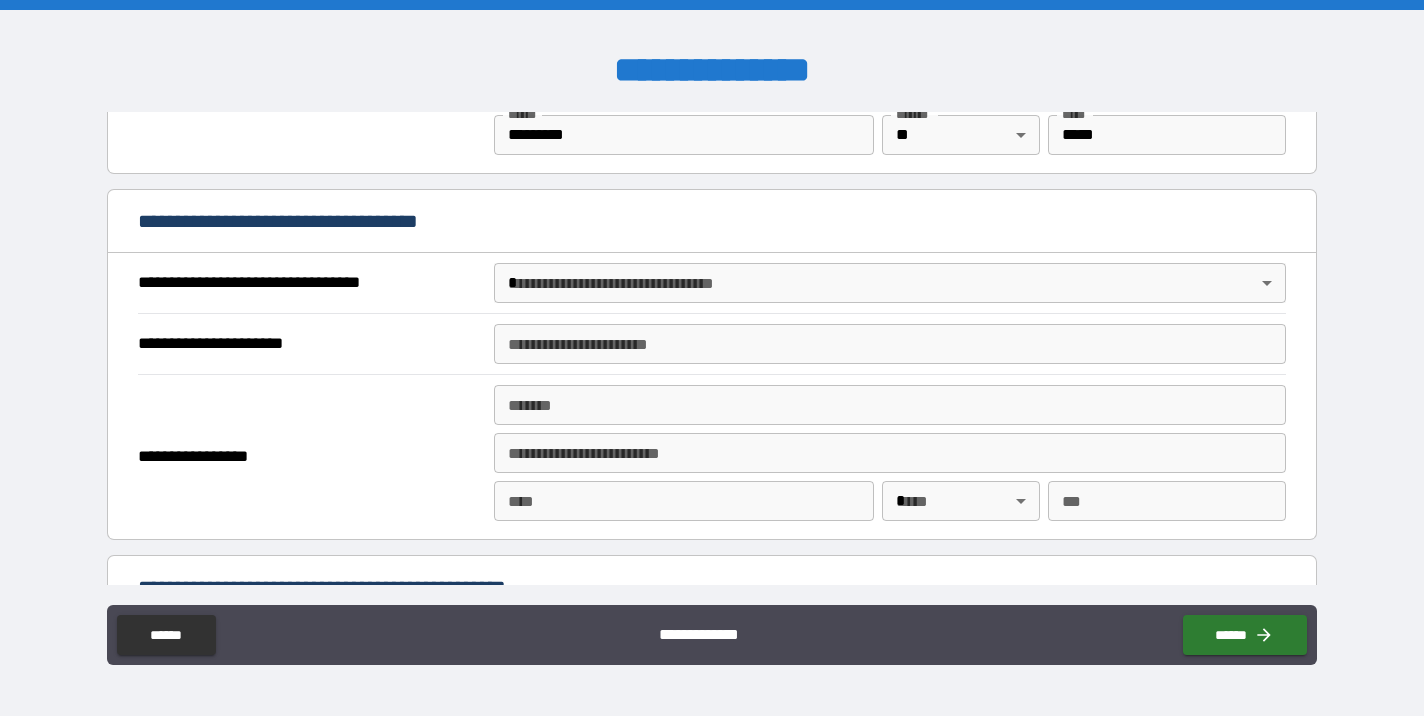 scroll, scrollTop: 1065, scrollLeft: 0, axis: vertical 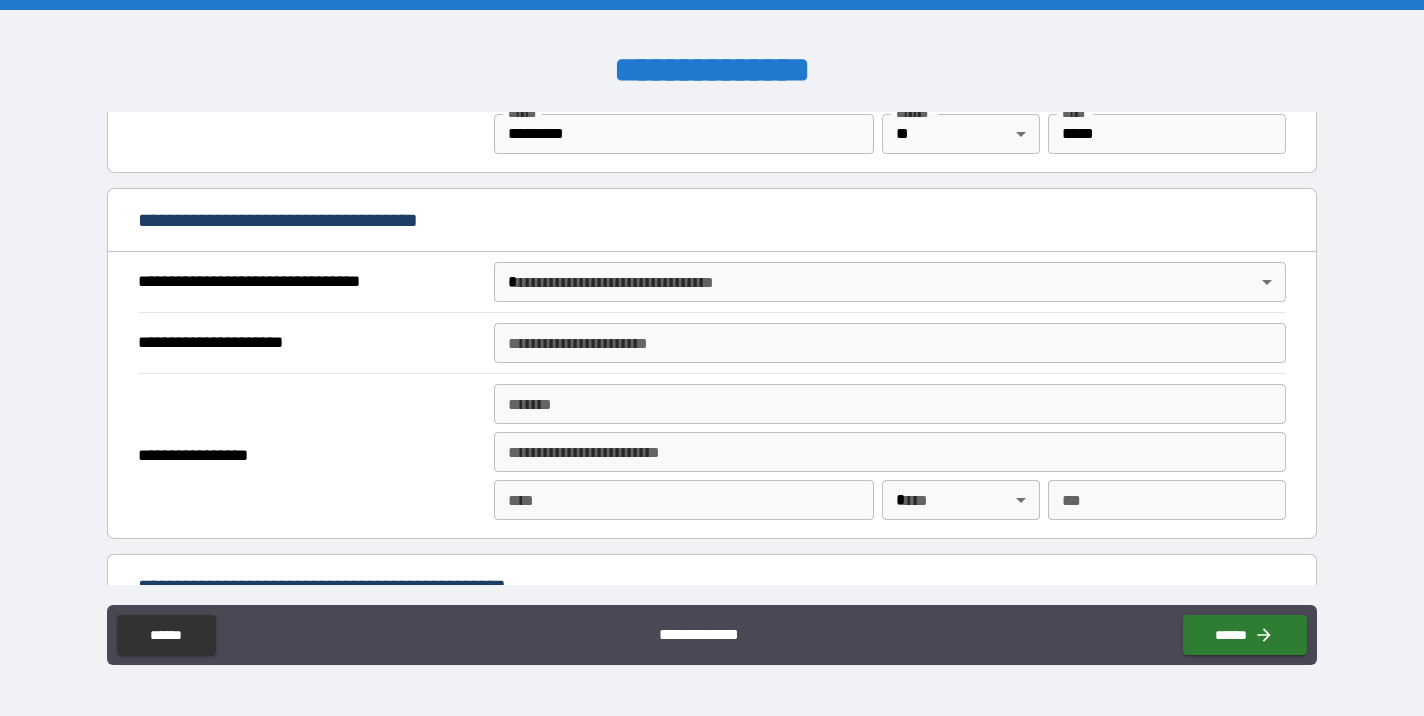 type on "**" 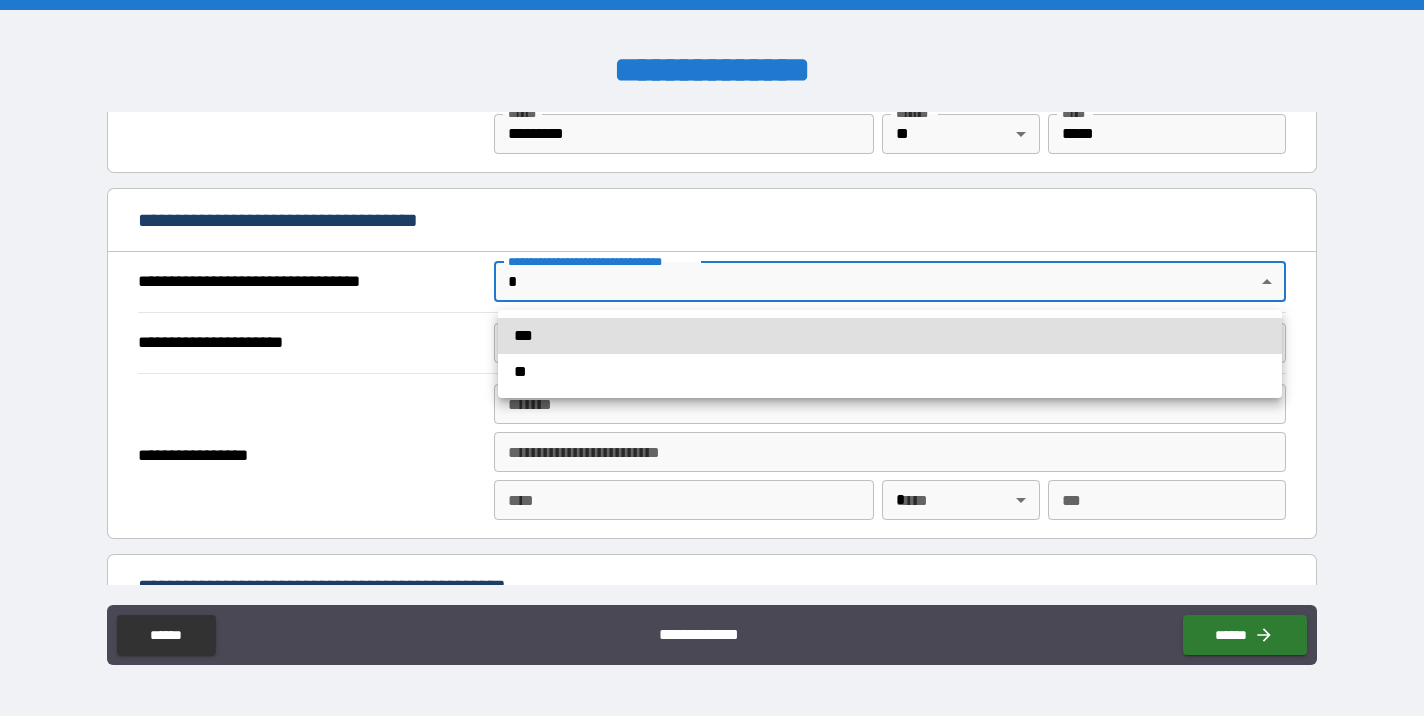 click on "***" at bounding box center [890, 336] 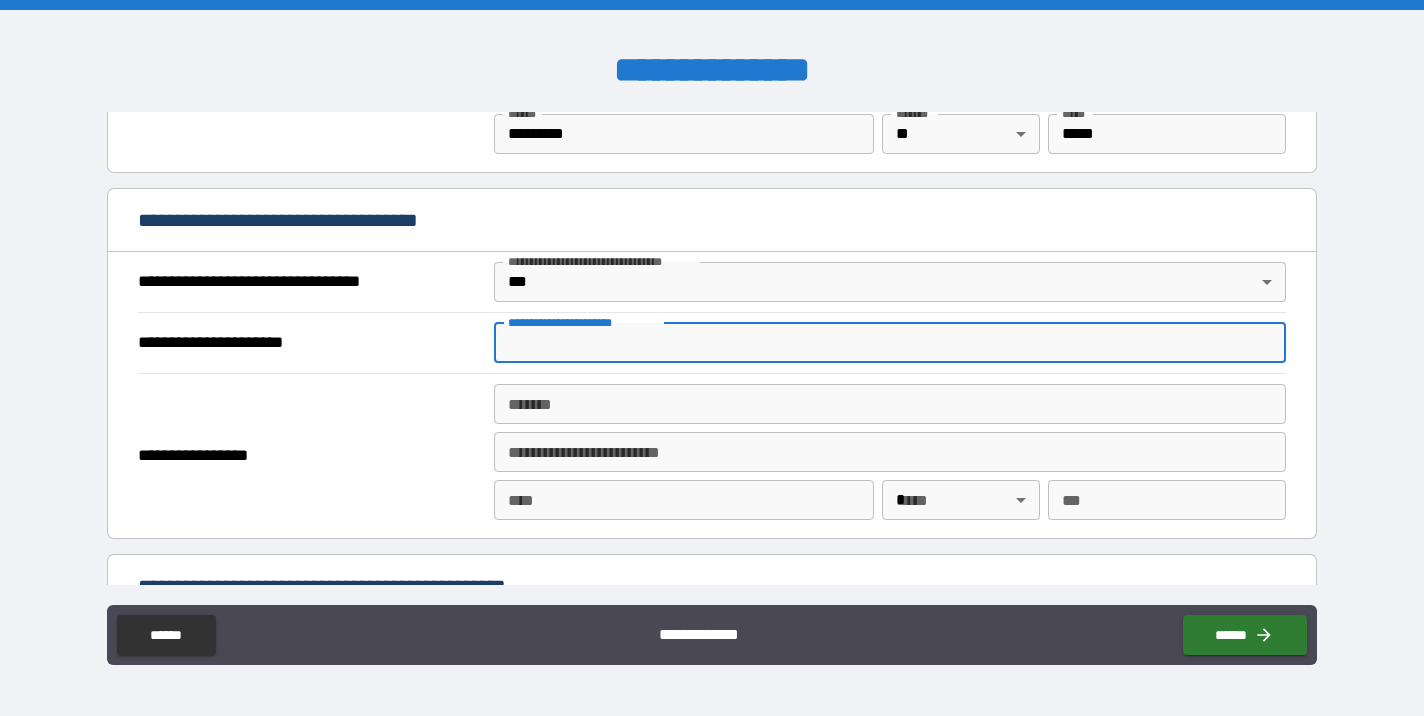 click on "**********" at bounding box center [890, 343] 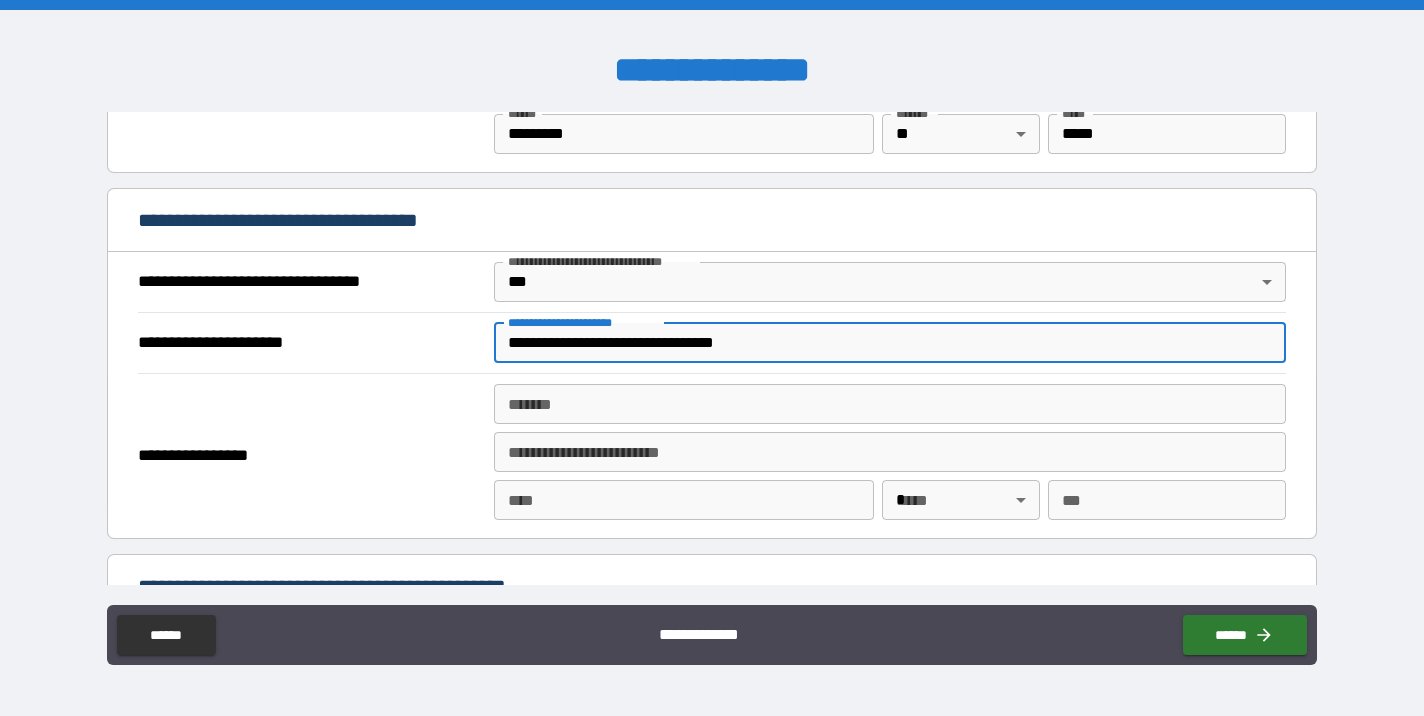click on "*******" at bounding box center [890, 404] 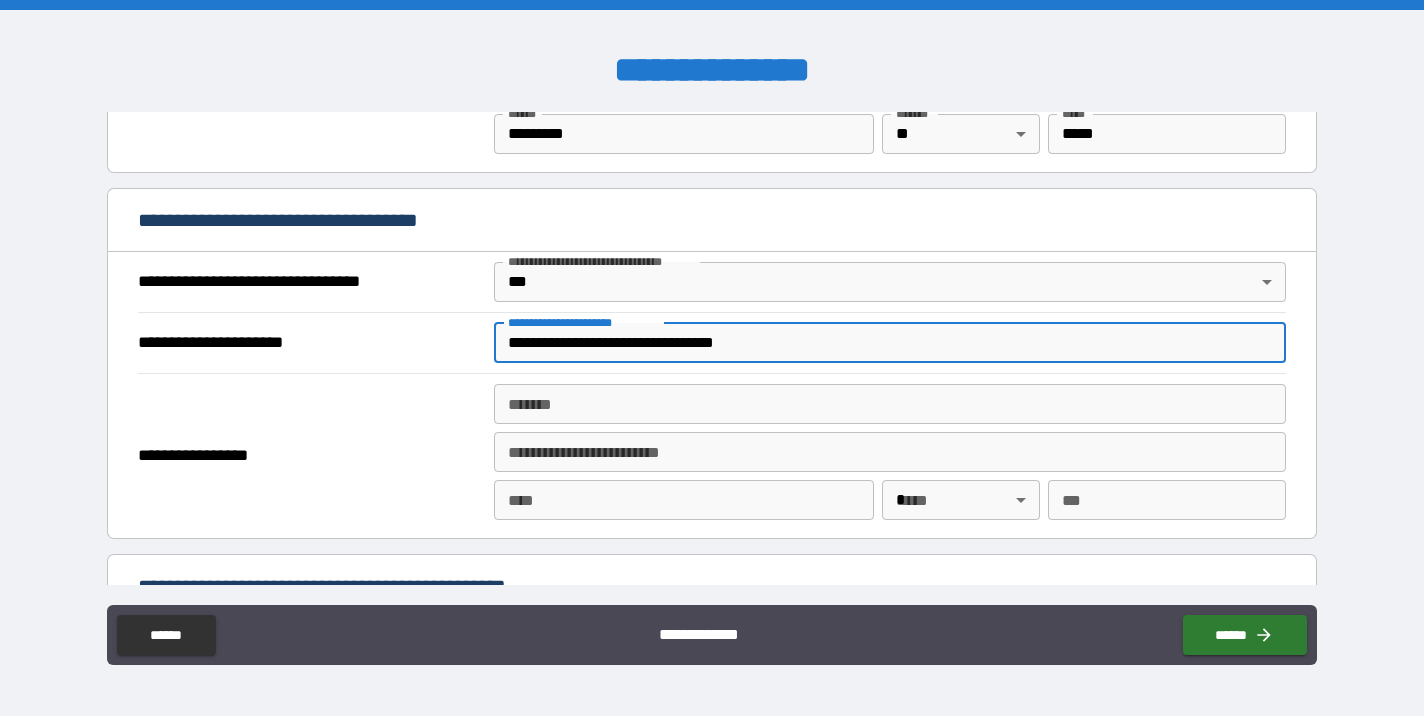 drag, startPoint x: 578, startPoint y: 341, endPoint x: 833, endPoint y: 330, distance: 255.23715 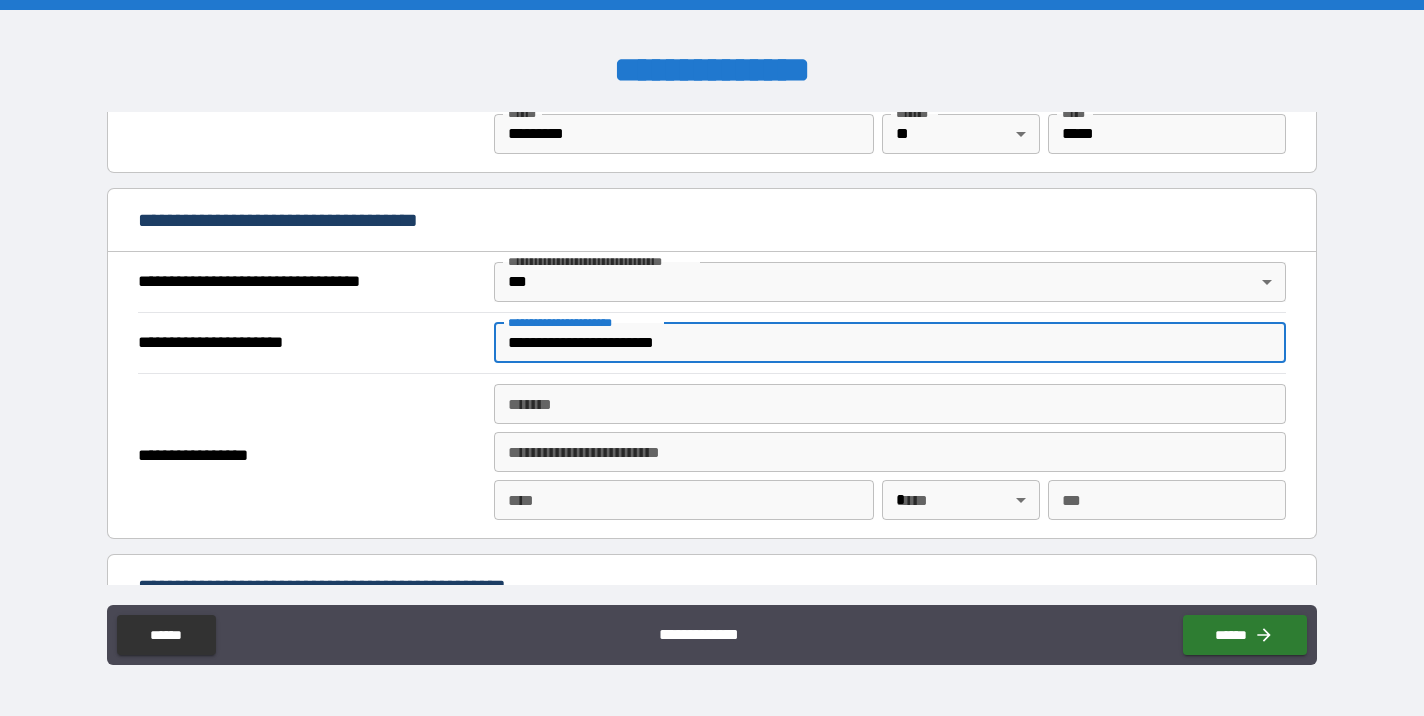 drag, startPoint x: 717, startPoint y: 342, endPoint x: 409, endPoint y: 344, distance: 308.0065 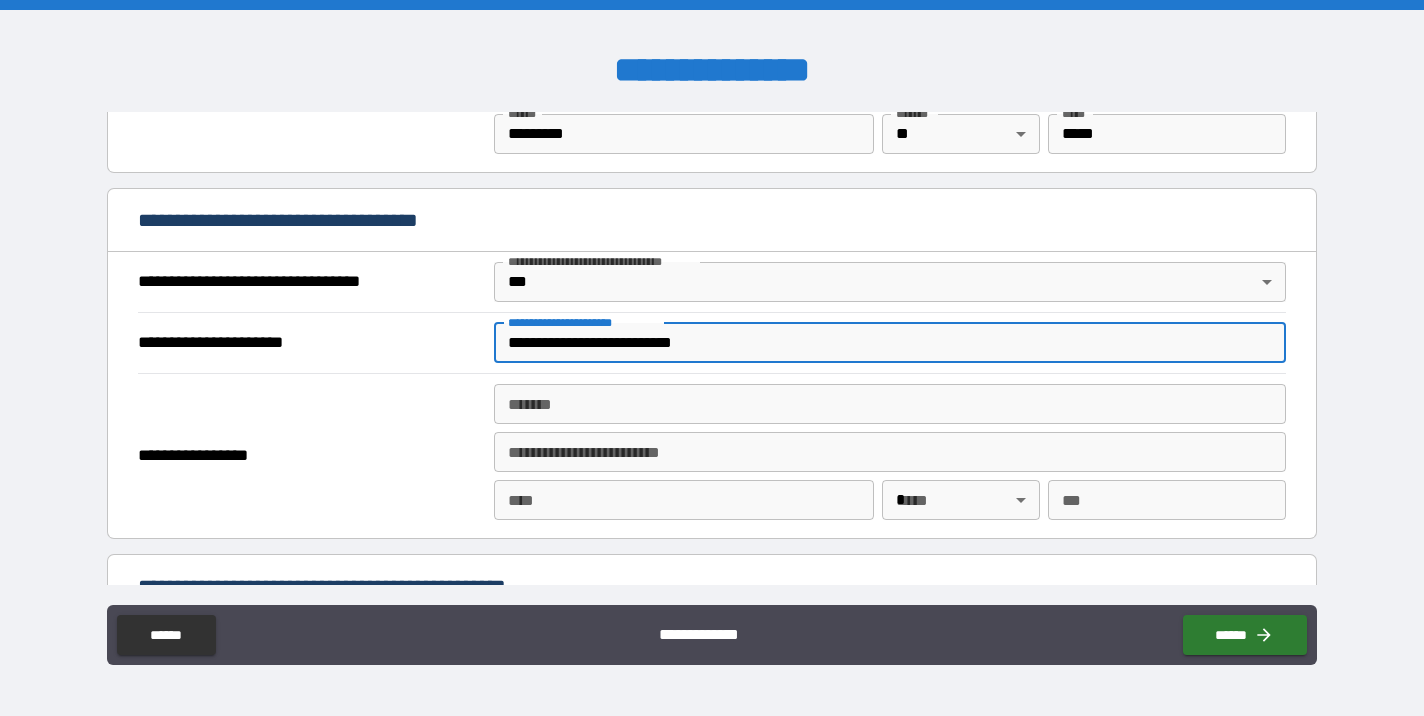type on "**********" 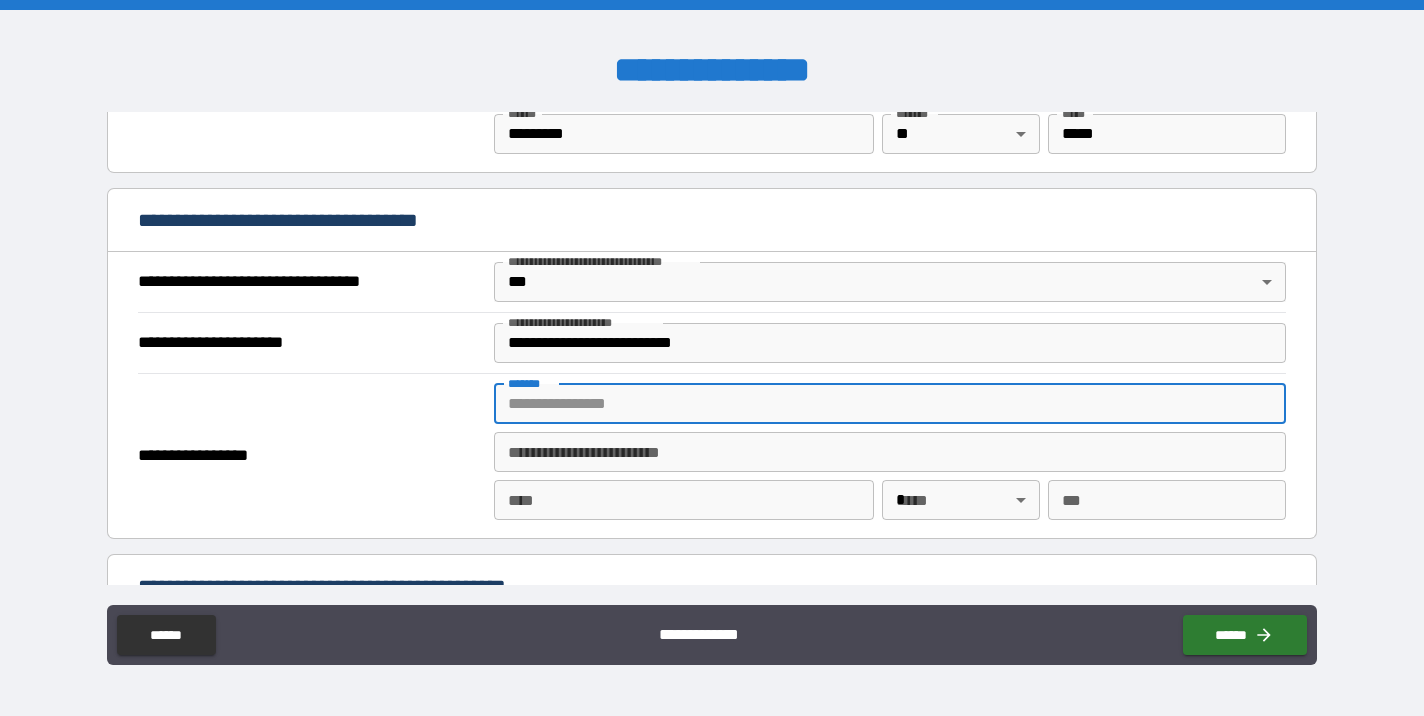 click on "*******" at bounding box center (890, 404) 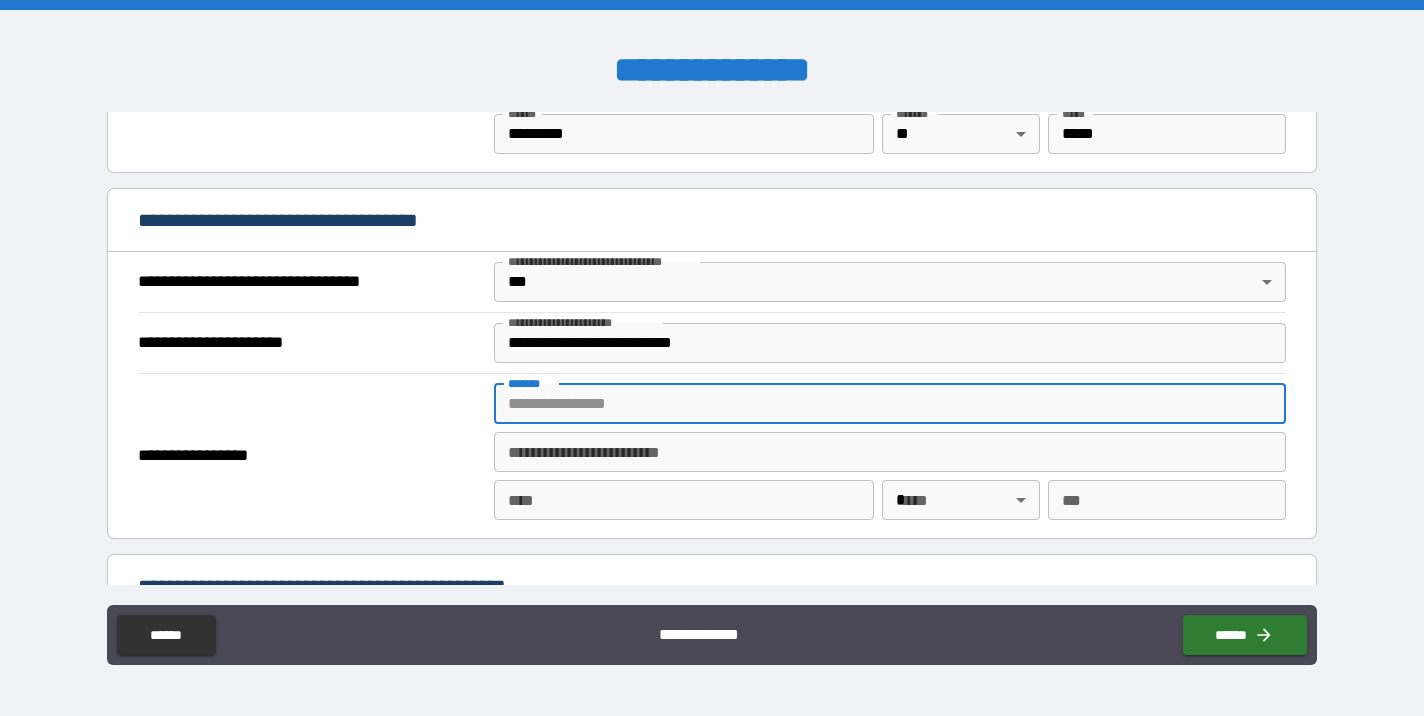 type on "*" 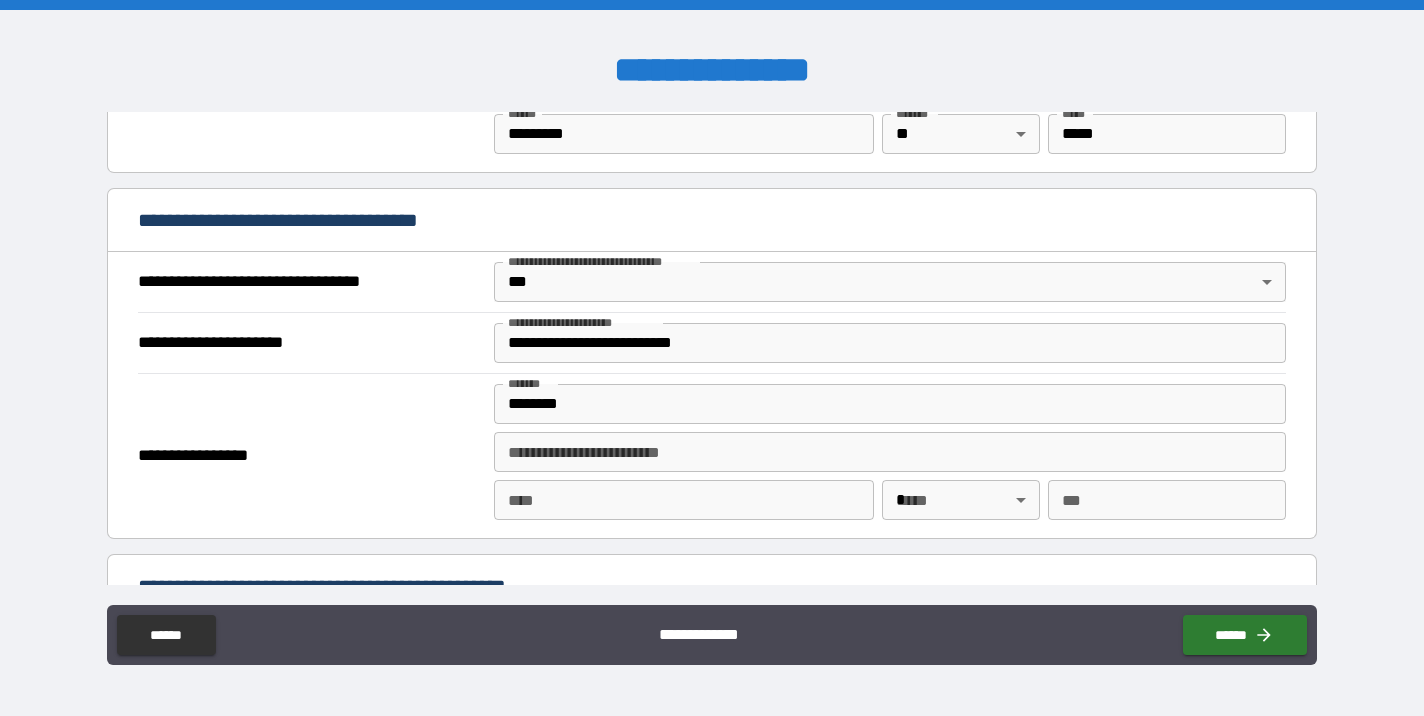 type on "**********" 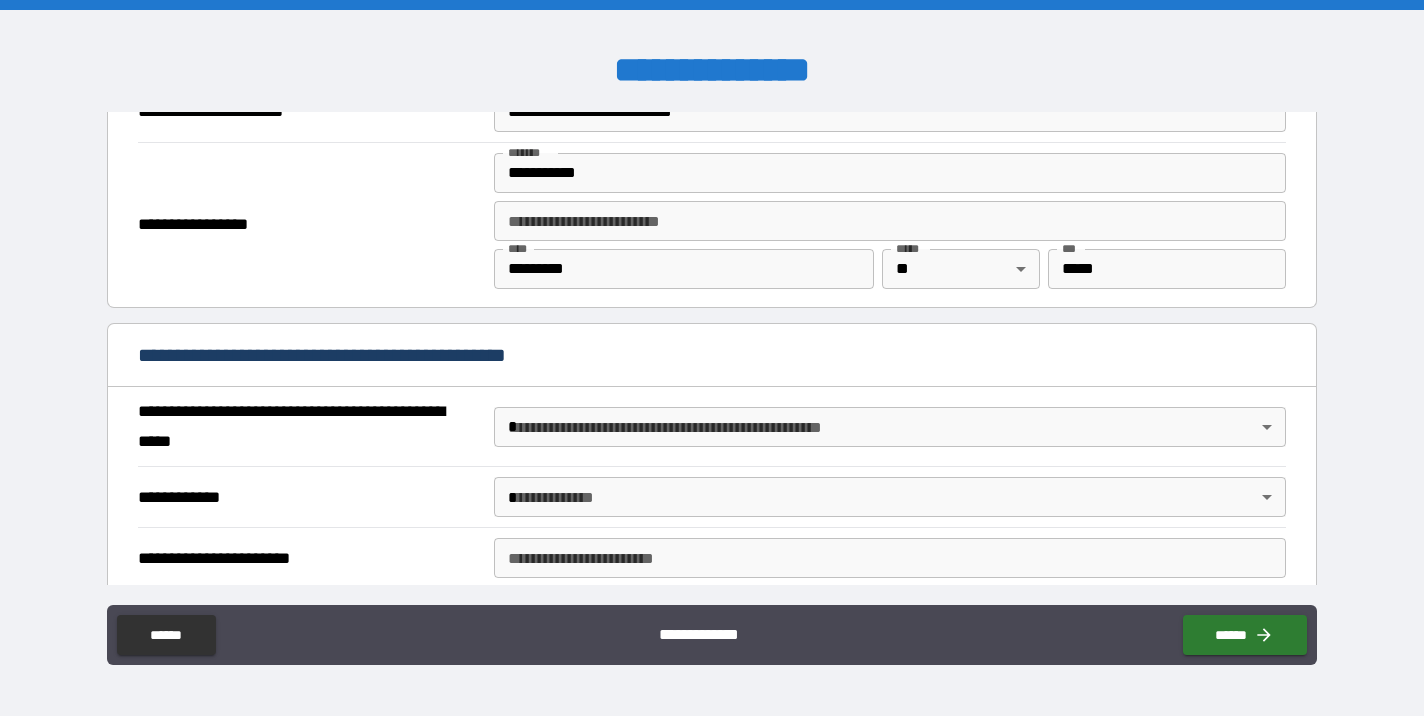 scroll, scrollTop: 1407, scrollLeft: 0, axis: vertical 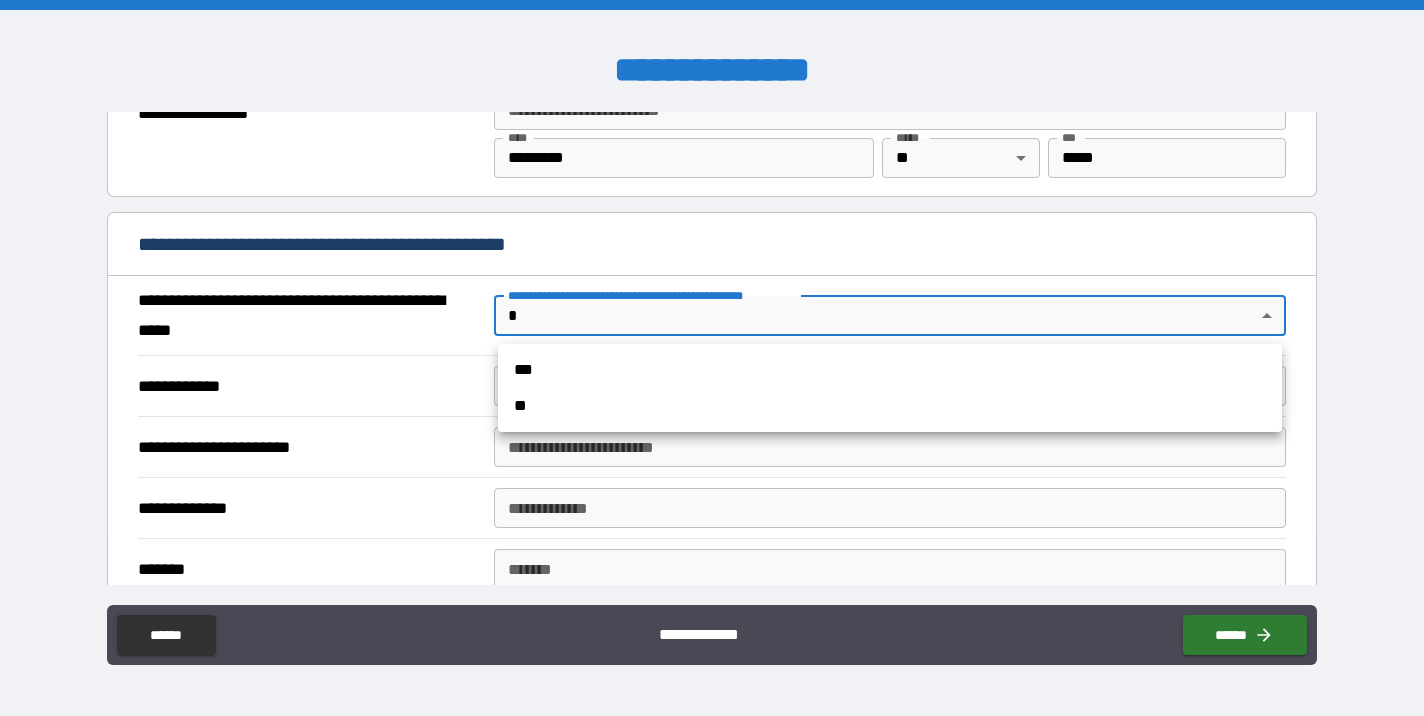 click on "**********" at bounding box center (712, 358) 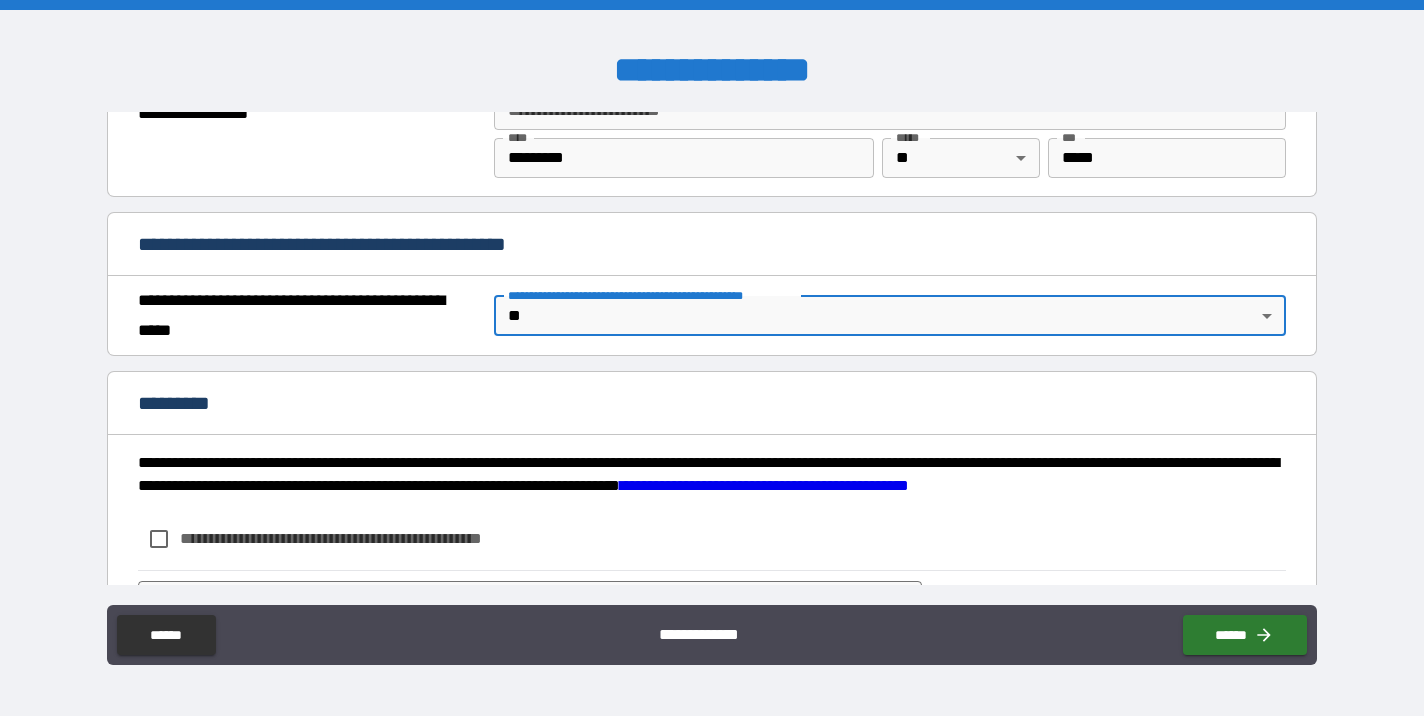 scroll, scrollTop: 1514, scrollLeft: 0, axis: vertical 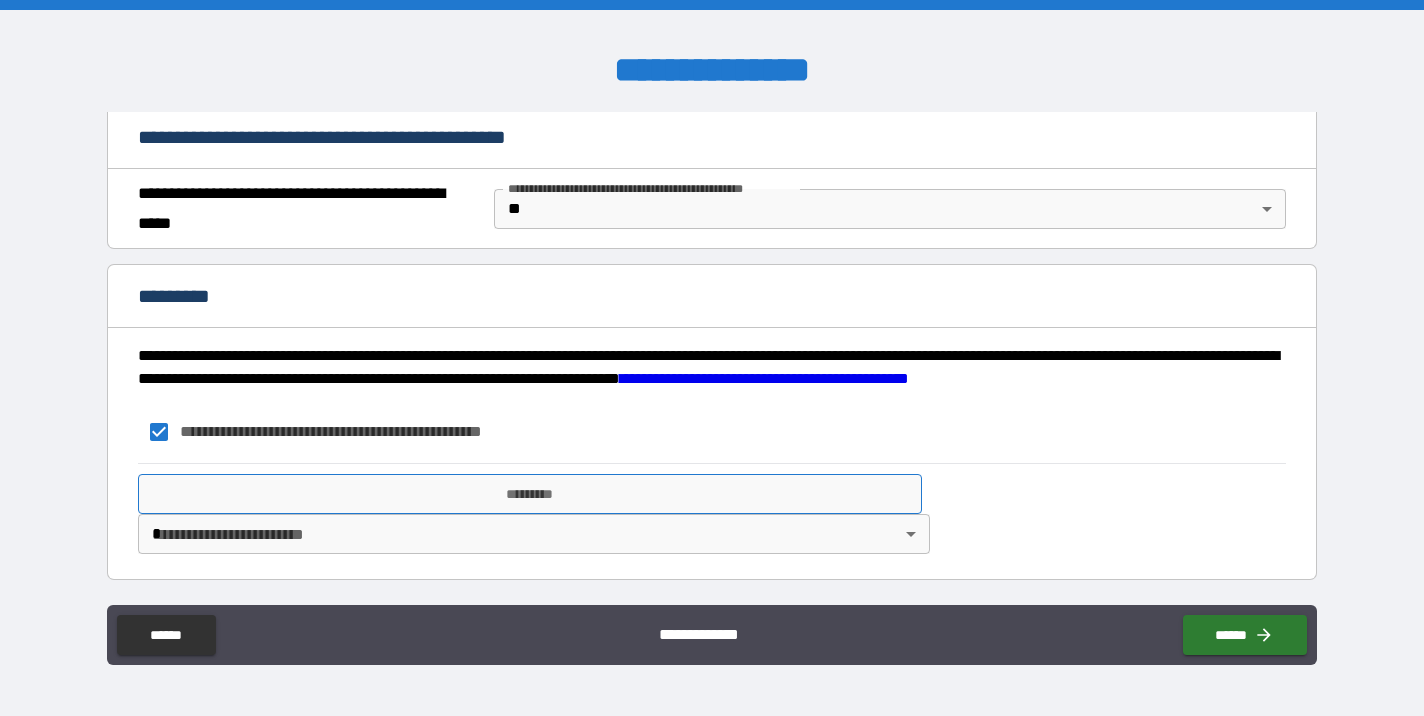 click on "*********" at bounding box center (530, 494) 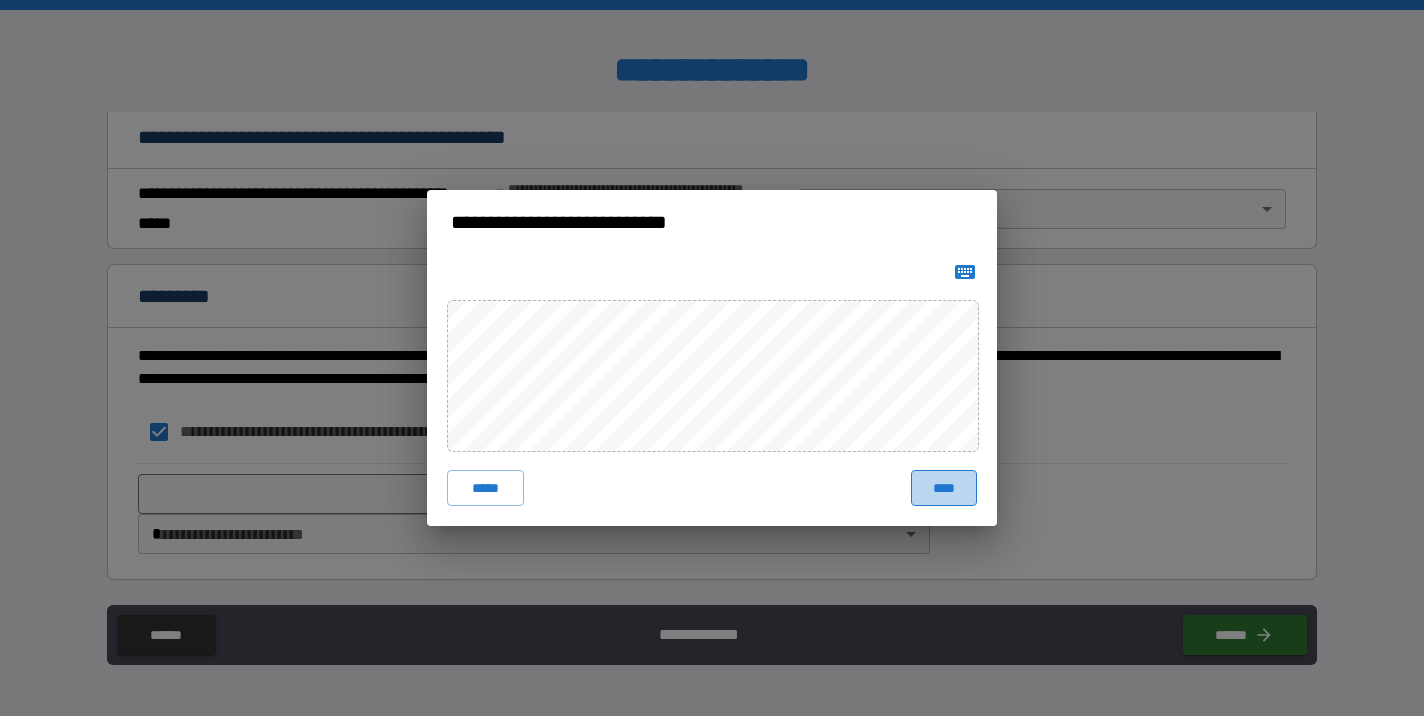 click on "****" at bounding box center (944, 488) 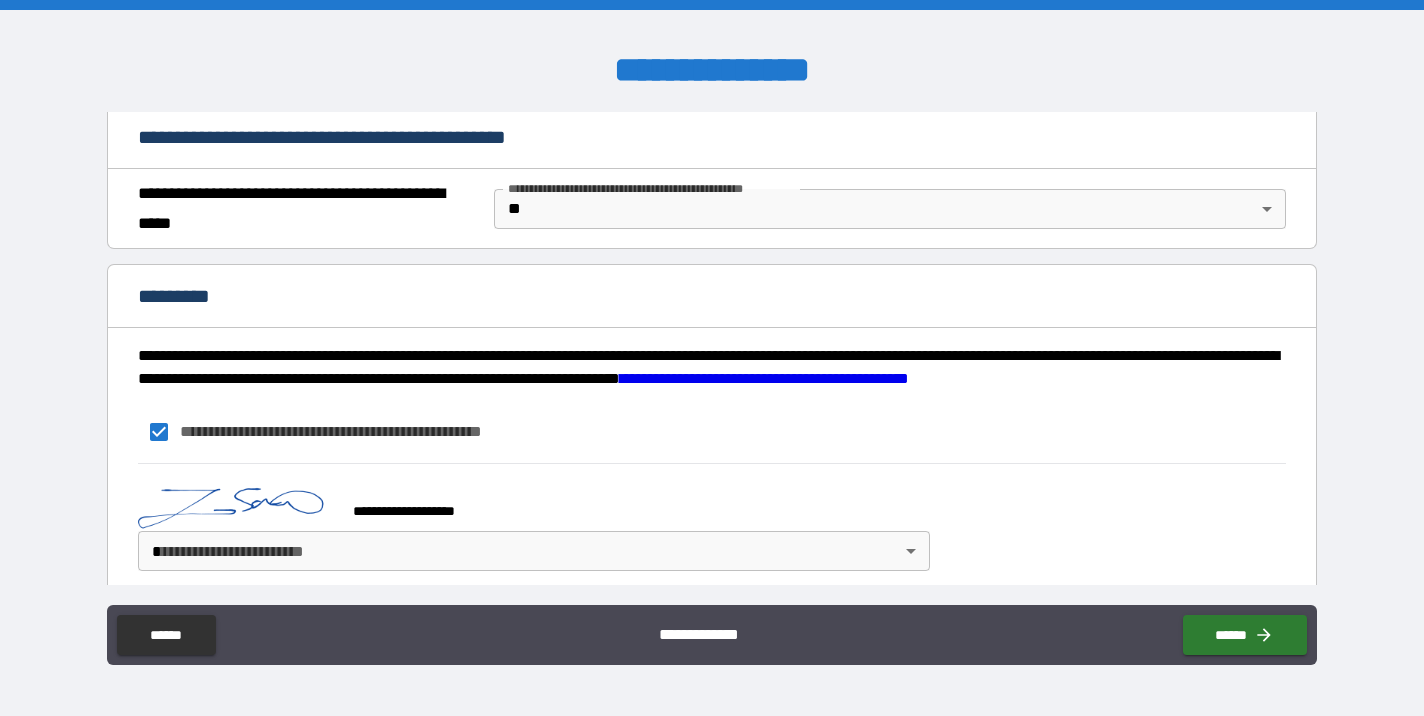scroll, scrollTop: 1531, scrollLeft: 0, axis: vertical 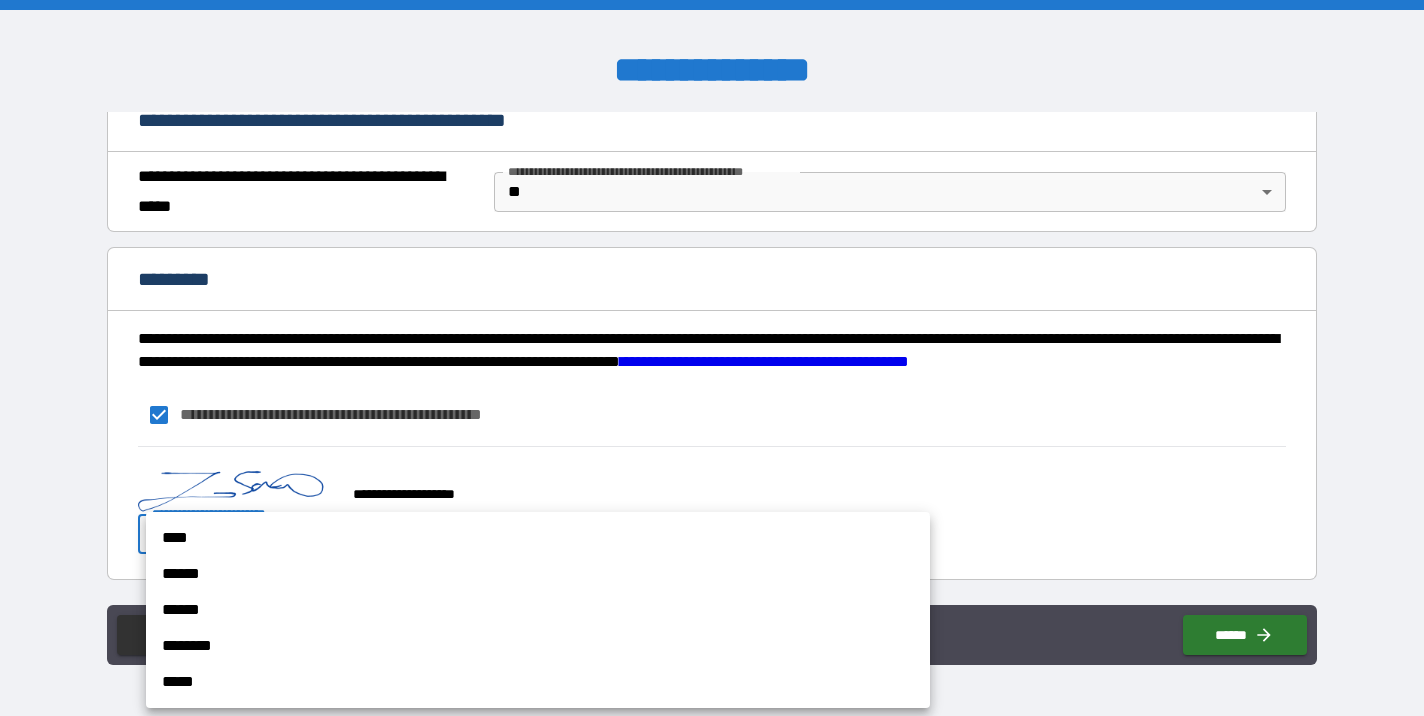 click on "**********" at bounding box center (712, 358) 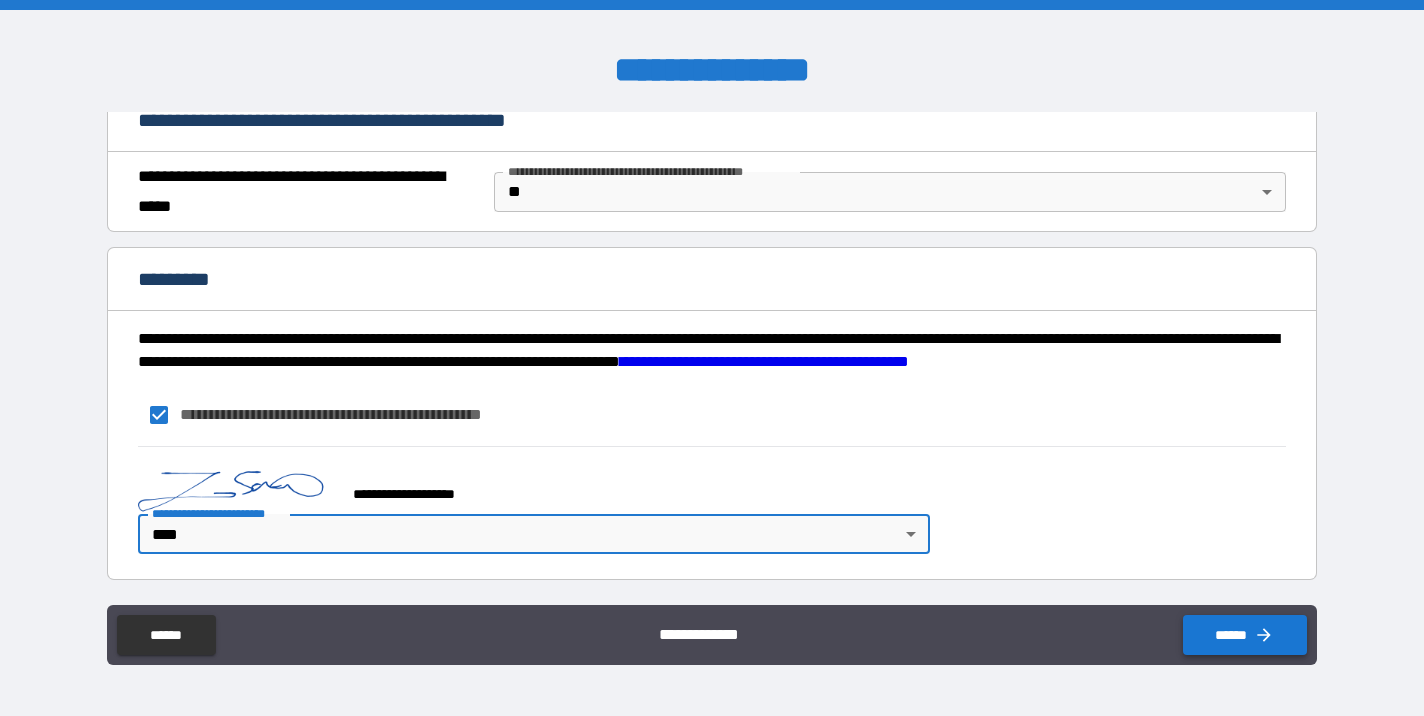 click on "******" at bounding box center (1245, 635) 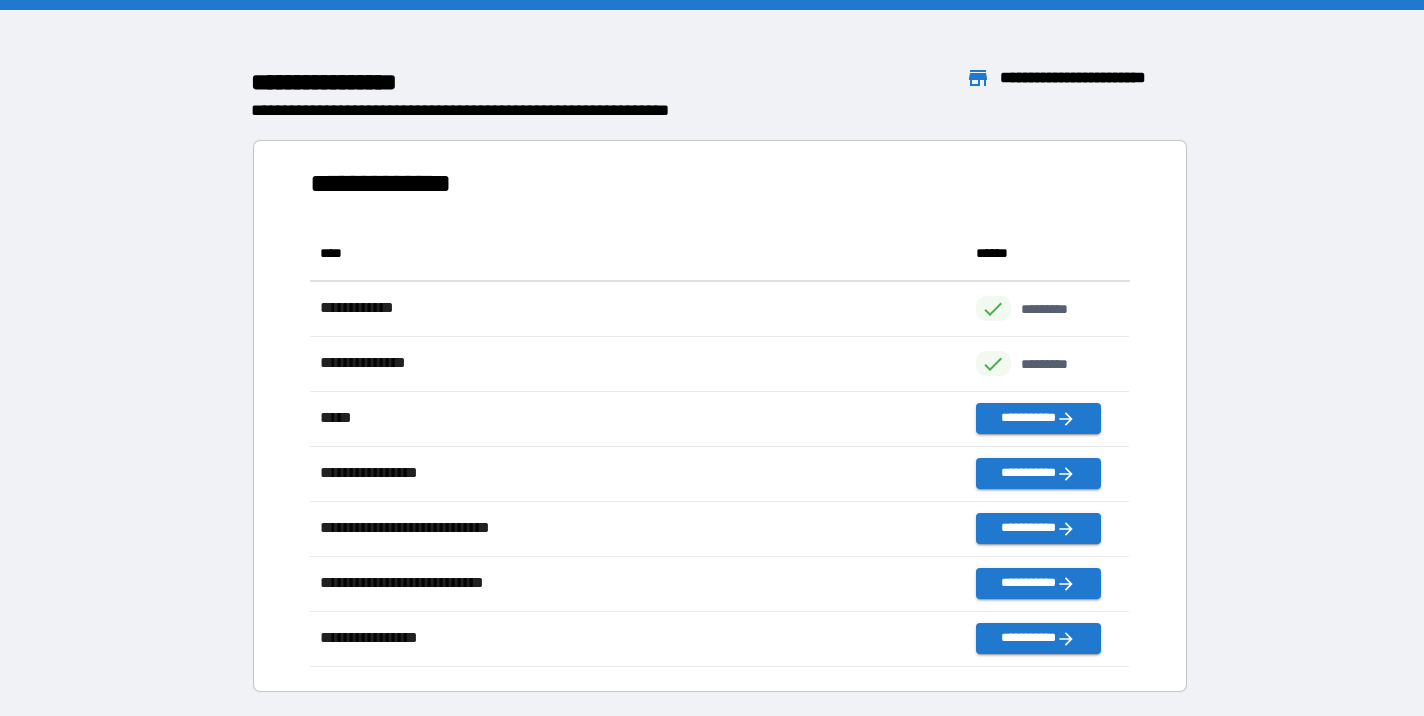 scroll, scrollTop: 1, scrollLeft: 0, axis: vertical 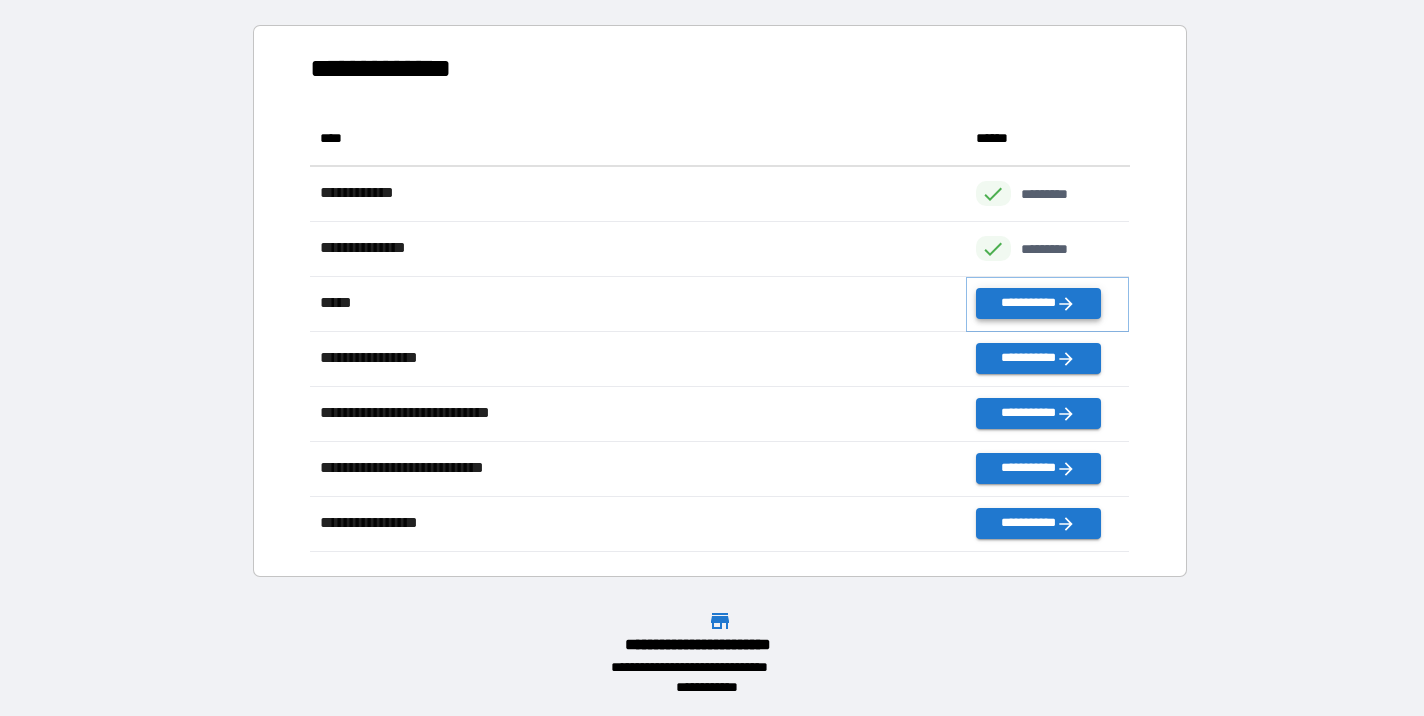 click on "**********" at bounding box center [1038, 303] 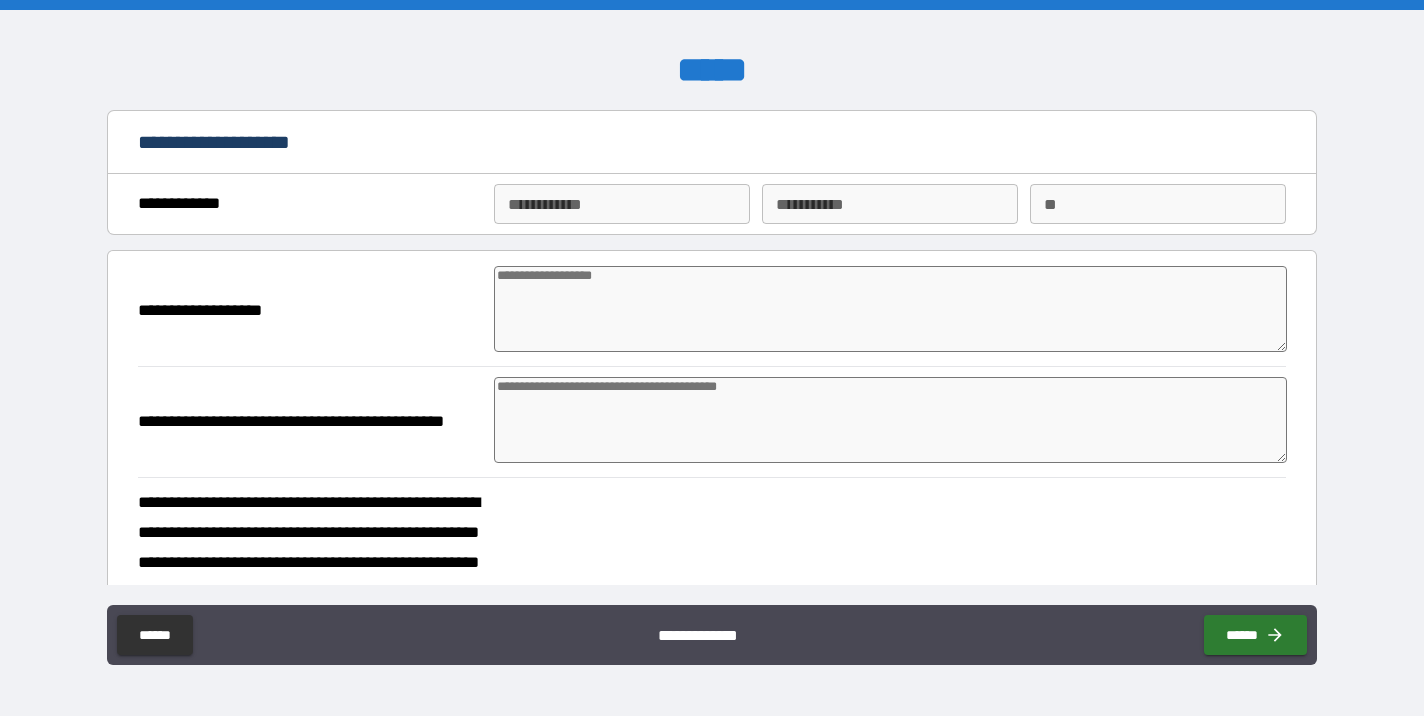type on "*" 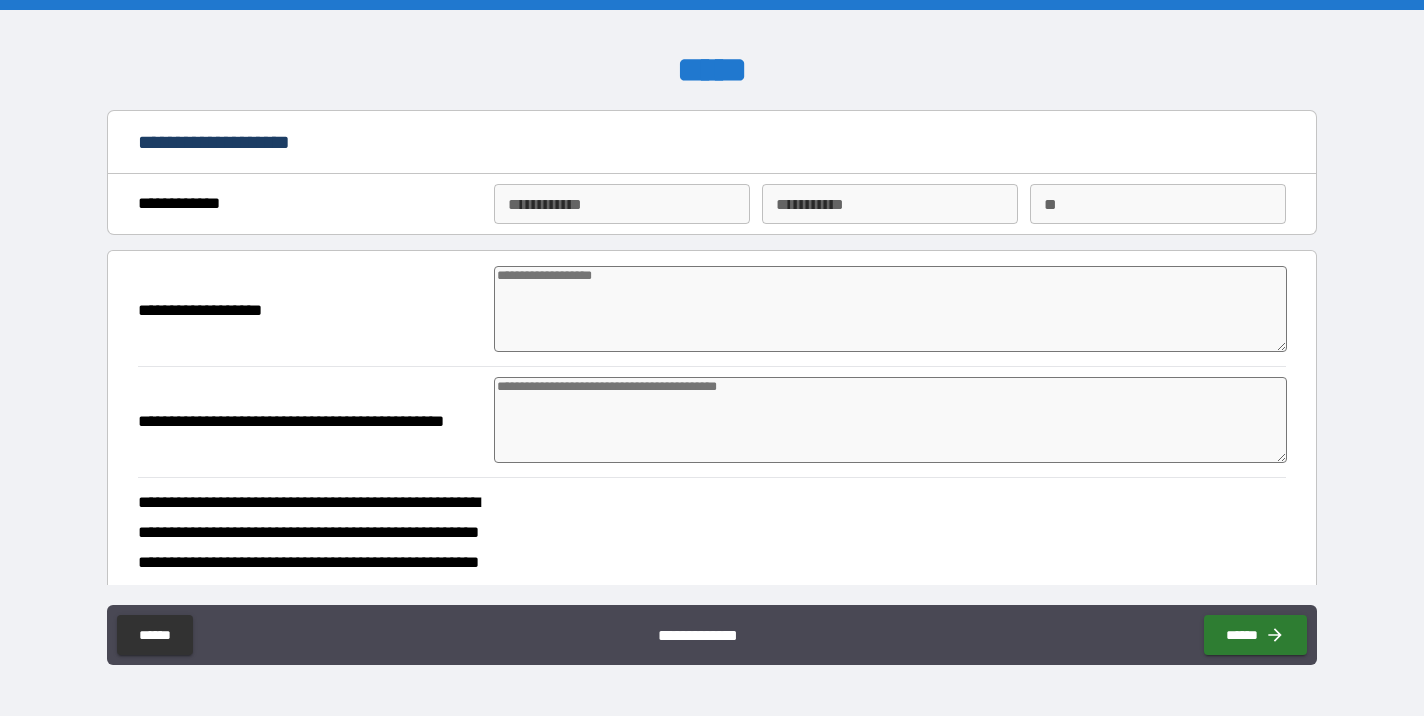 type on "*" 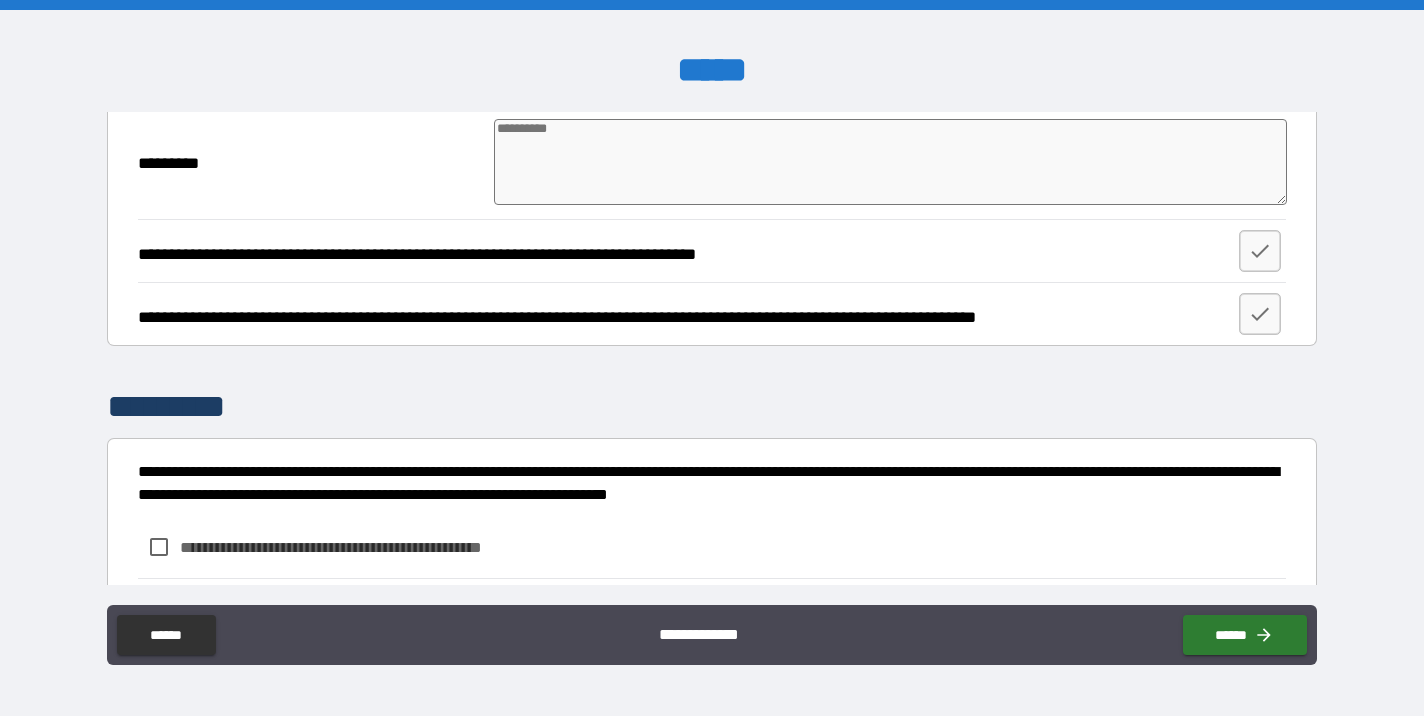 scroll, scrollTop: 846, scrollLeft: 0, axis: vertical 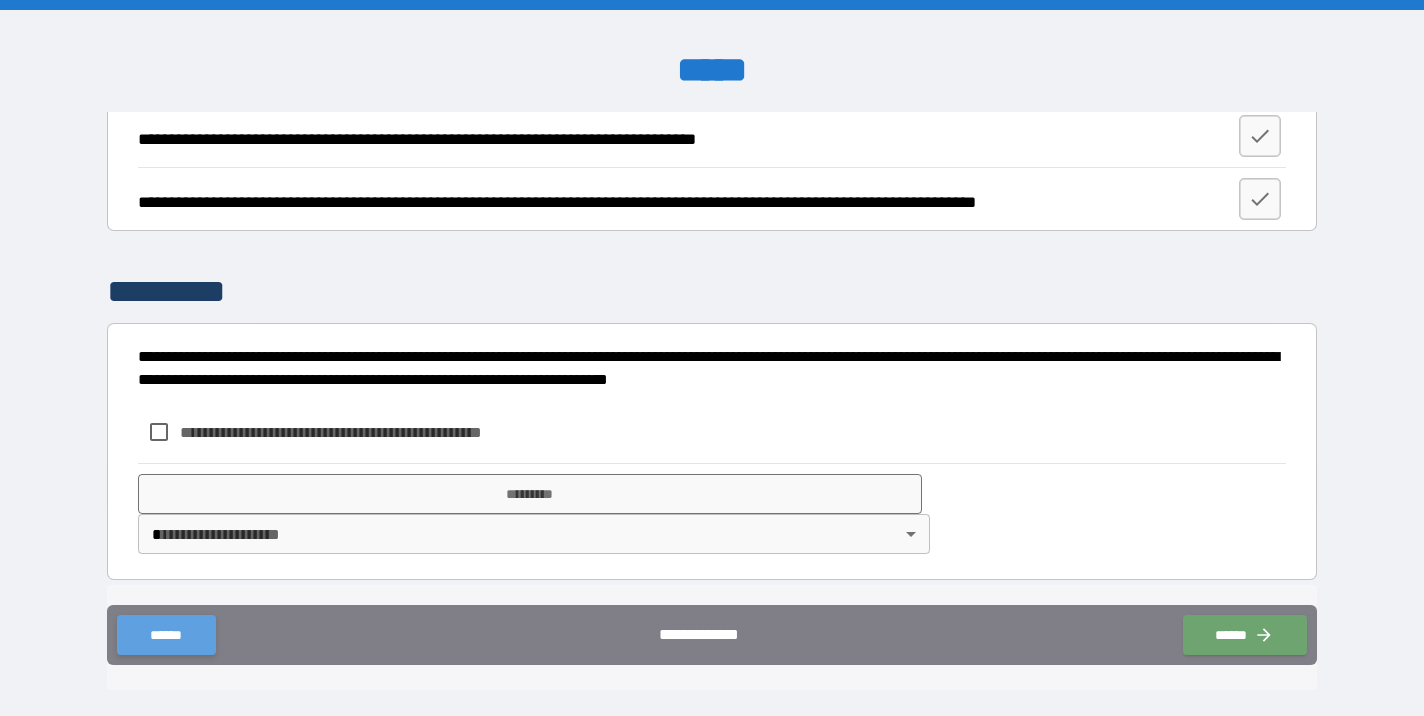 click on "******" at bounding box center (166, 635) 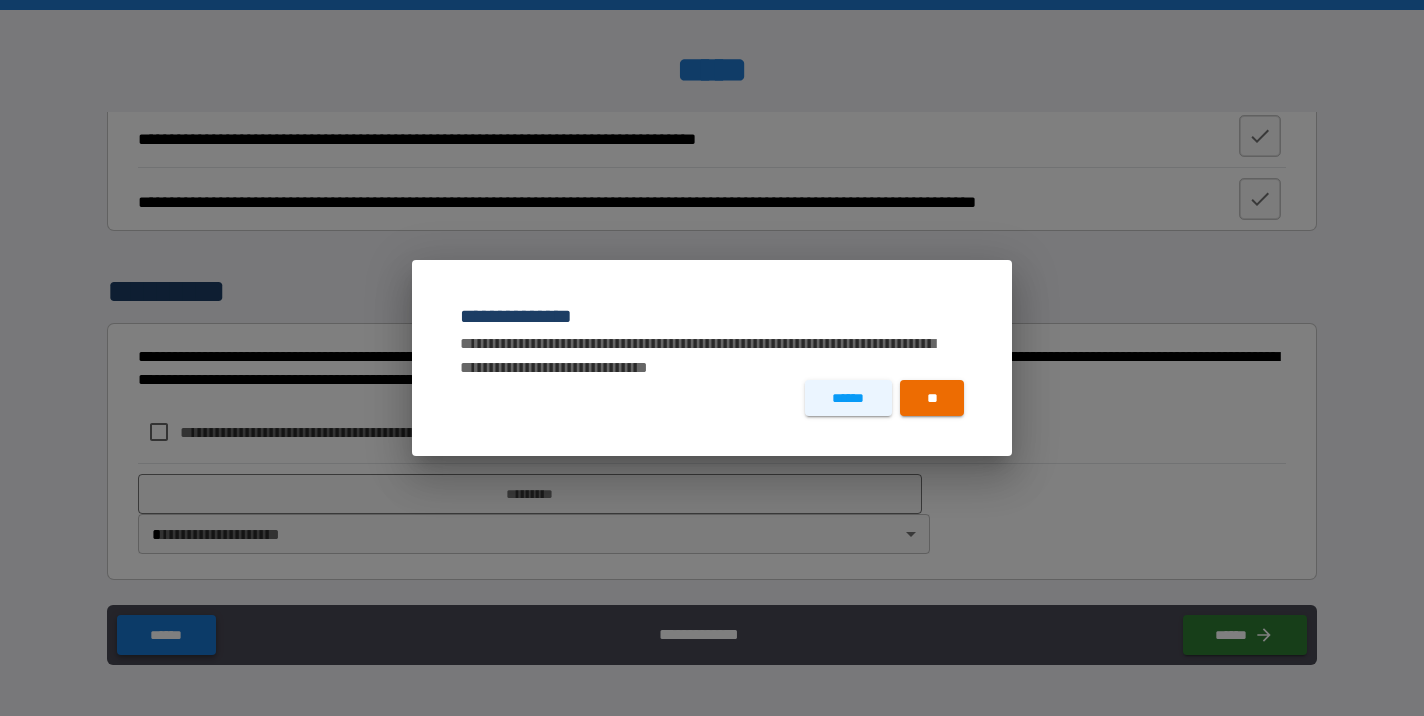 type on "*" 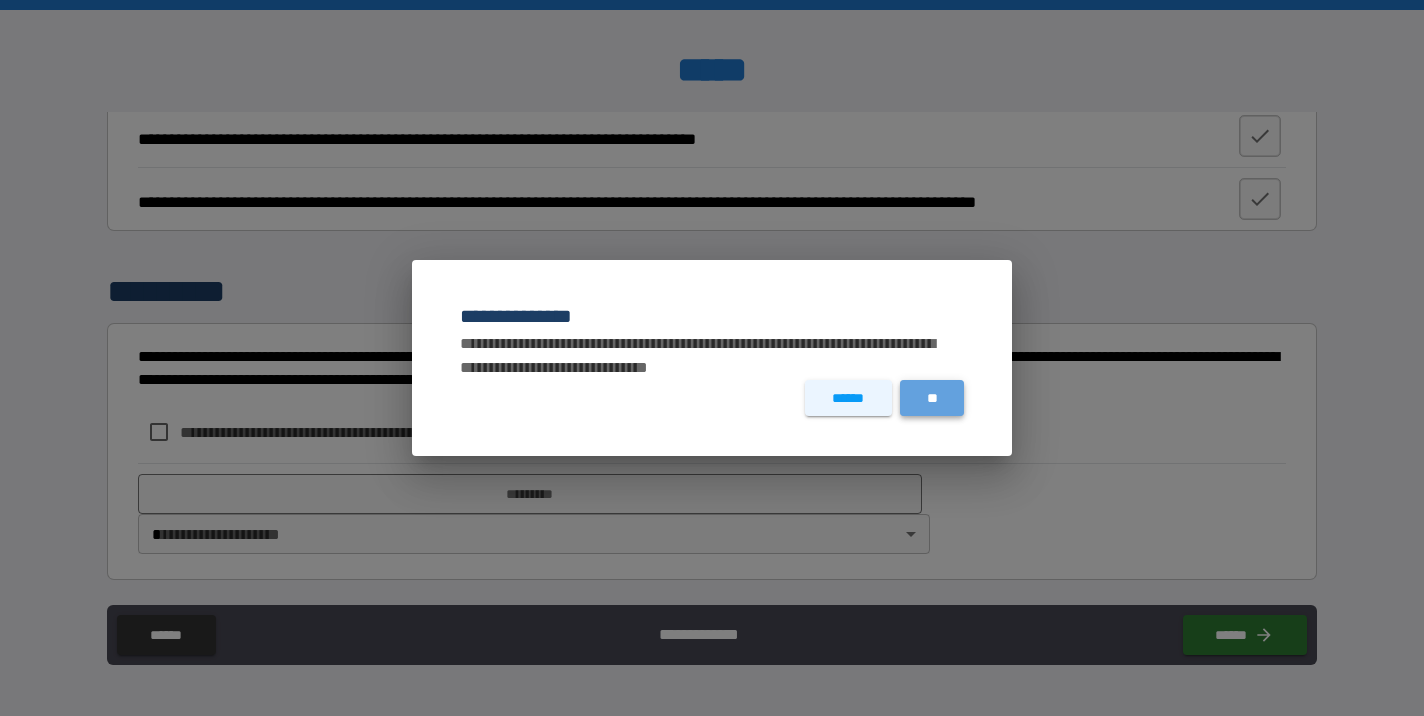 click on "**" at bounding box center [932, 398] 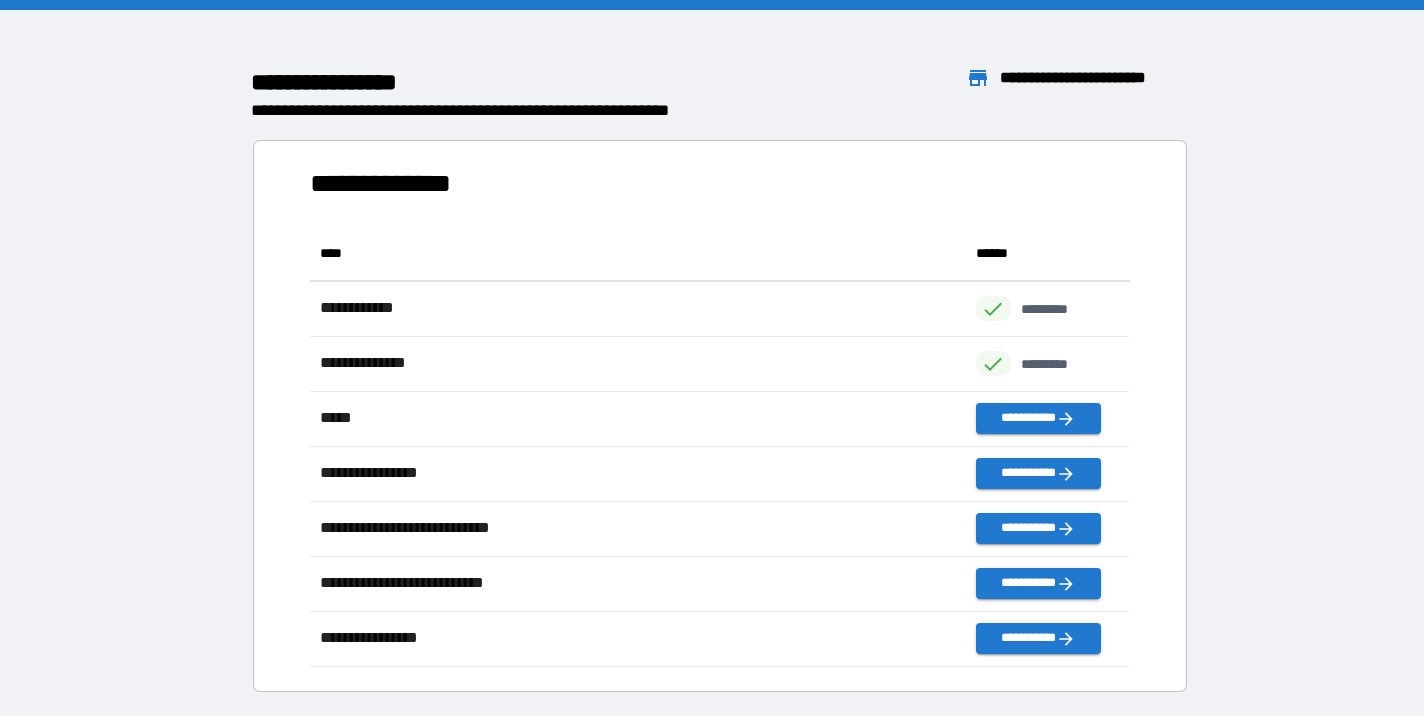scroll, scrollTop: 1, scrollLeft: 0, axis: vertical 